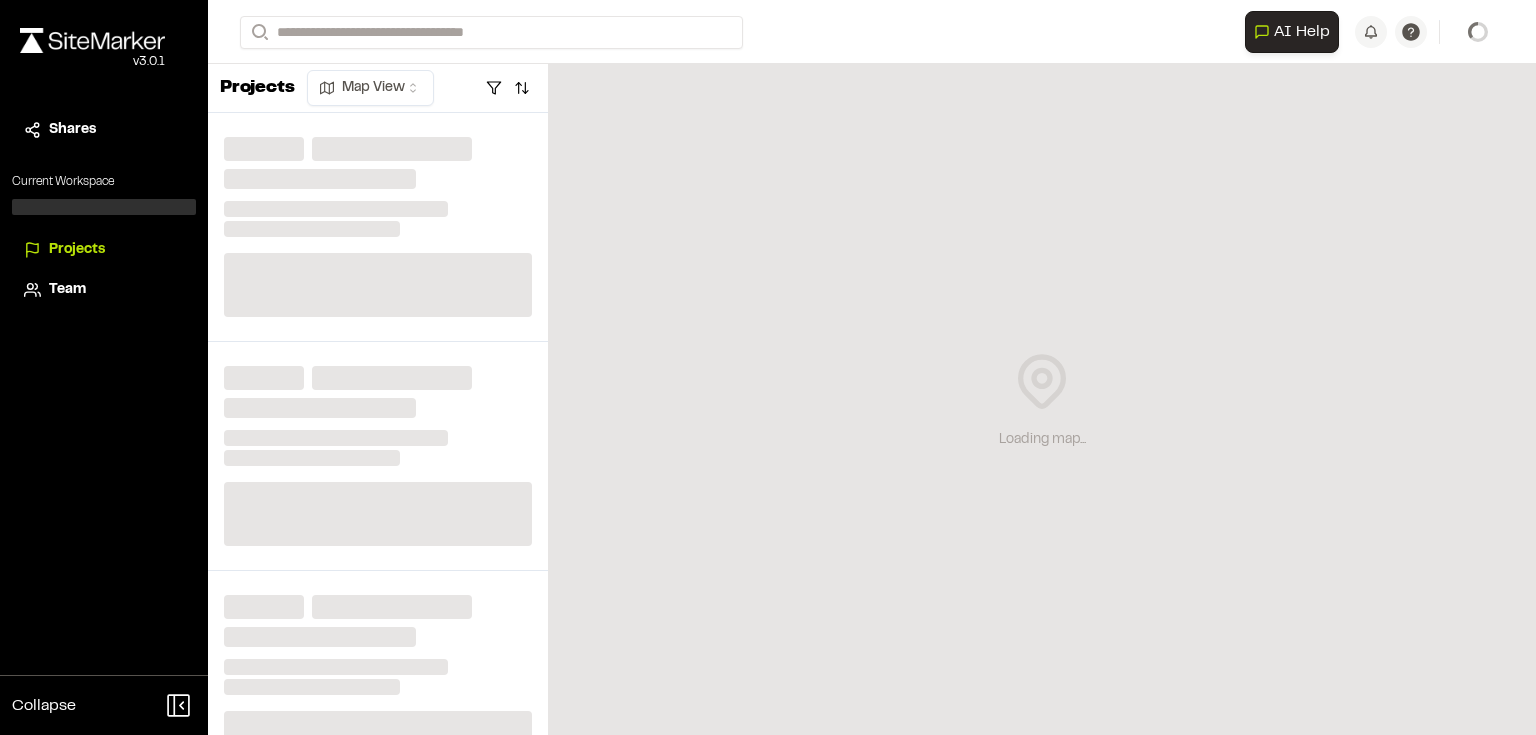 scroll, scrollTop: 0, scrollLeft: 0, axis: both 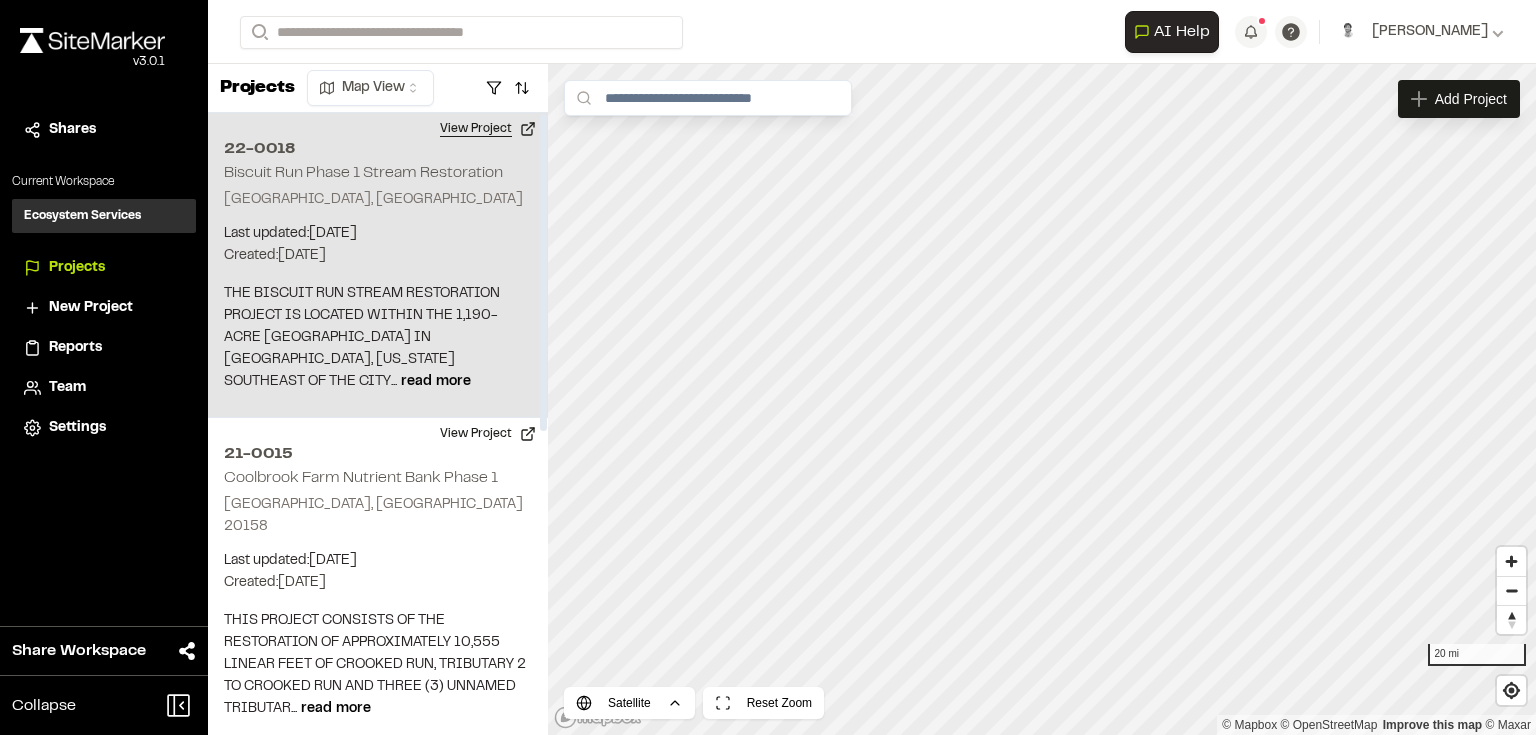 click on "View Project" at bounding box center [488, 129] 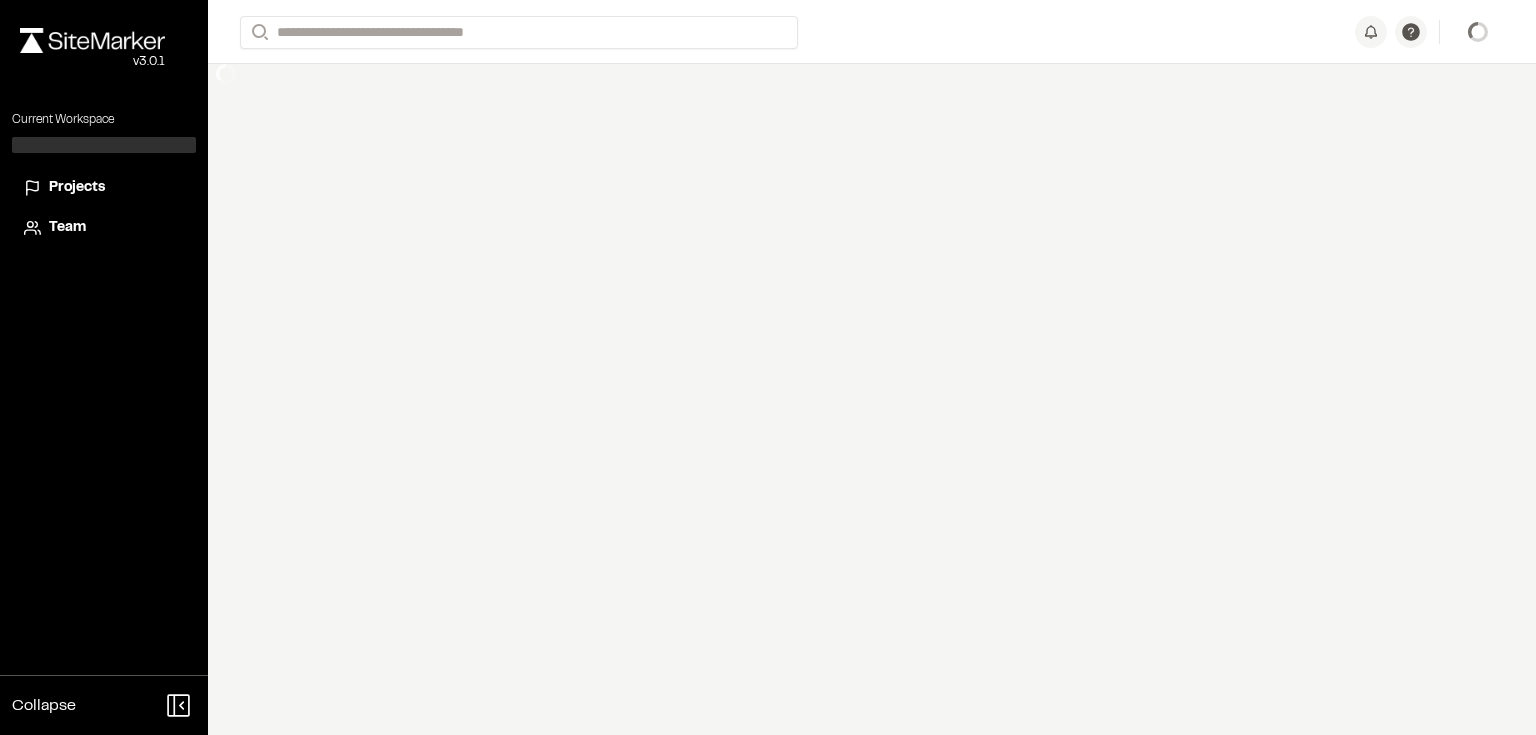 scroll, scrollTop: 0, scrollLeft: 0, axis: both 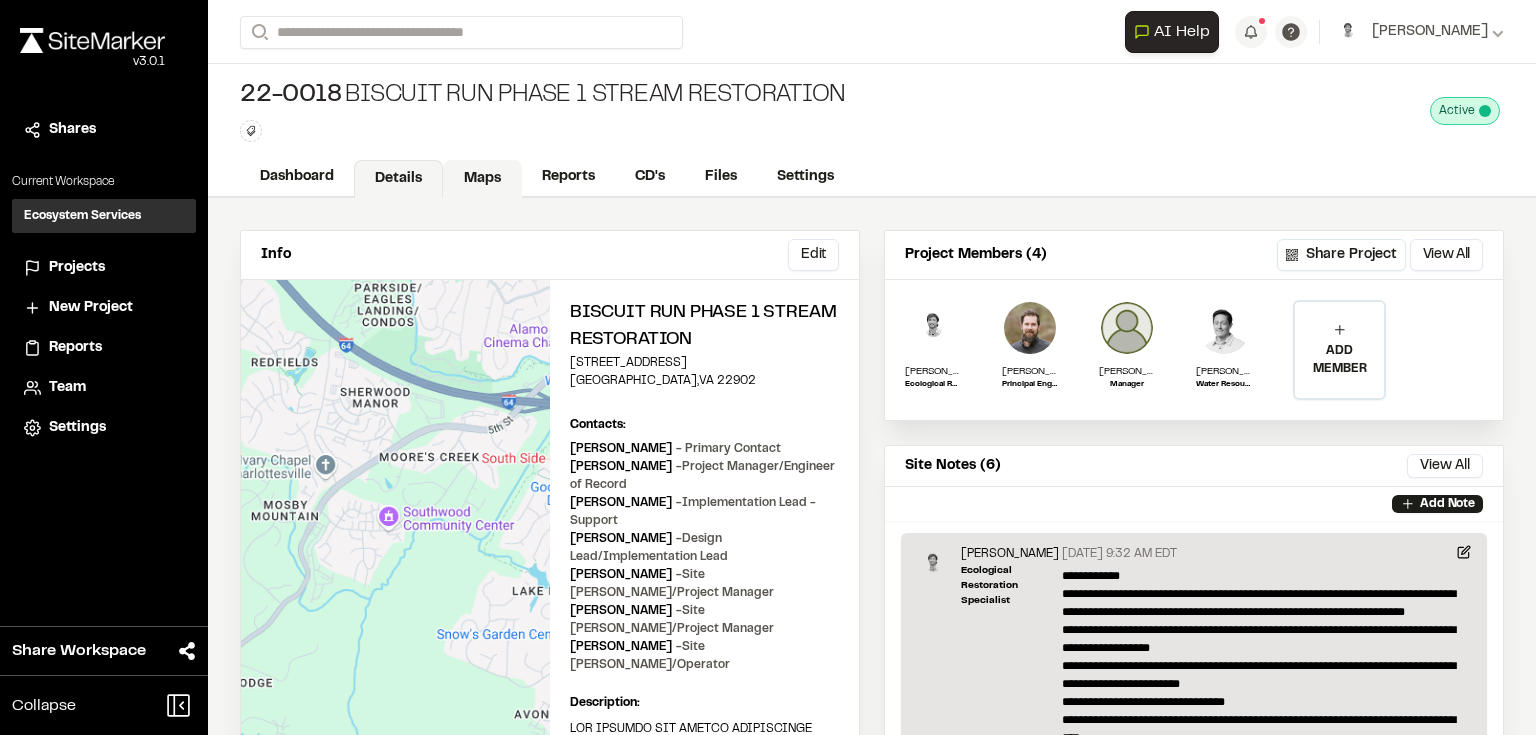 click on "Maps" at bounding box center (482, 179) 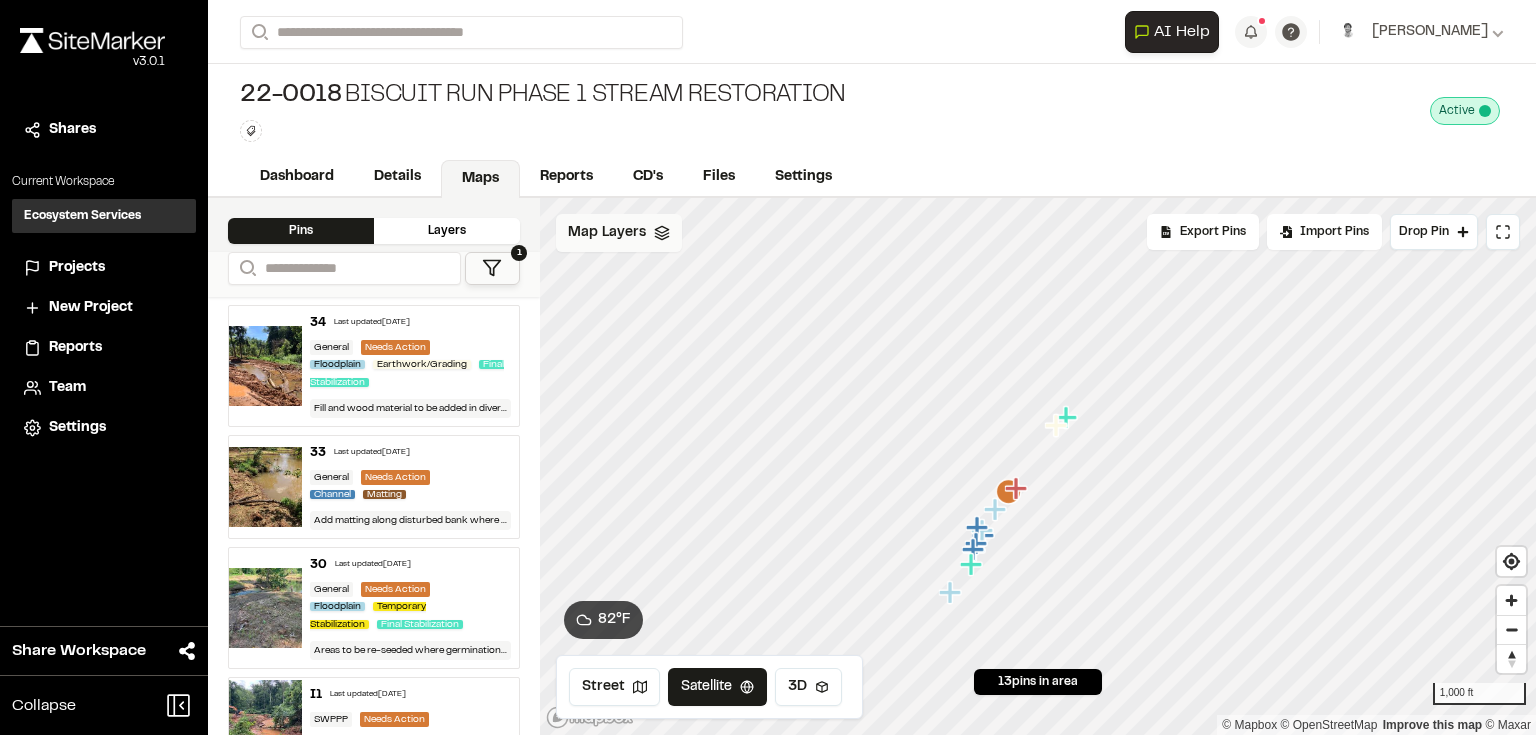 click 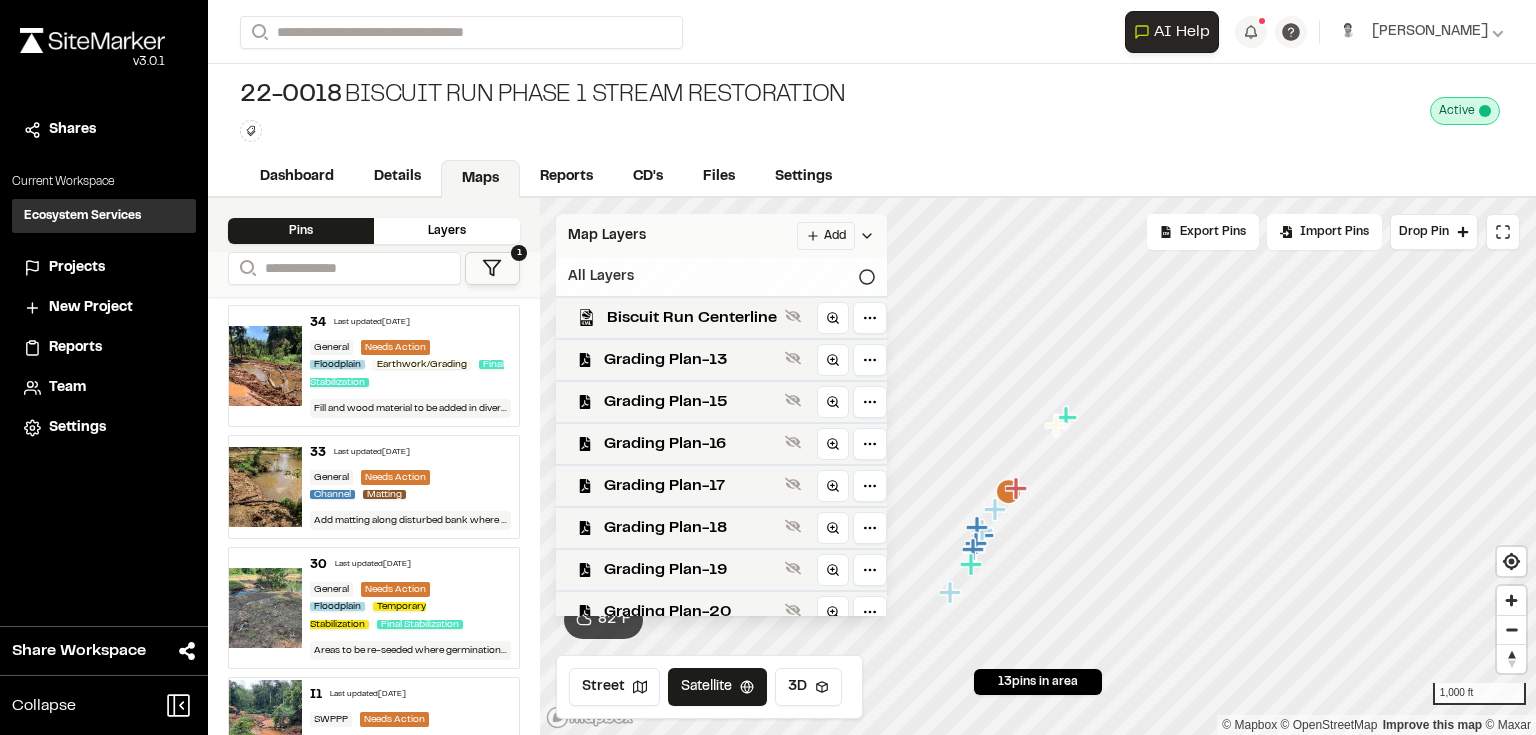 click 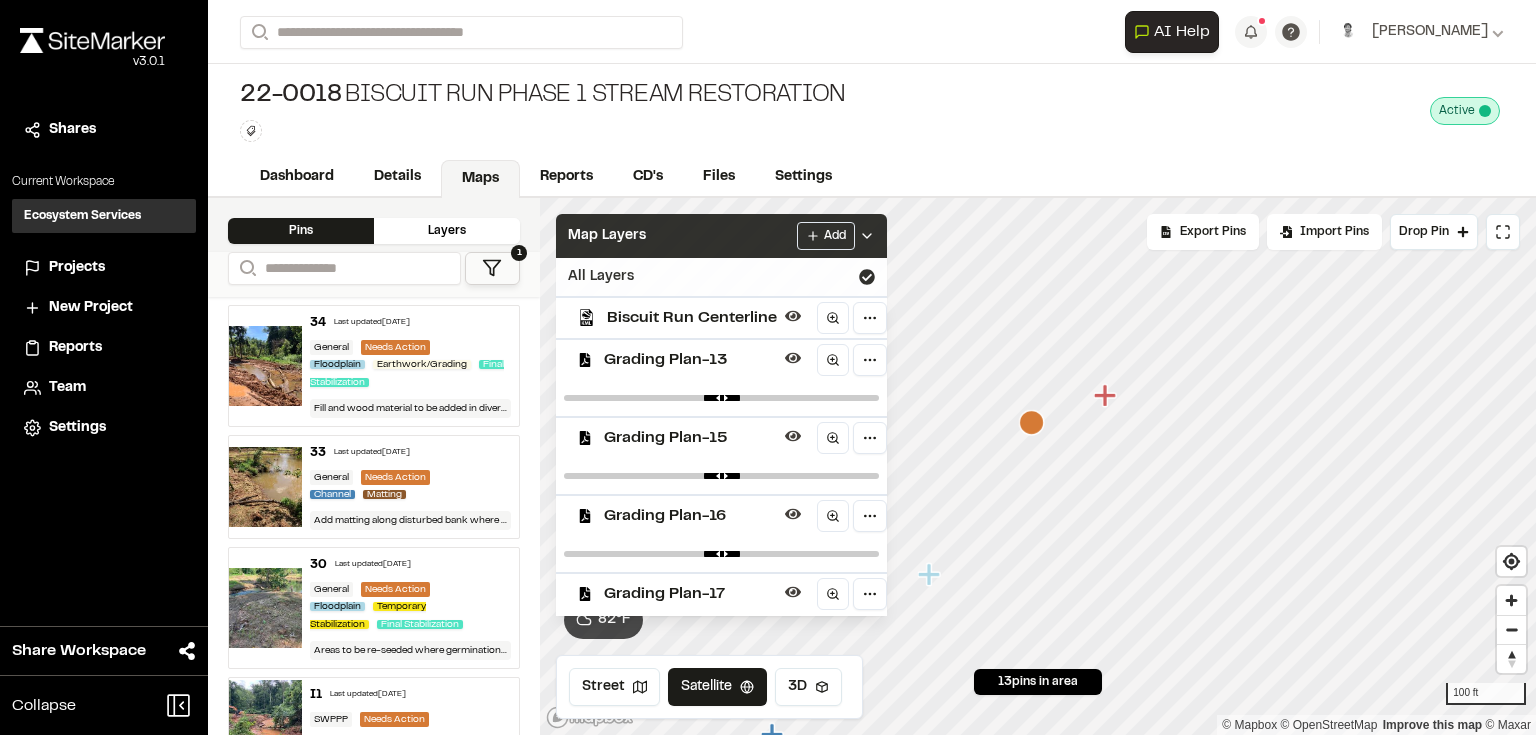click 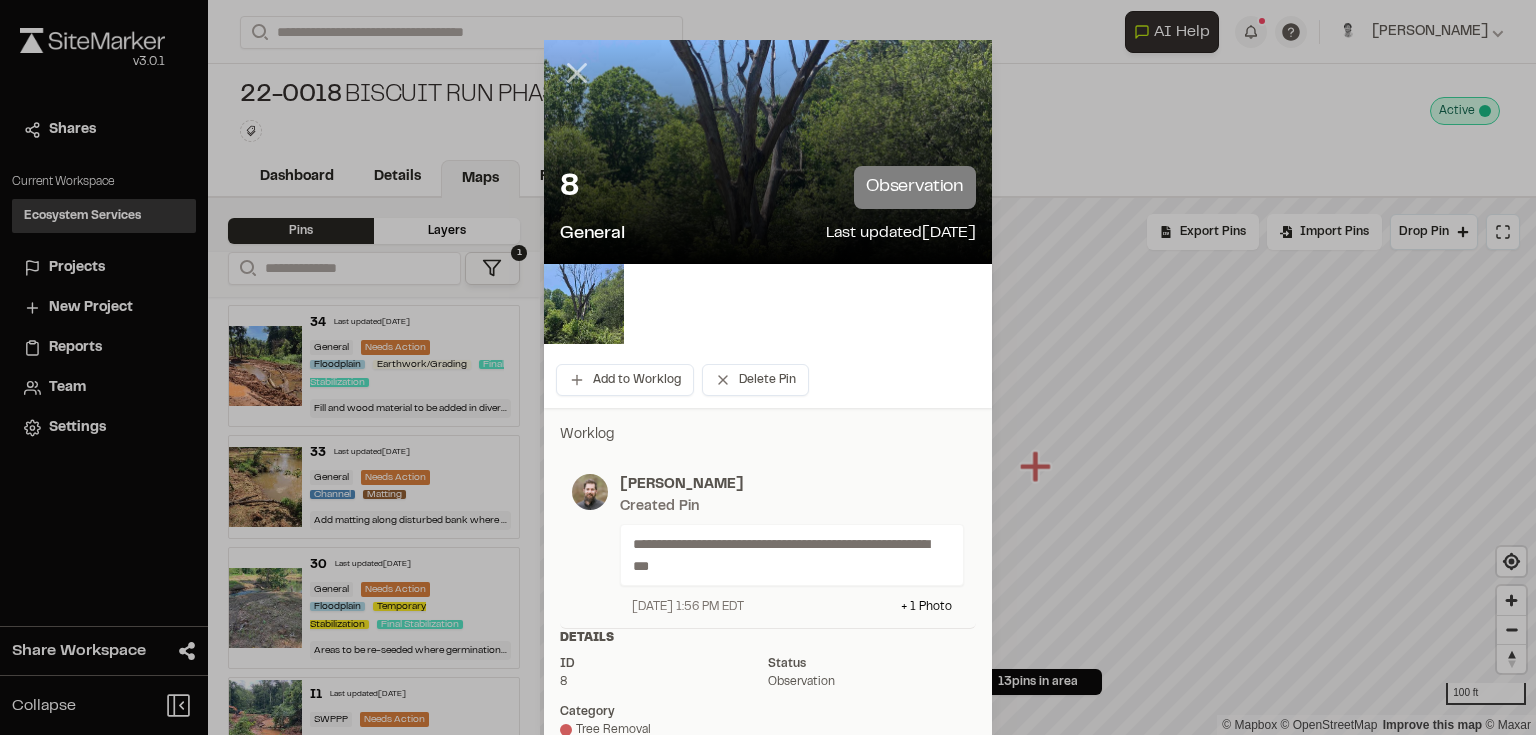 click 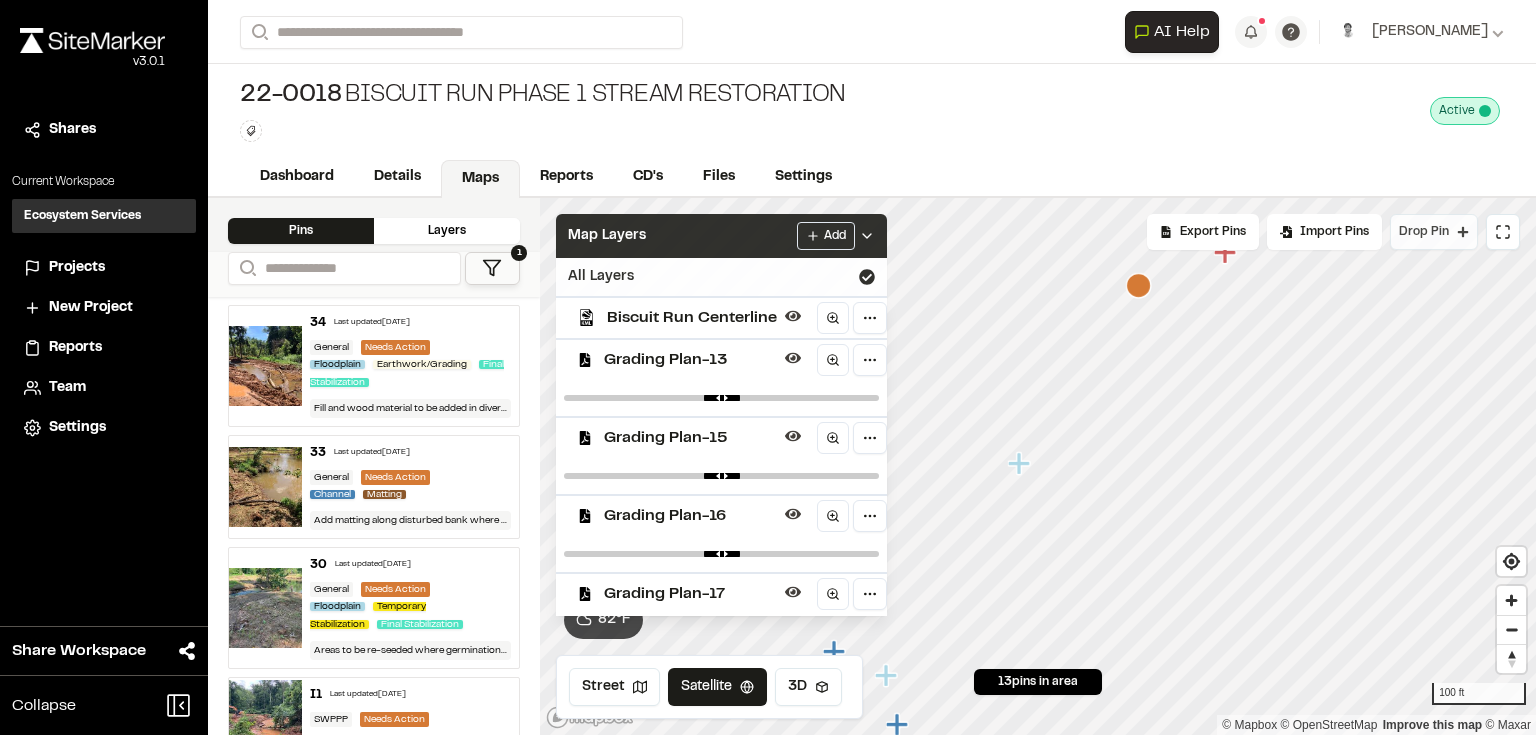 click on "Drop Pin" at bounding box center (1424, 232) 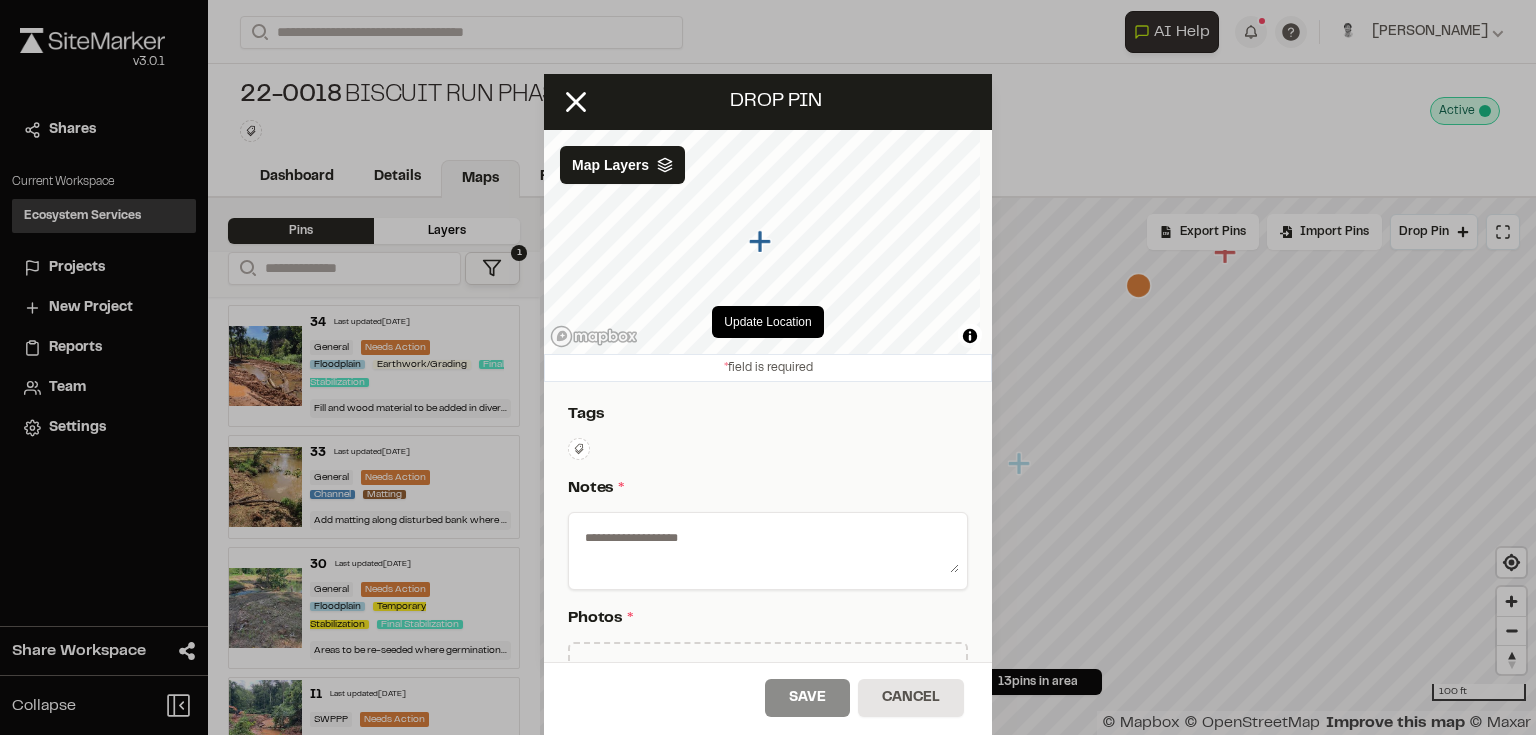 click at bounding box center (768, 547) 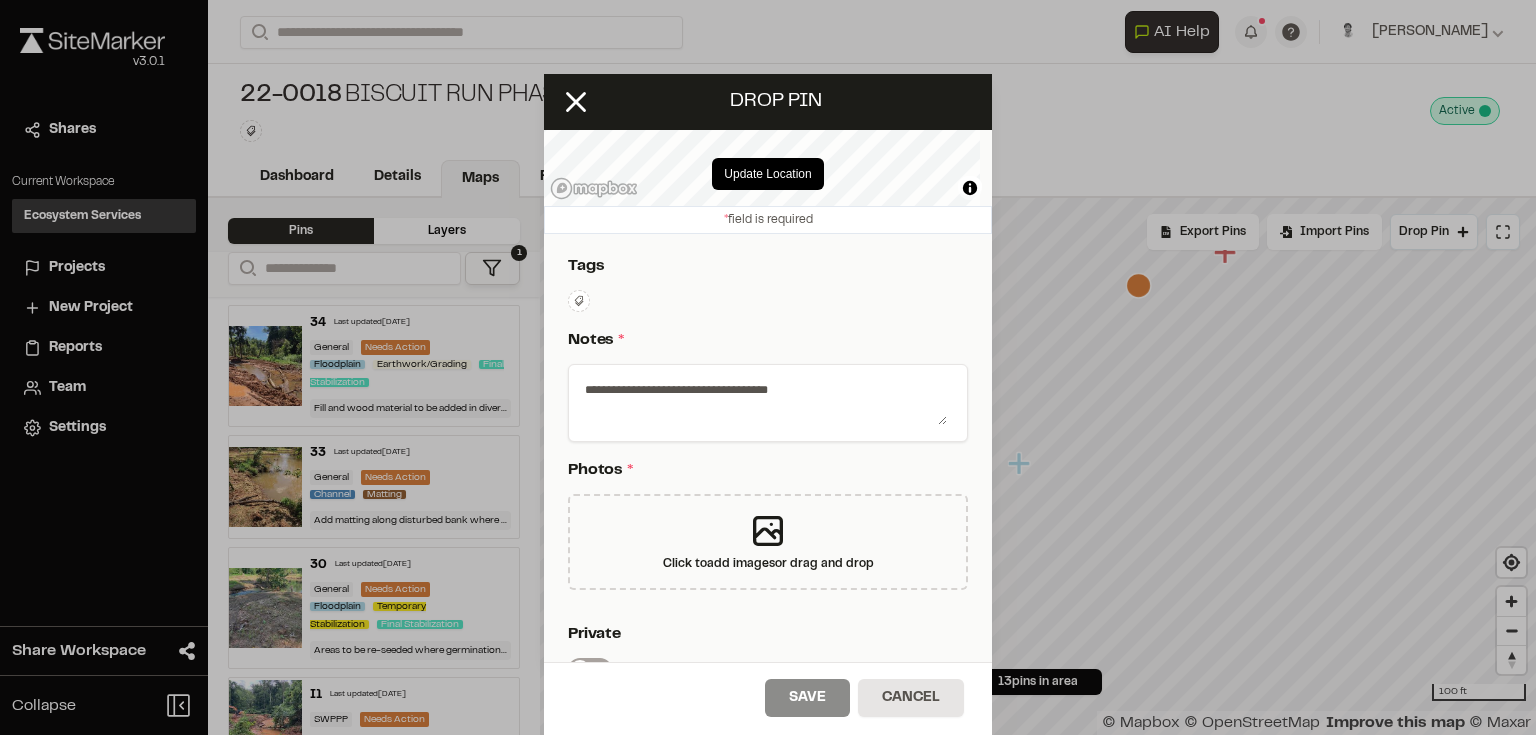 scroll, scrollTop: 320, scrollLeft: 0, axis: vertical 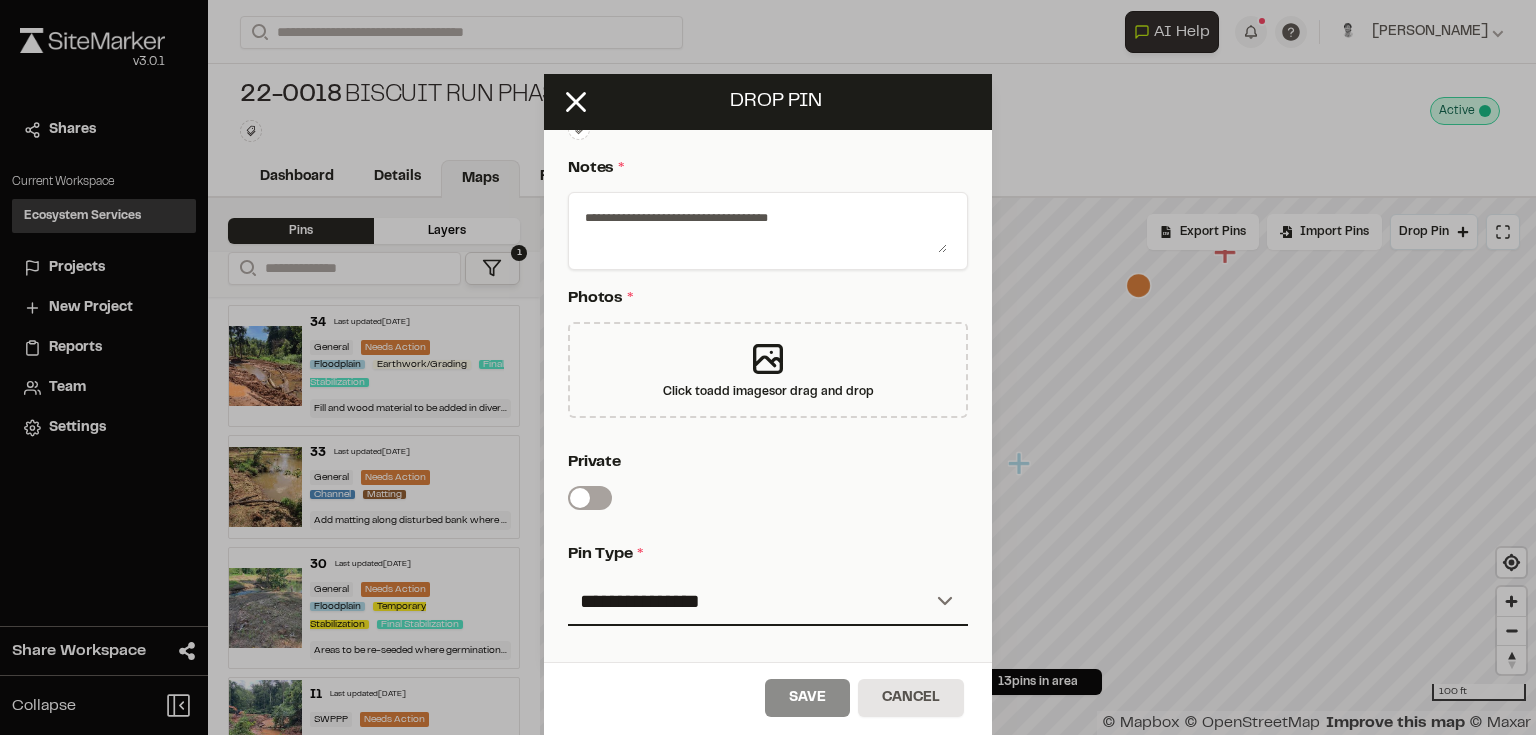 type on "**********" 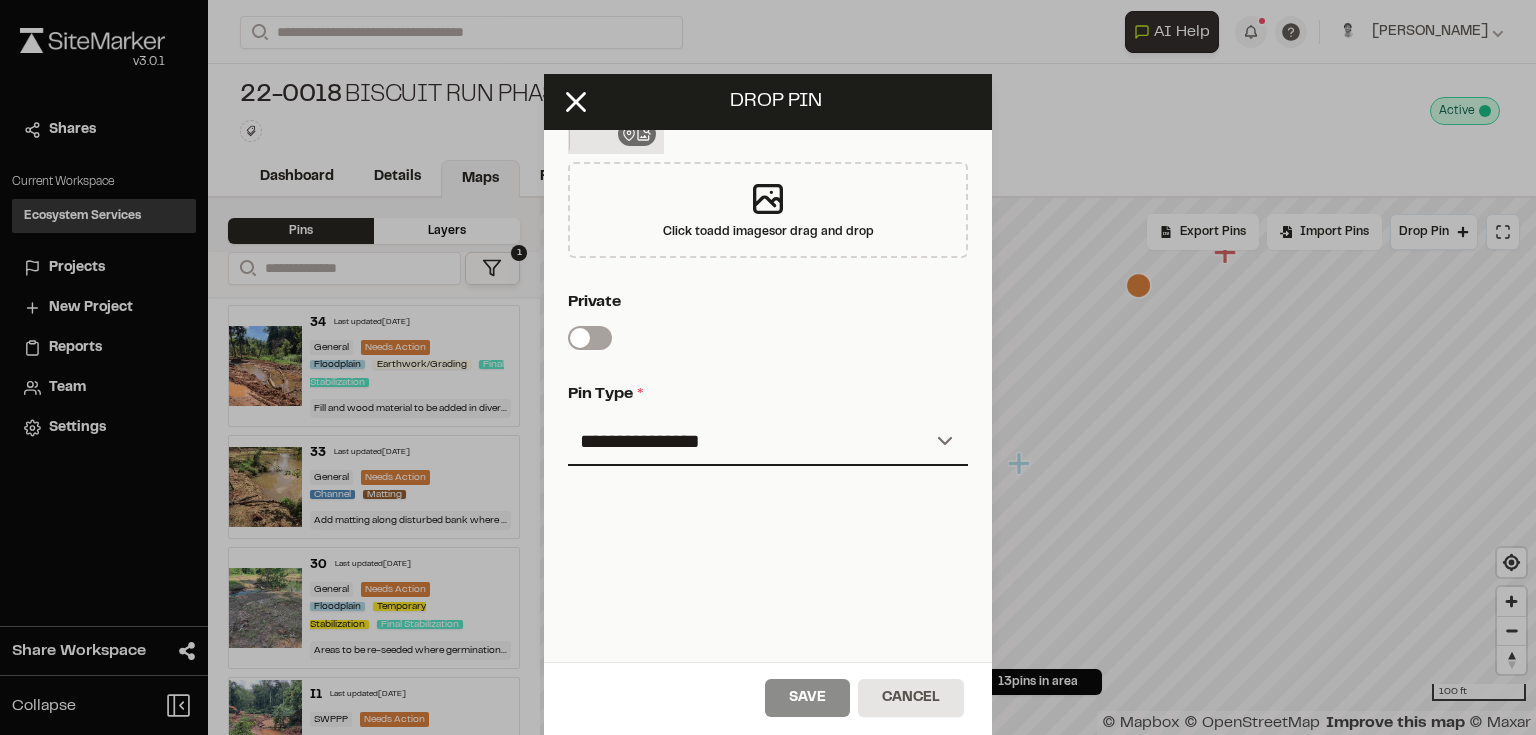 scroll, scrollTop: 595, scrollLeft: 0, axis: vertical 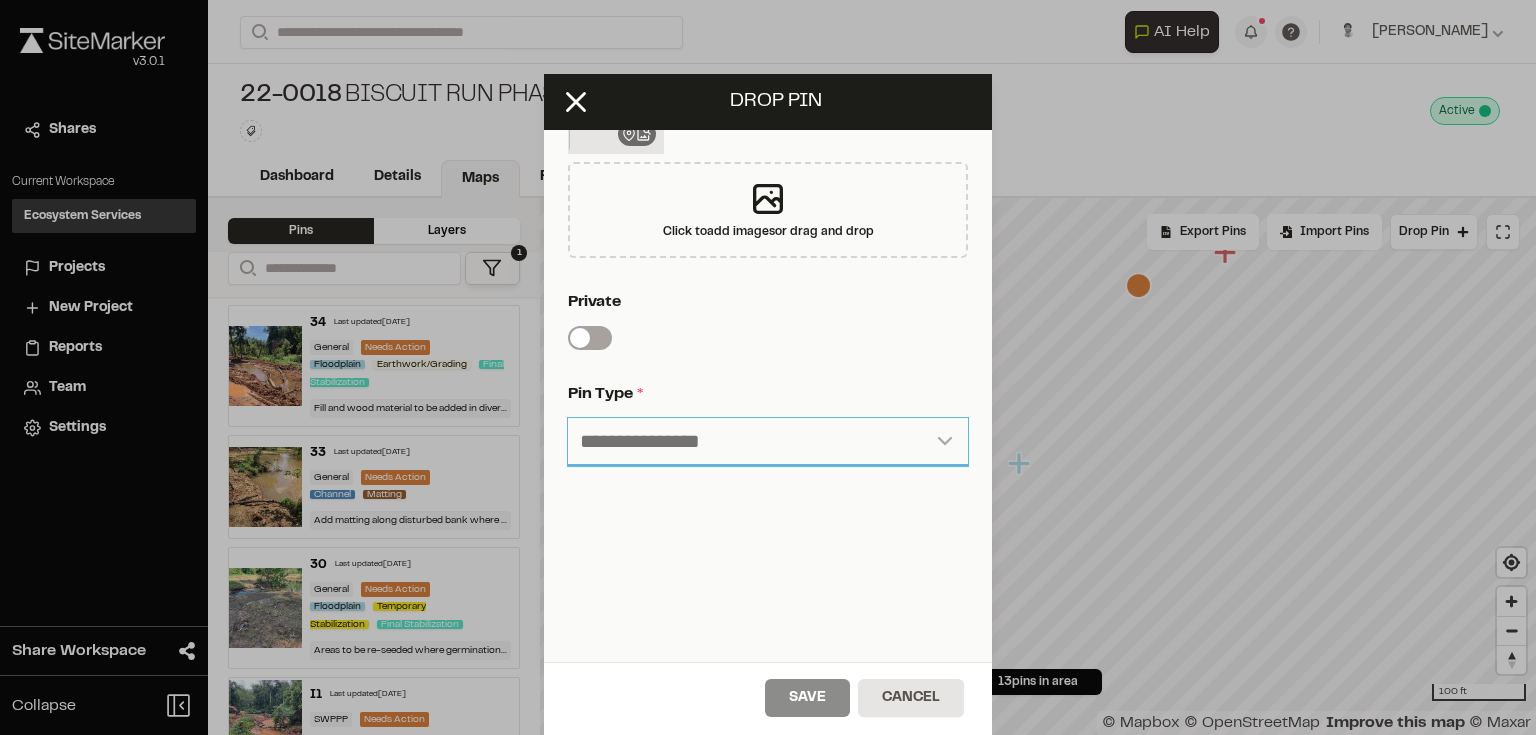 click on "**********" at bounding box center [768, 442] 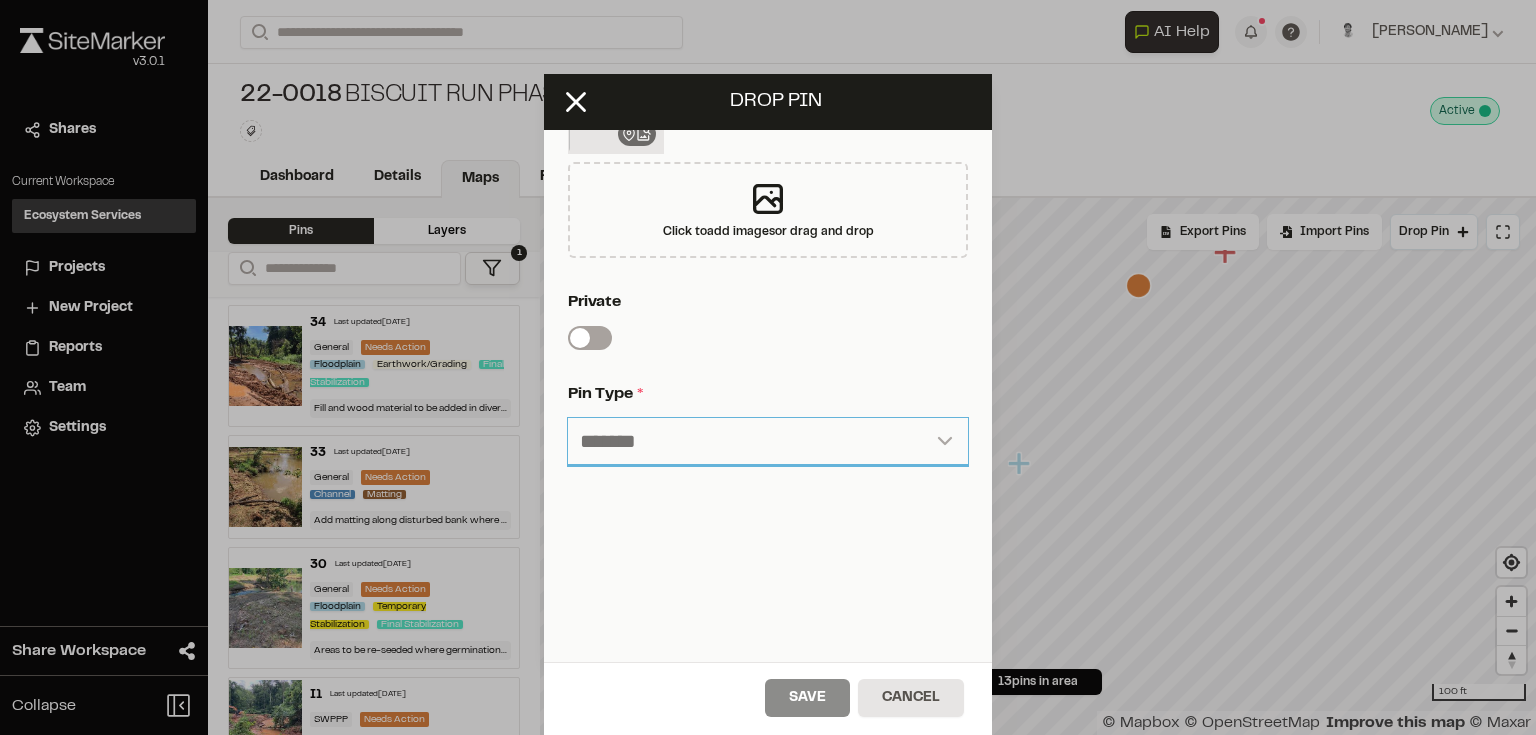 click on "**********" at bounding box center [768, 442] 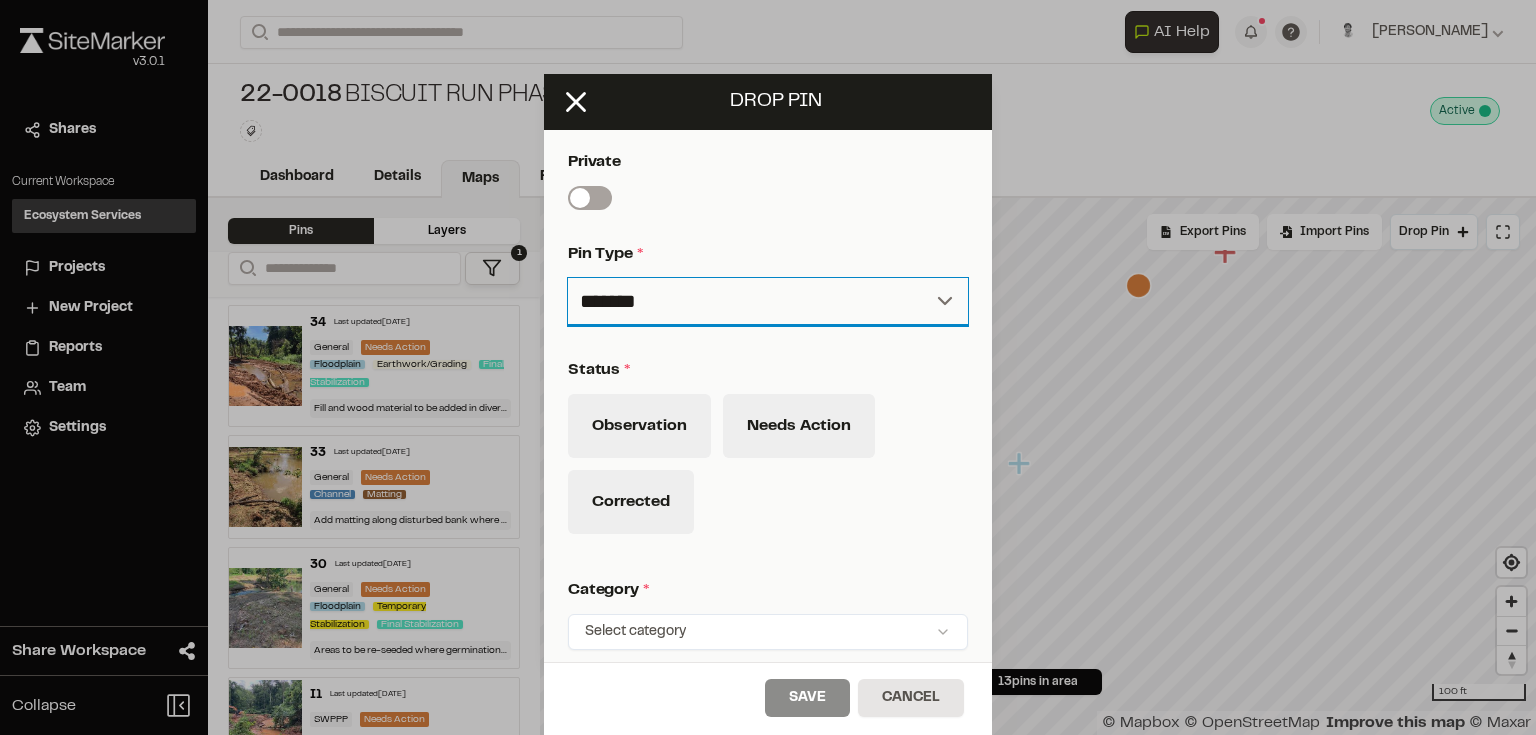 scroll, scrollTop: 755, scrollLeft: 0, axis: vertical 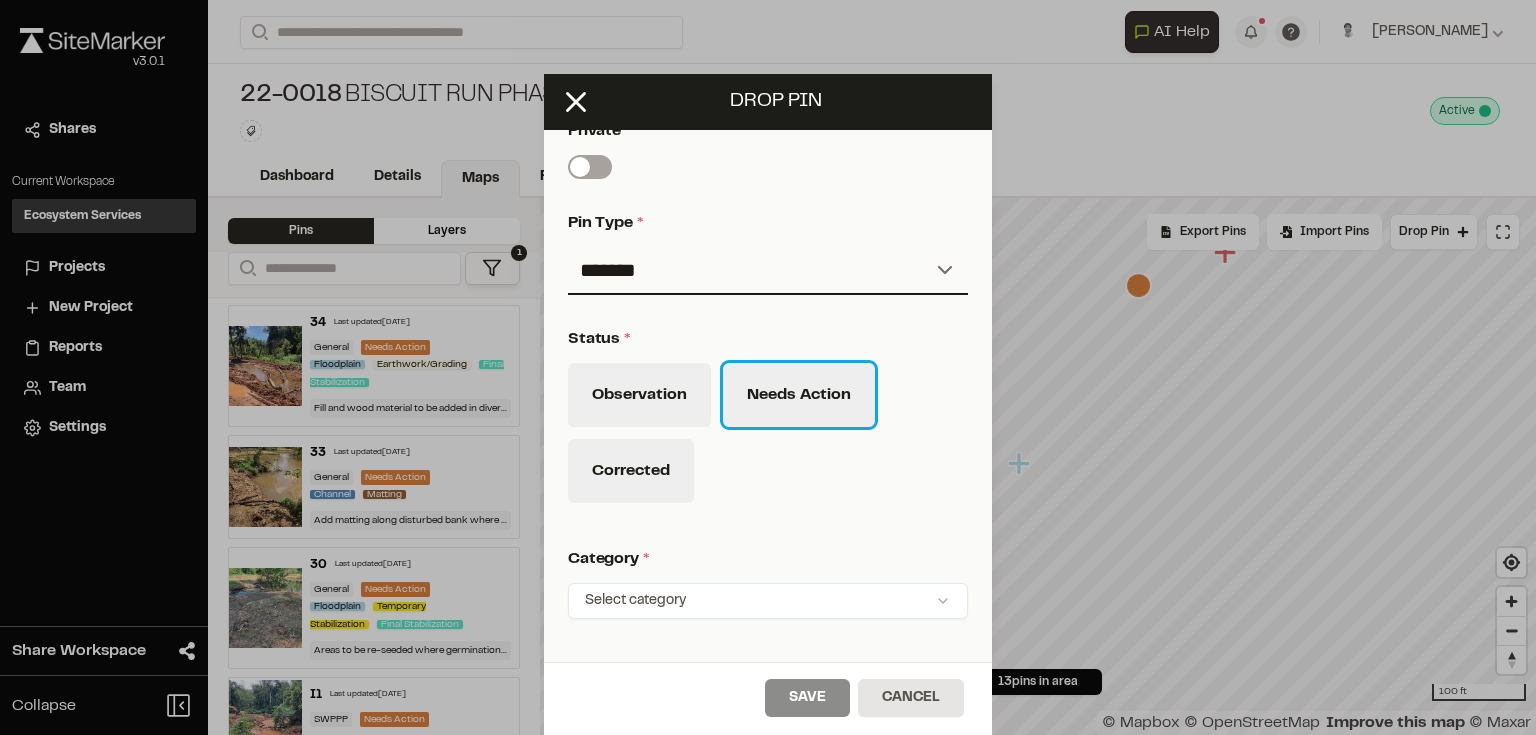 click on "Needs Action" at bounding box center [799, 395] 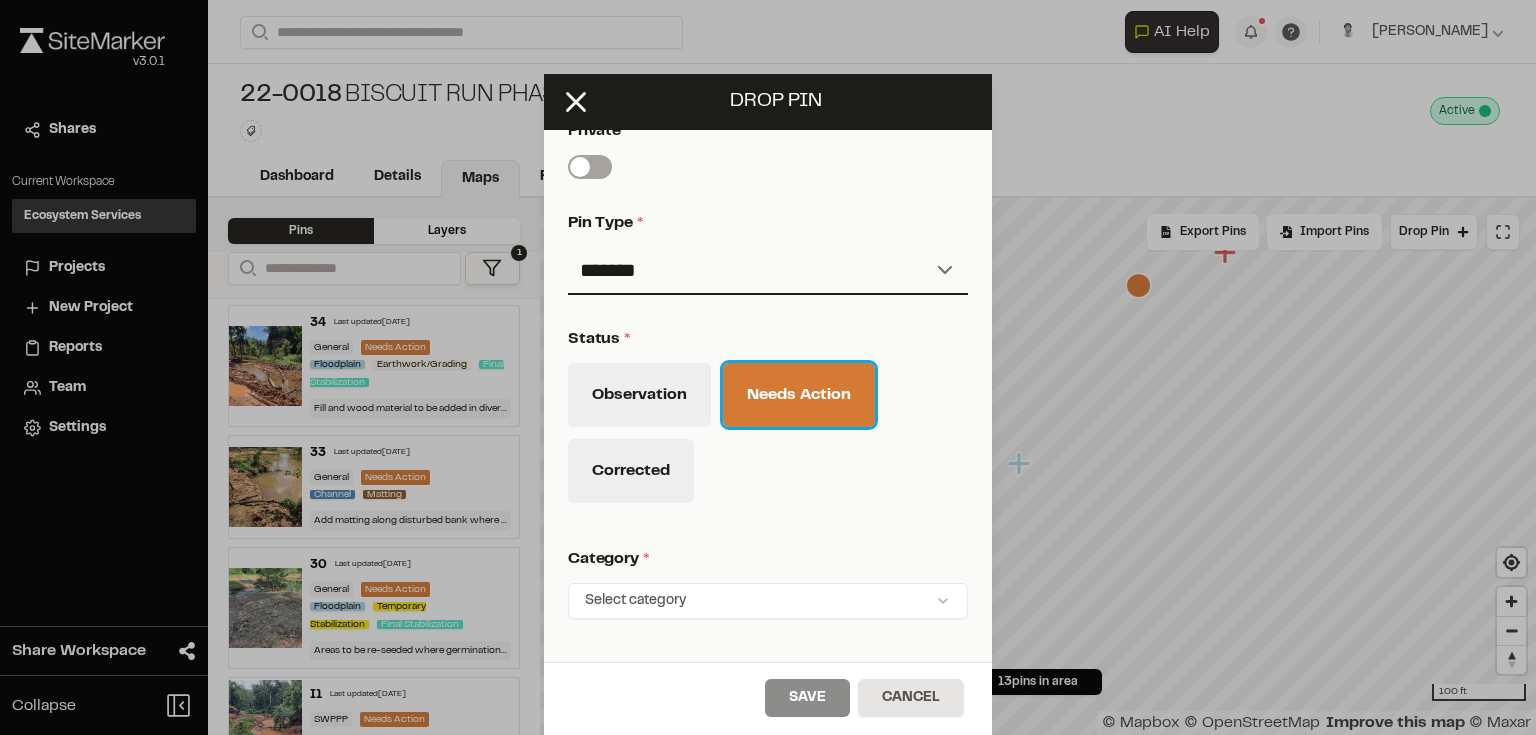 scroll, scrollTop: 915, scrollLeft: 0, axis: vertical 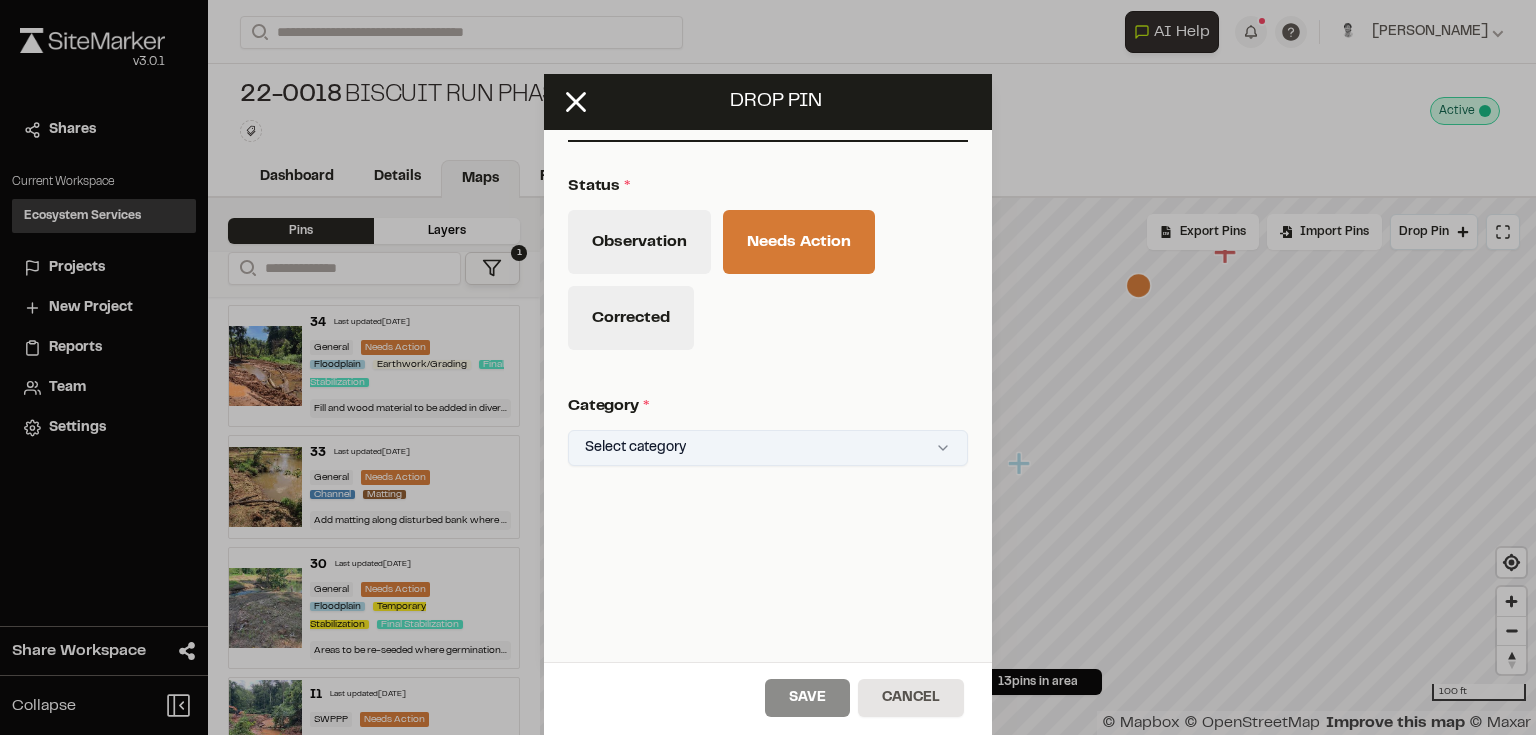 click on "**********" at bounding box center [768, 367] 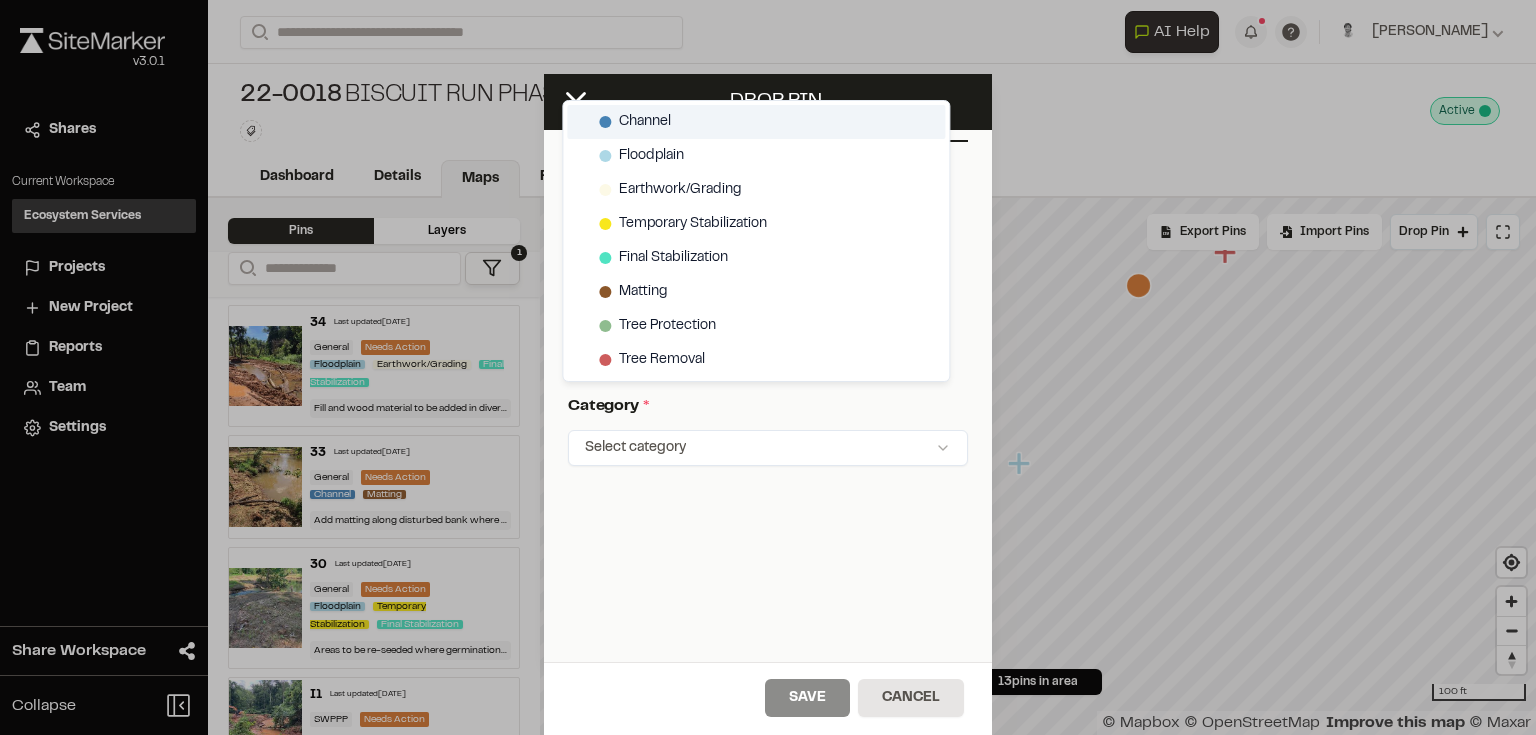 click on "Channel" at bounding box center (645, 122) 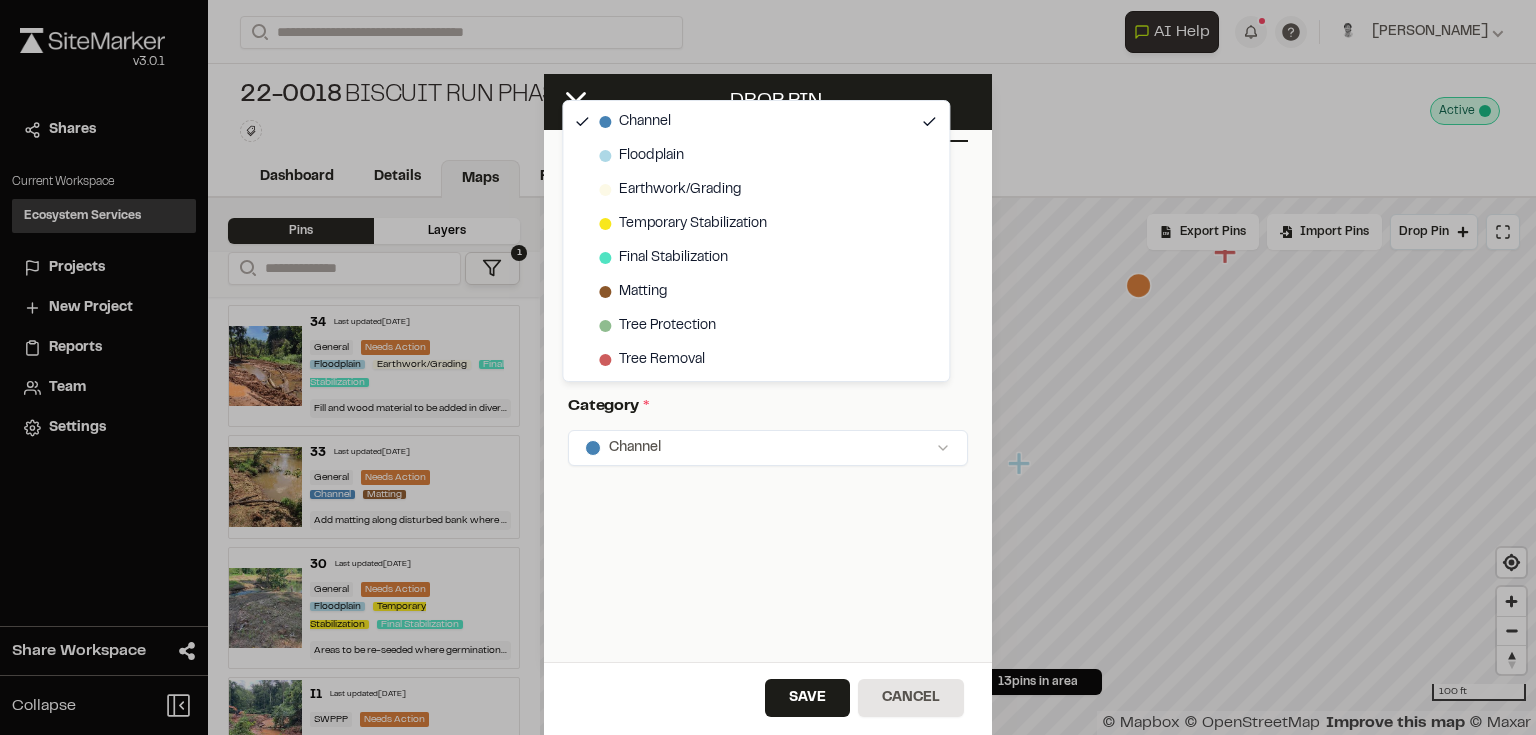 click on "**********" at bounding box center (768, 367) 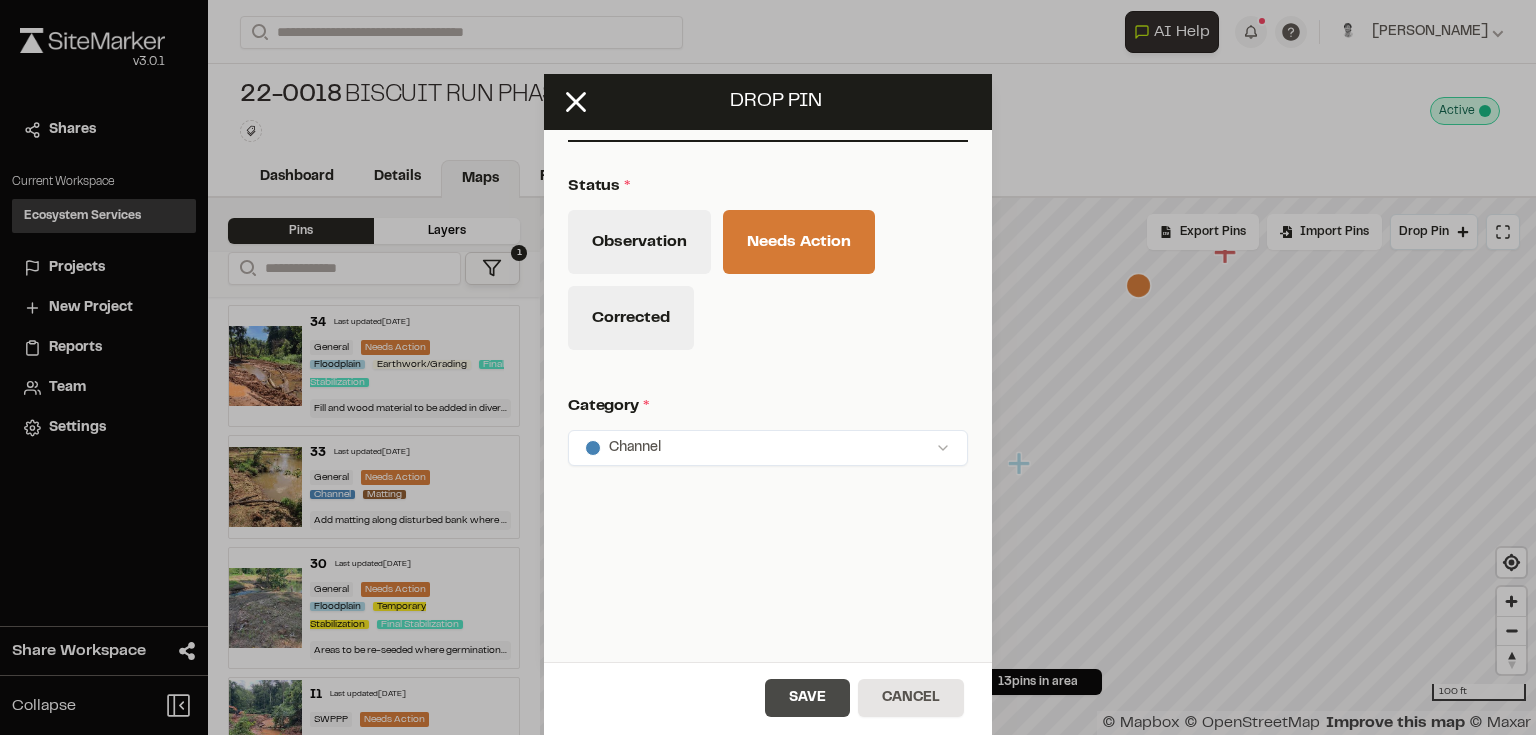 click on "Save" at bounding box center [807, 698] 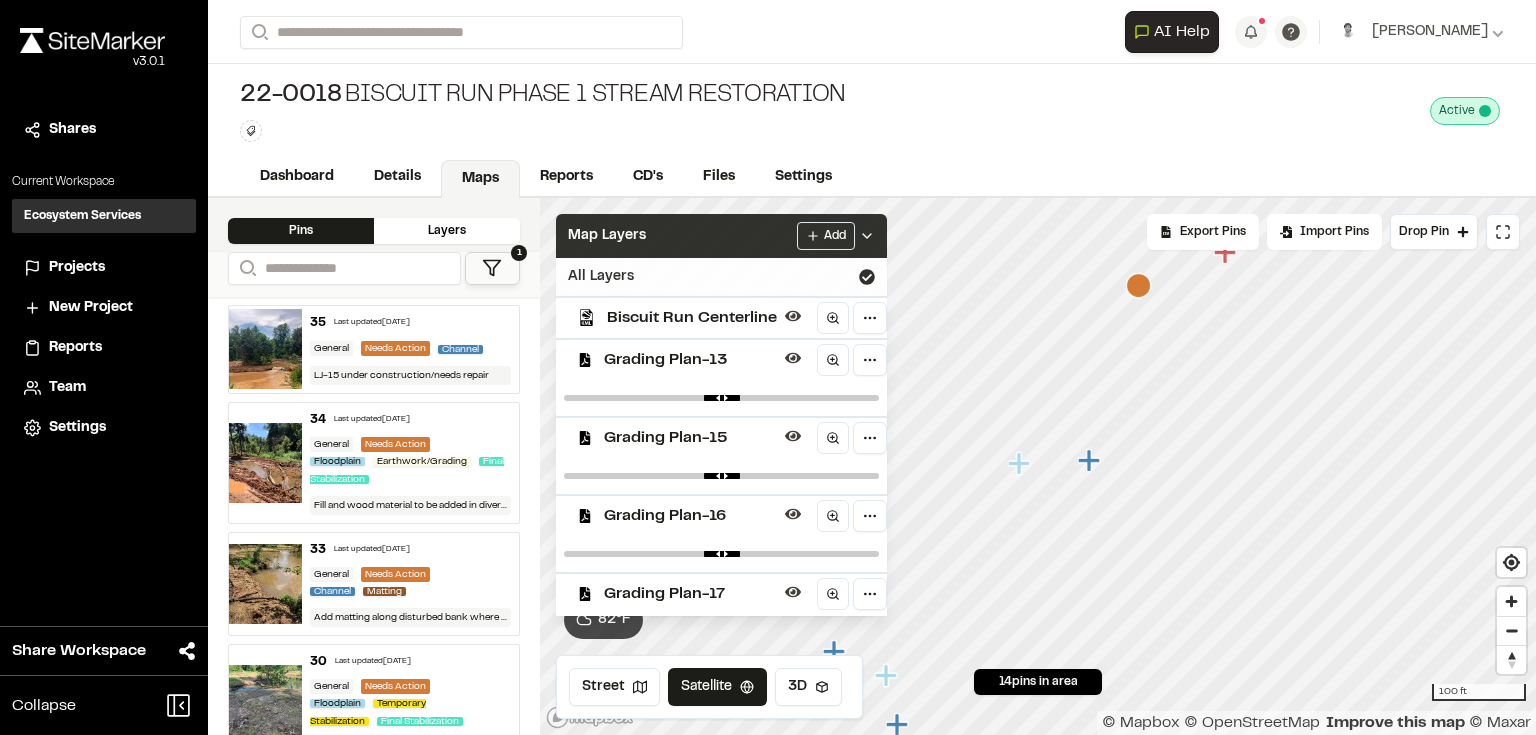 click 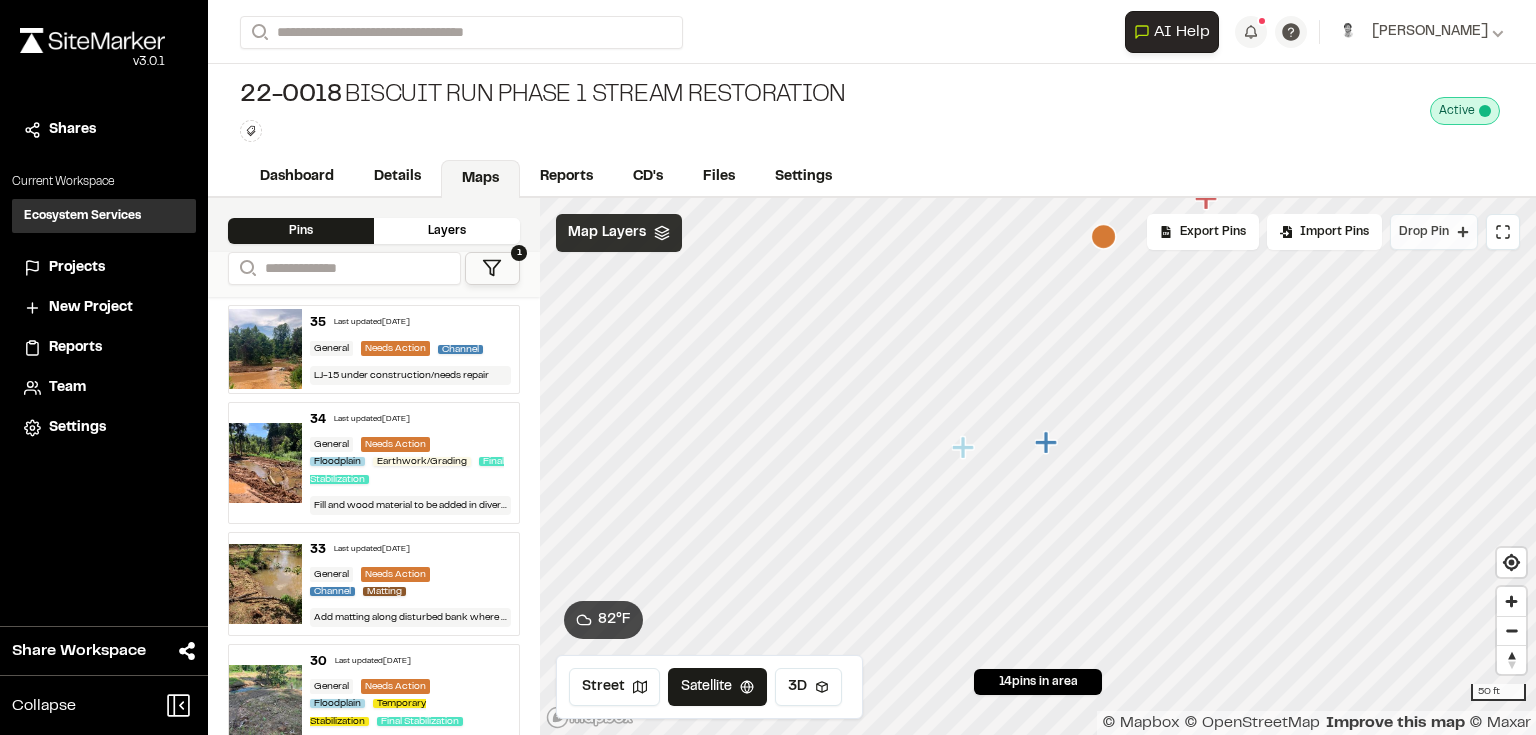 click on "Drop Pin" at bounding box center (1424, 232) 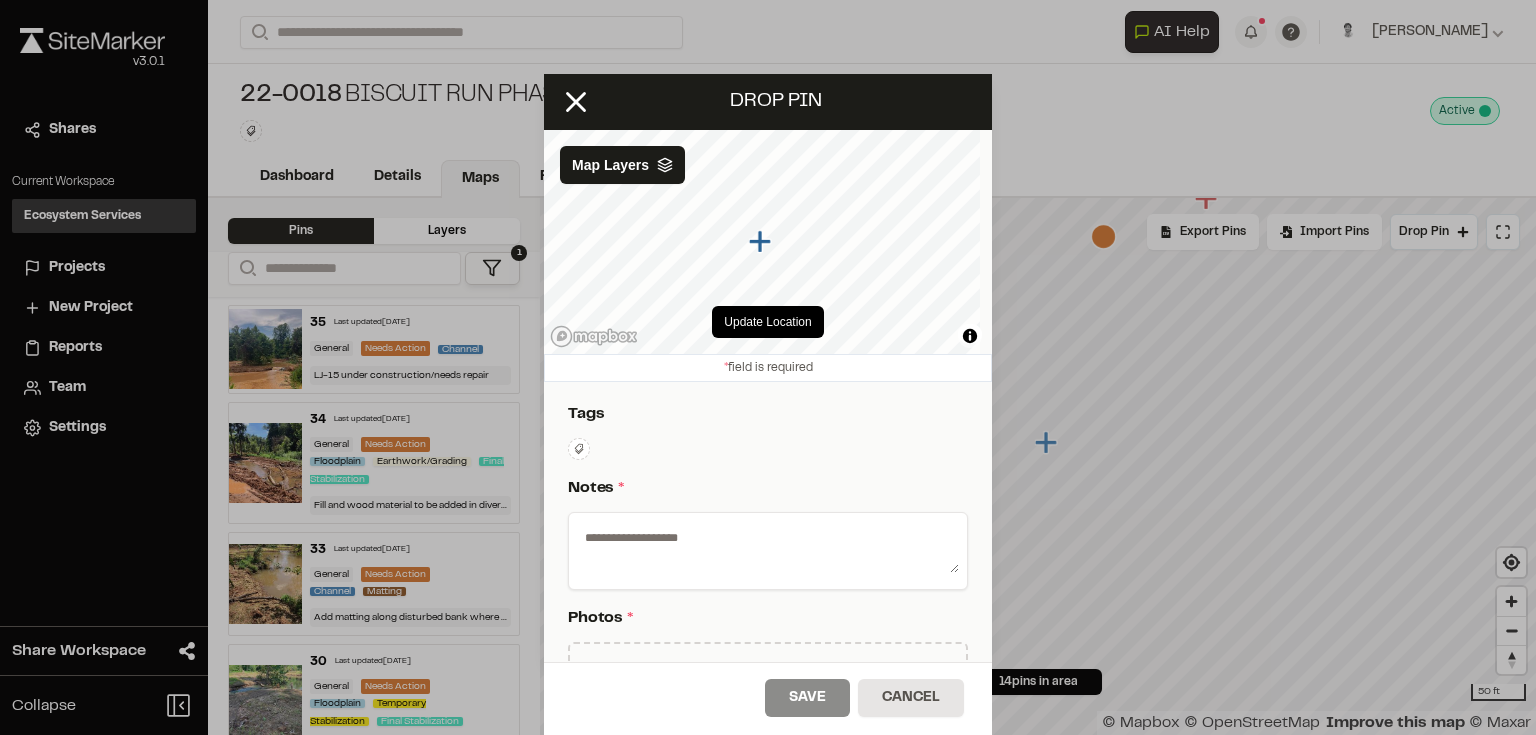 click at bounding box center [768, 547] 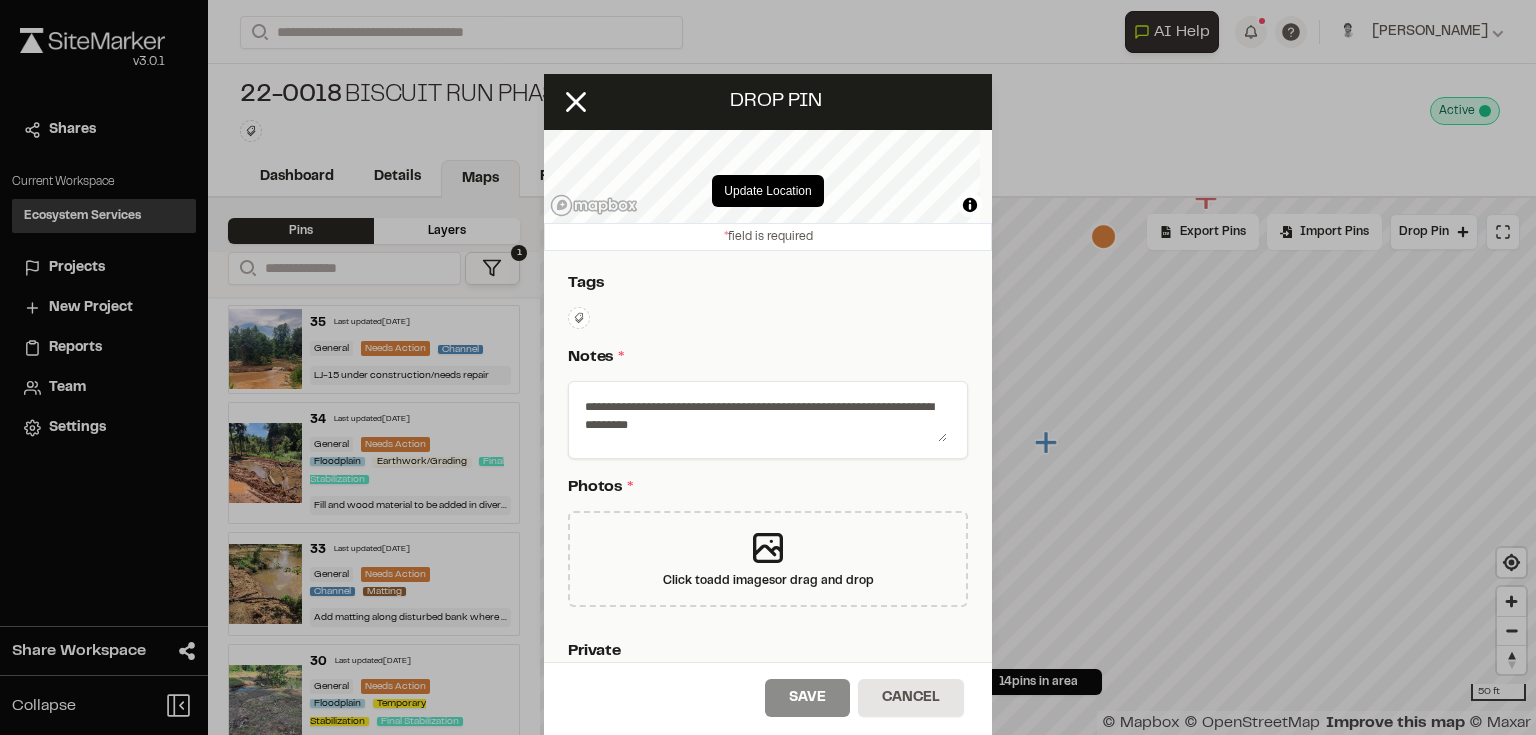 scroll, scrollTop: 160, scrollLeft: 0, axis: vertical 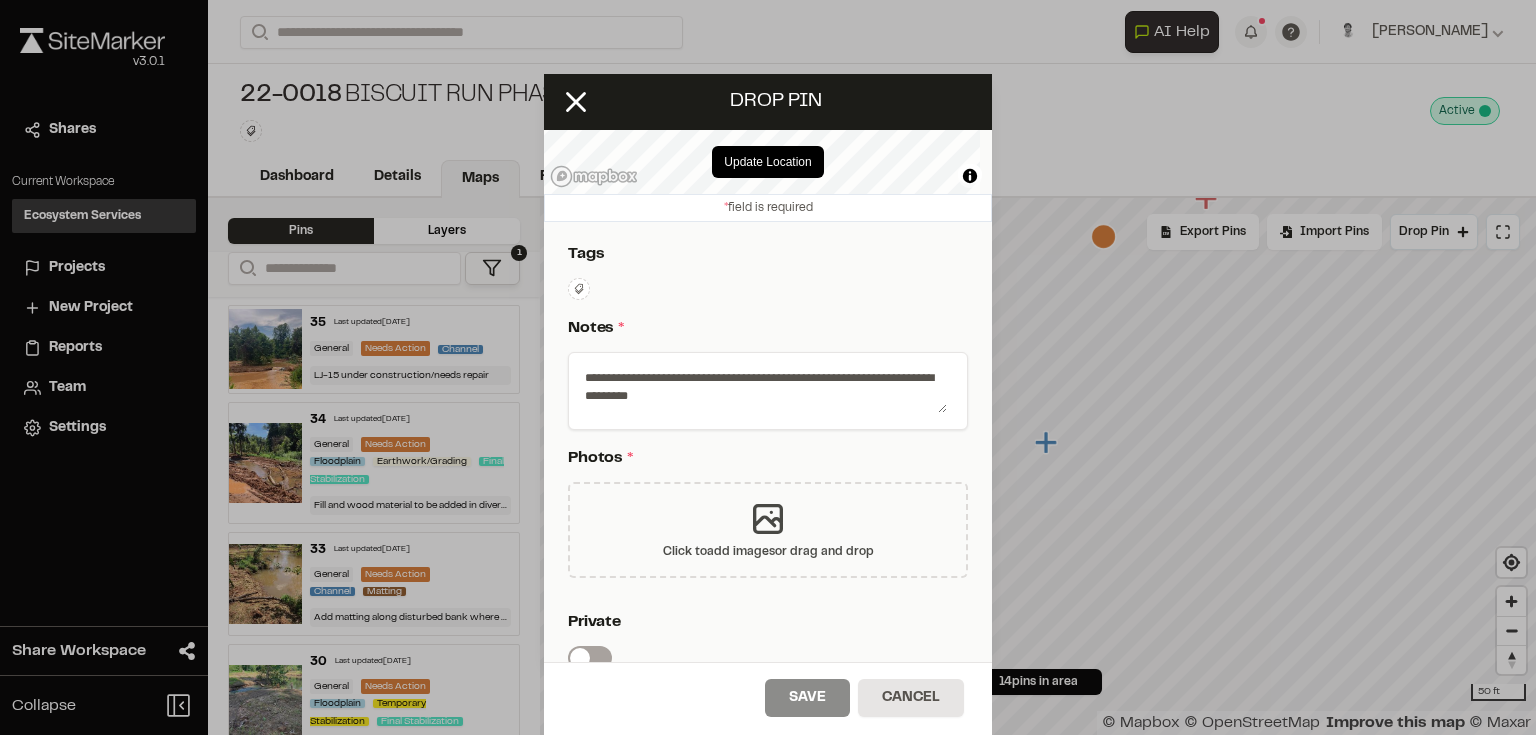 type on "**********" 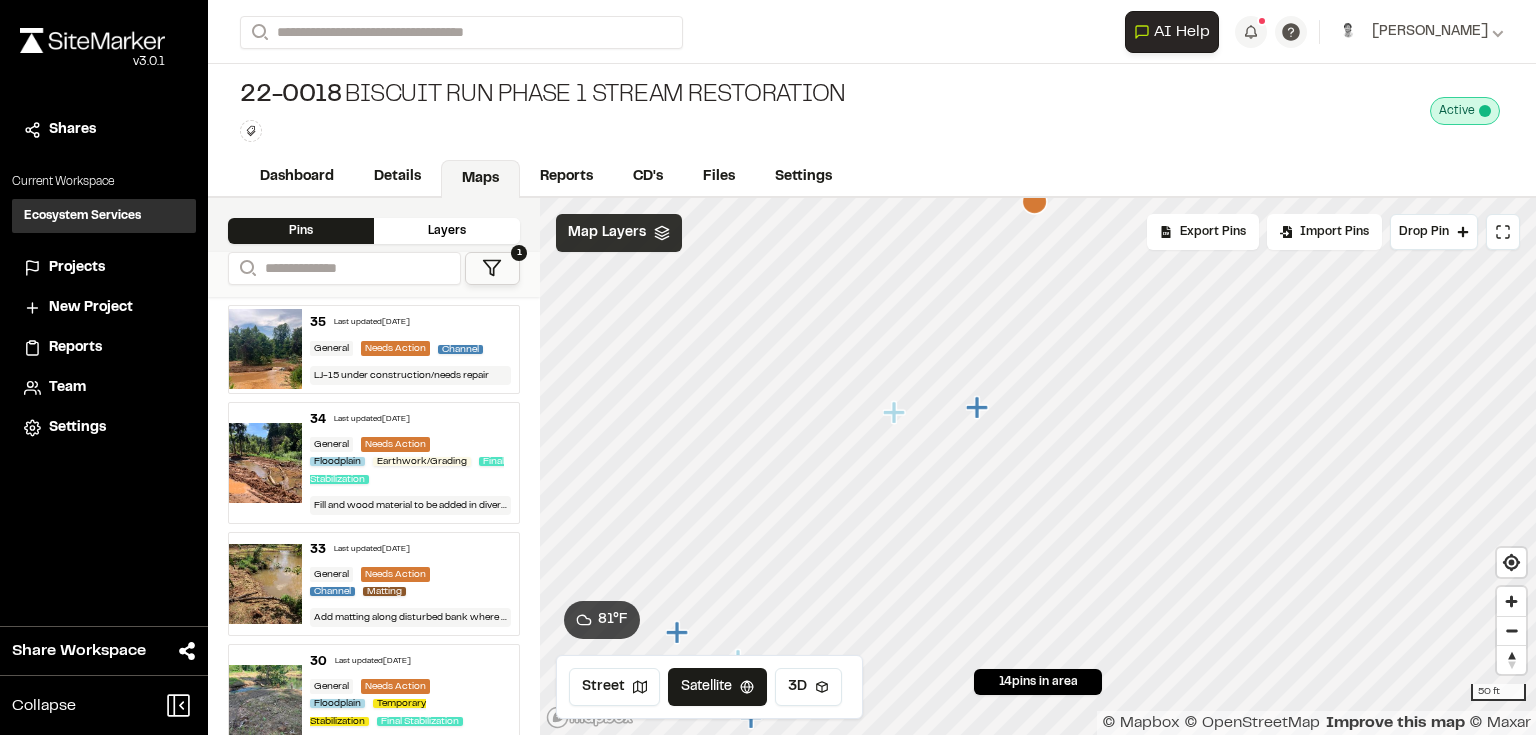 click 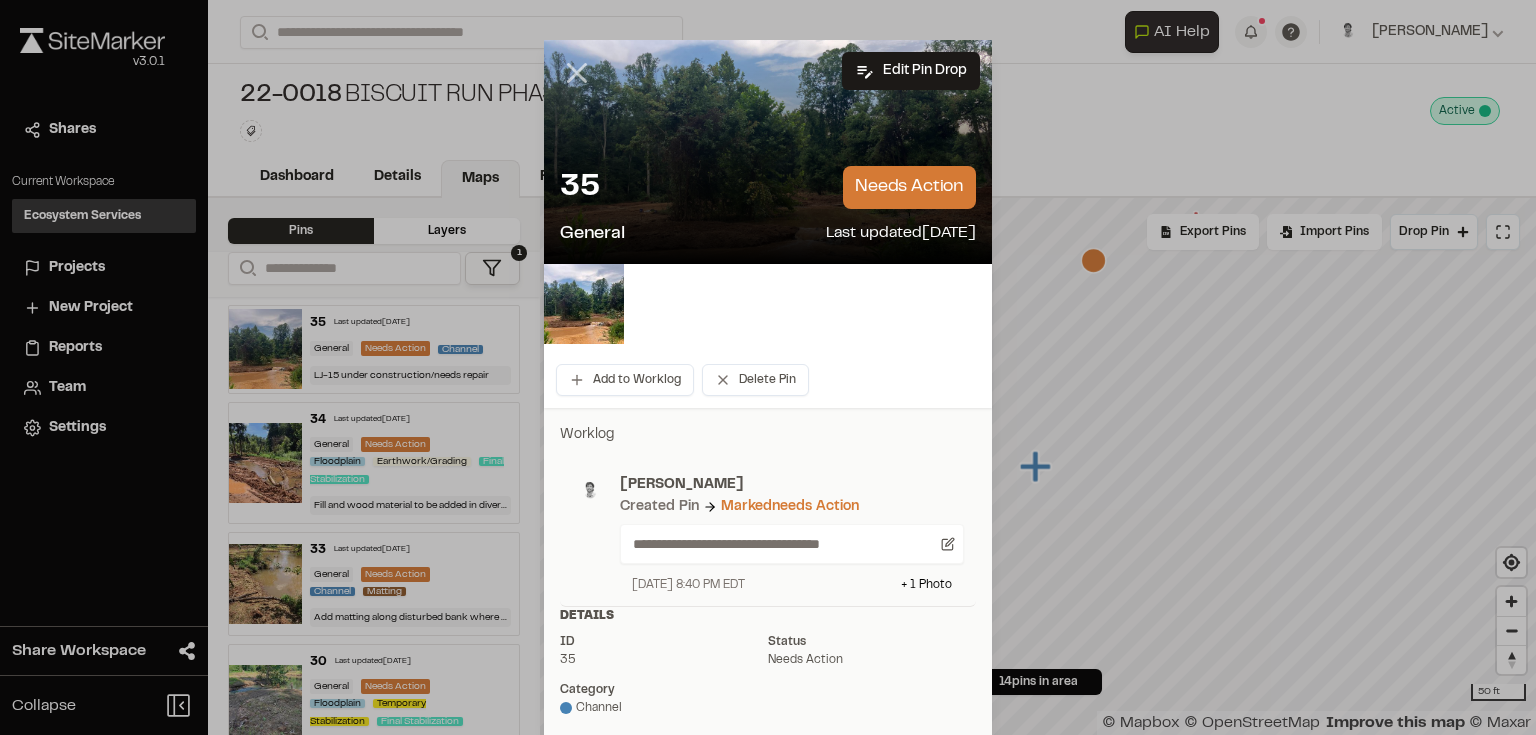click 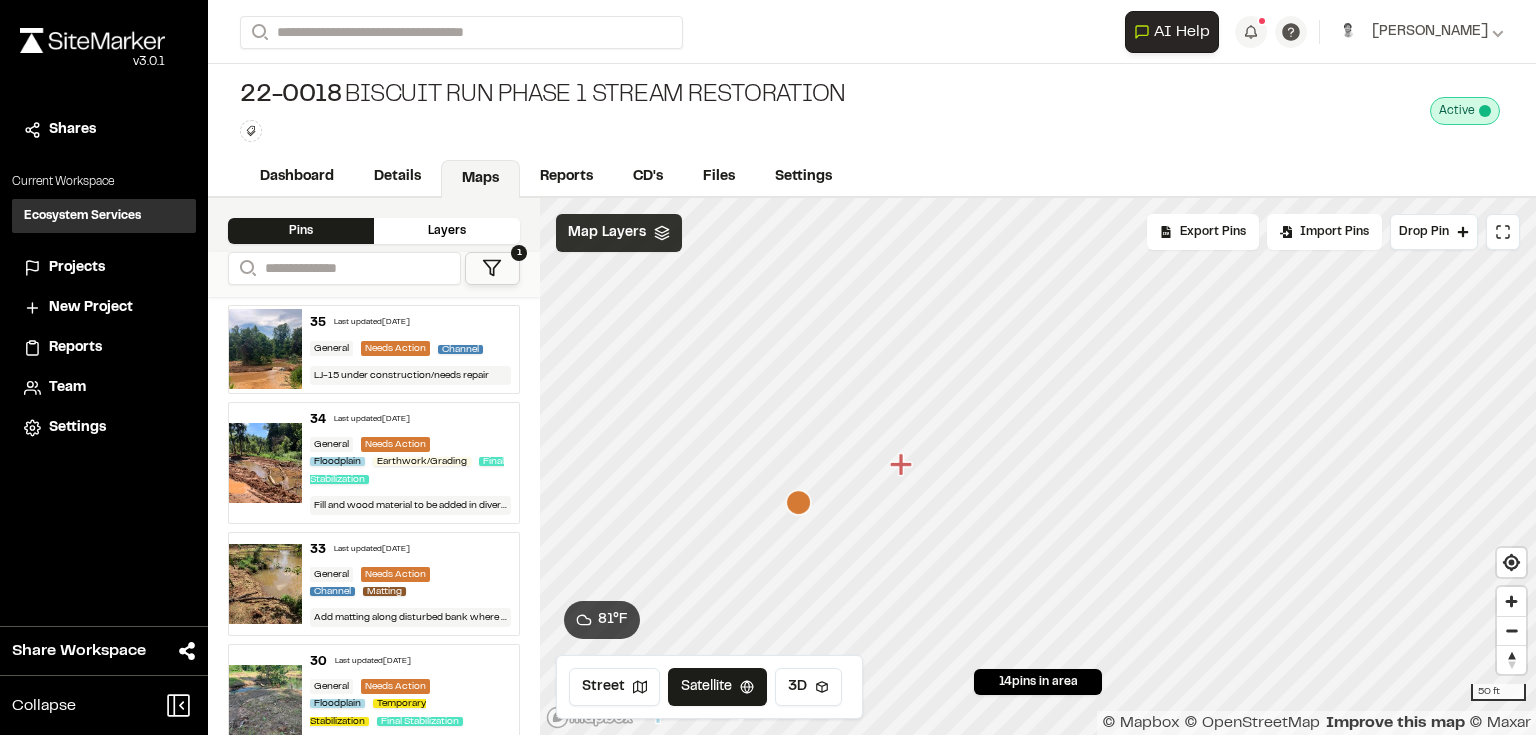 click 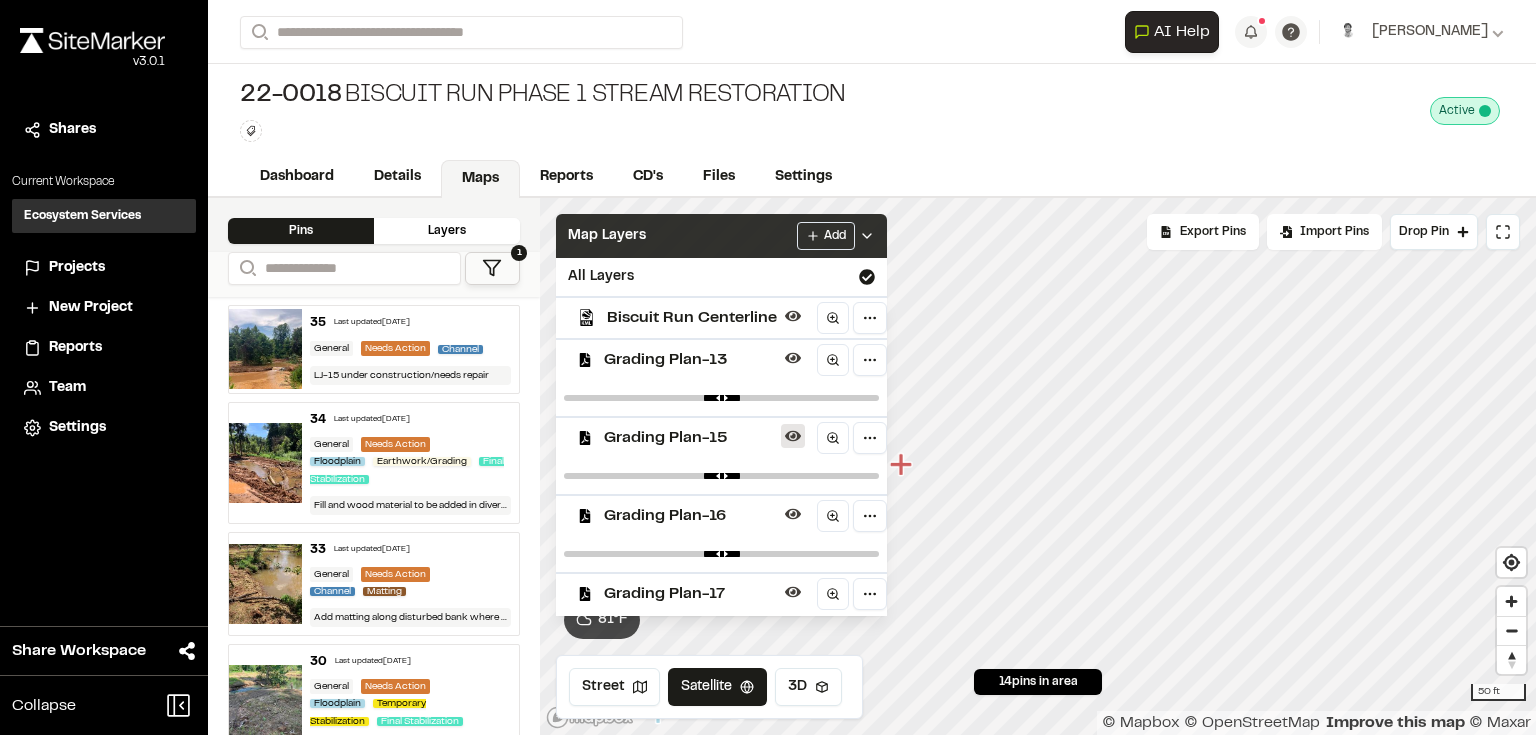 click 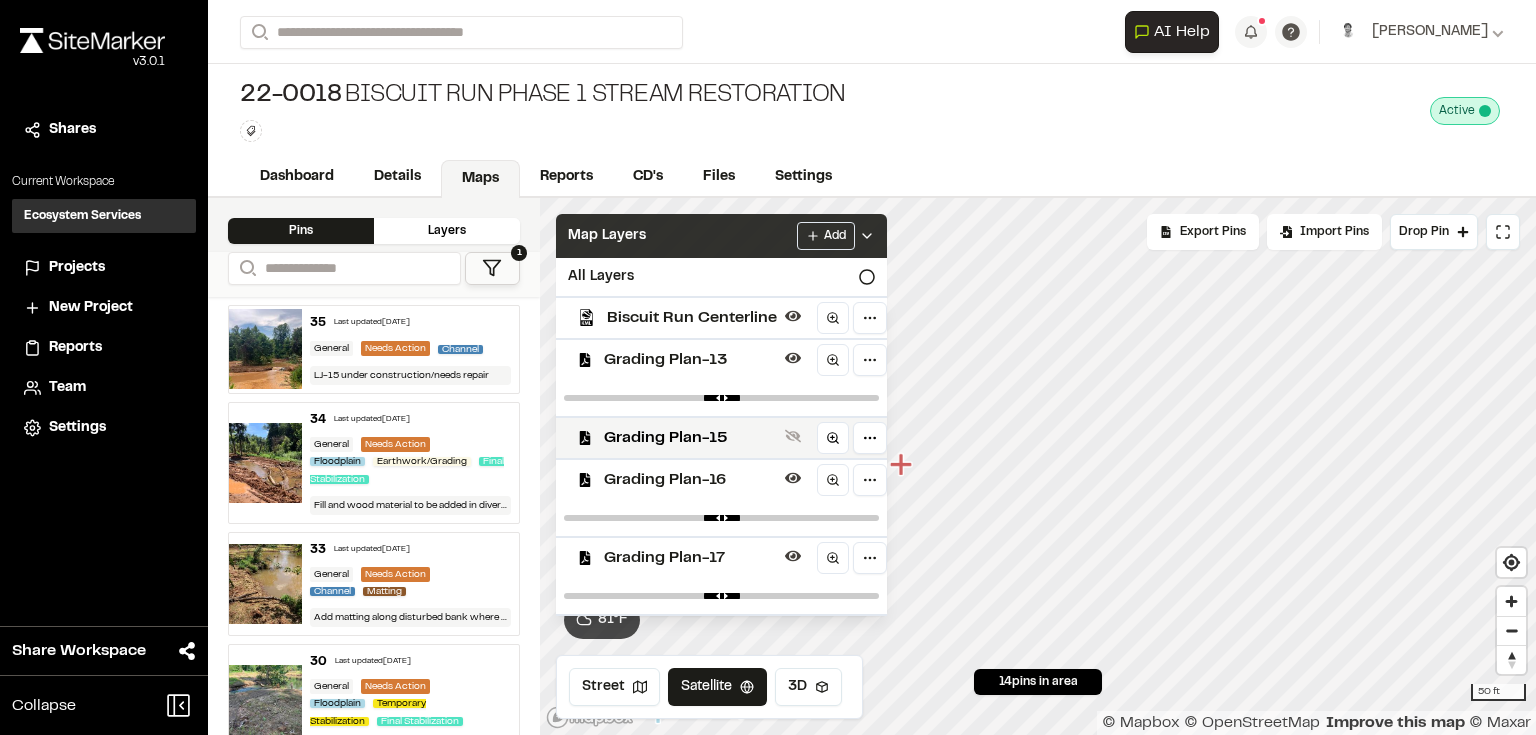 click 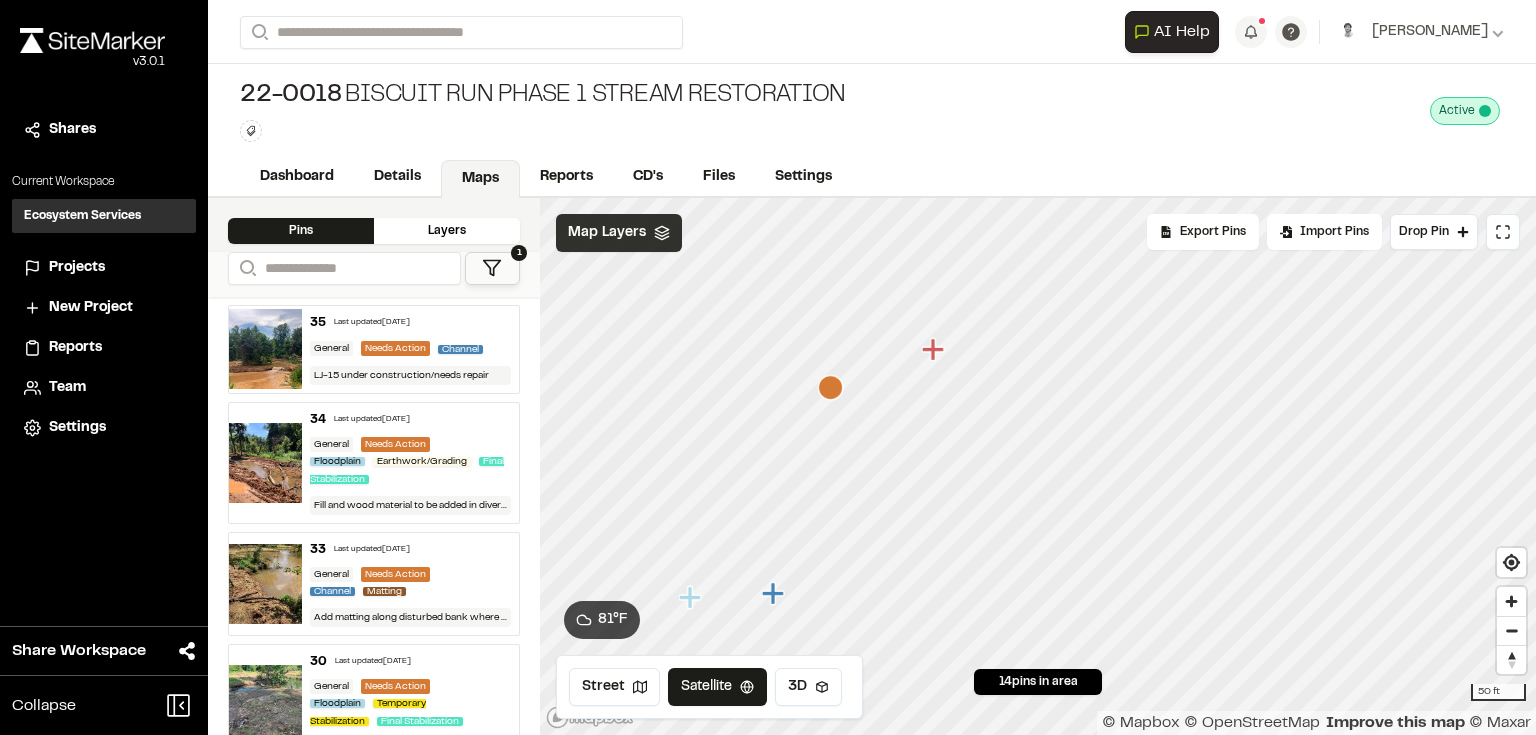 click 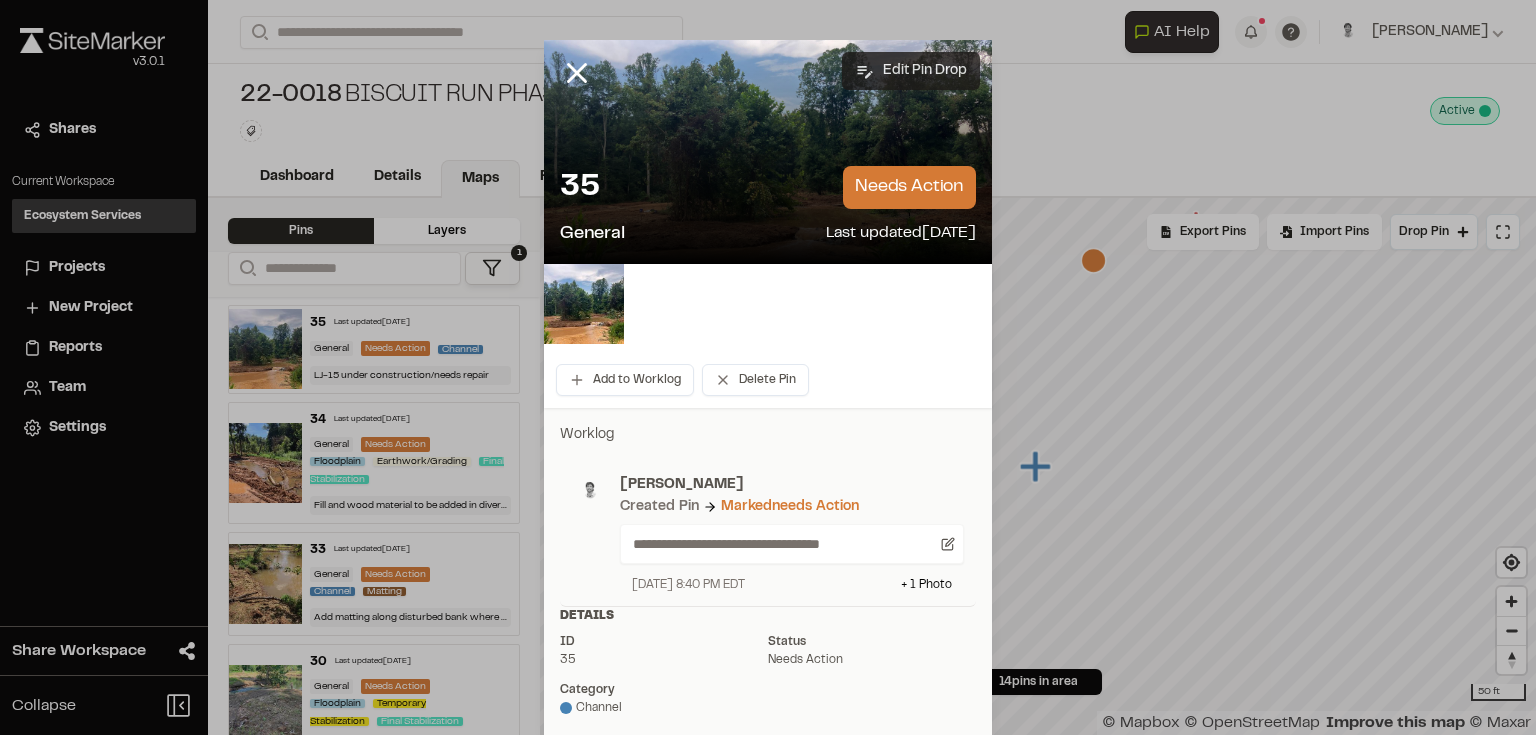 click on "Edit Pin Drop" at bounding box center [911, 71] 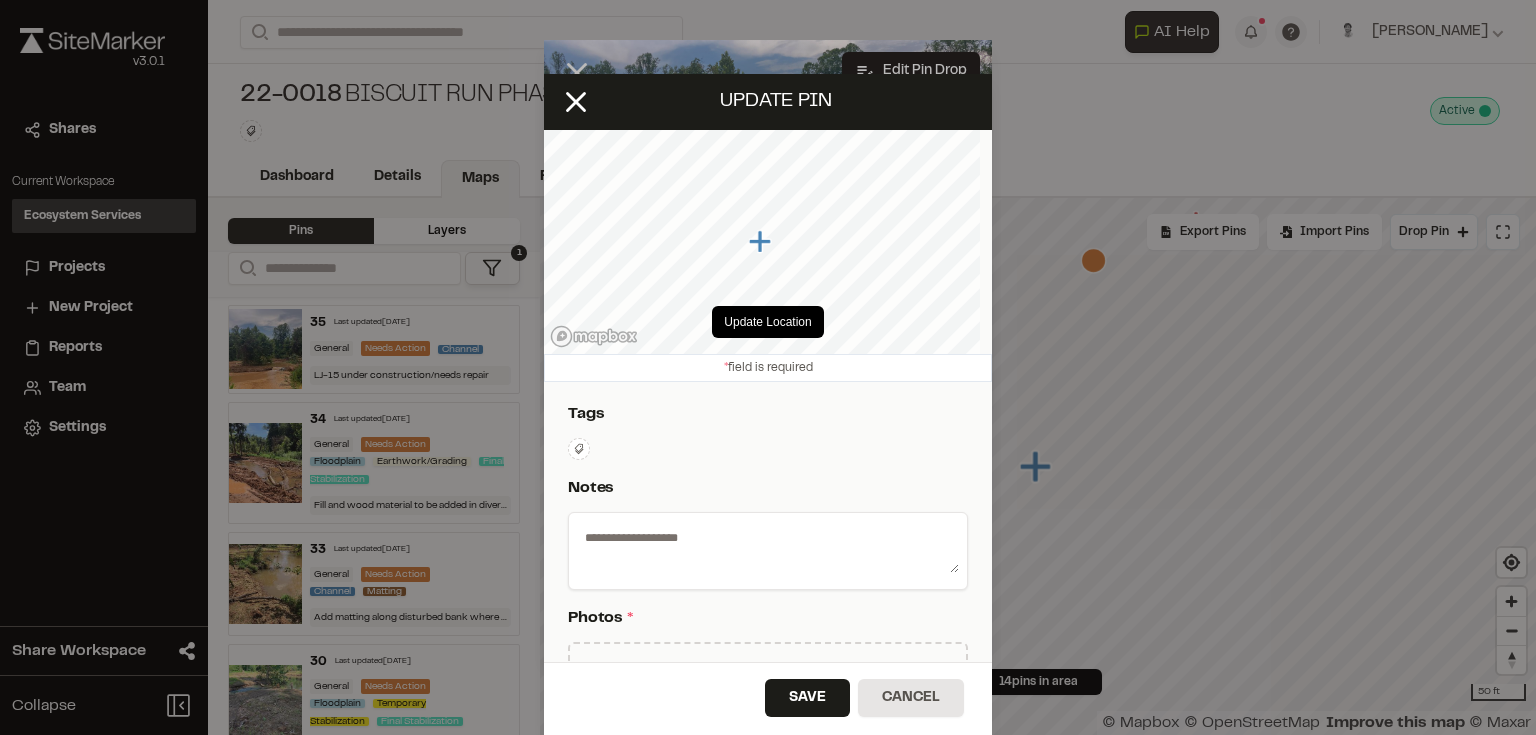 type on "**********" 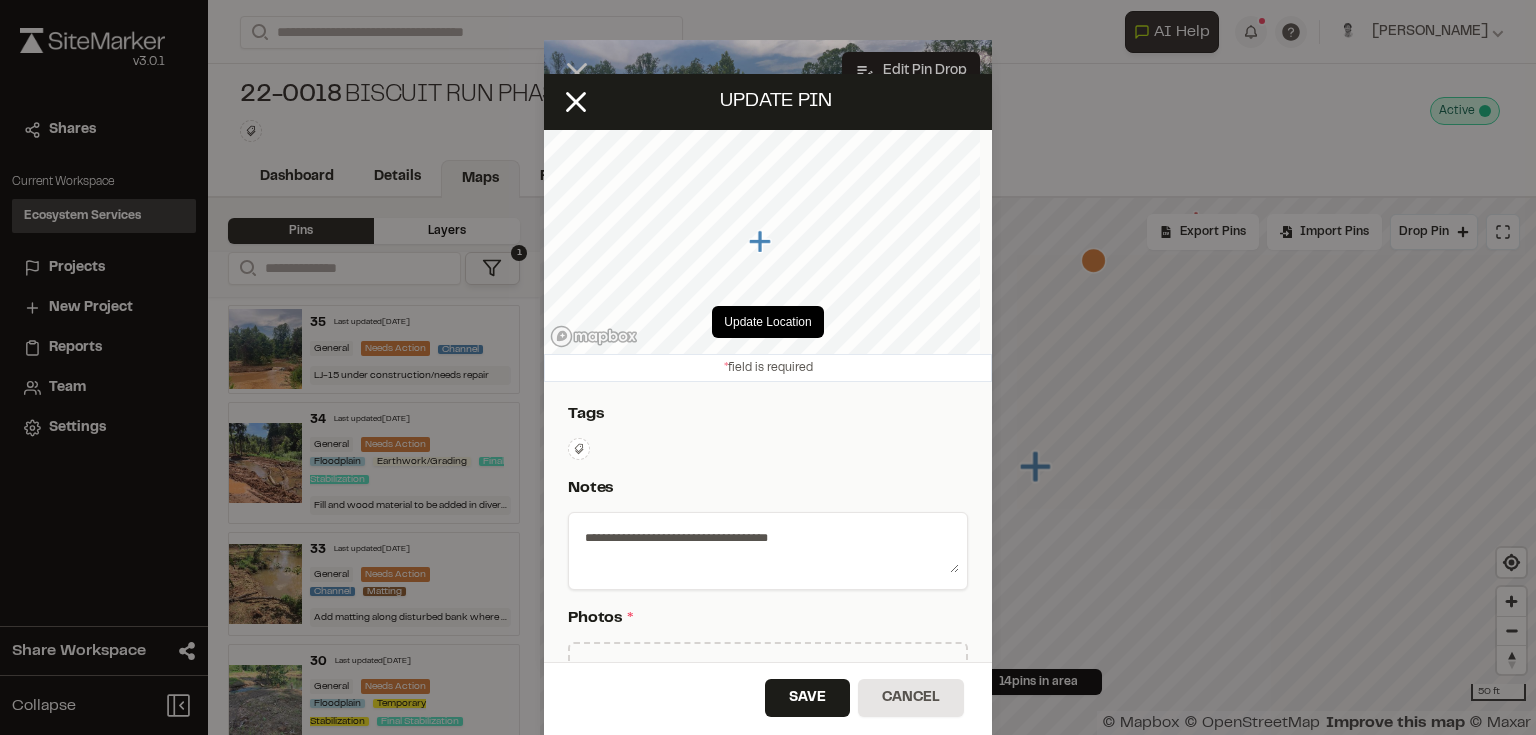 select on "****" 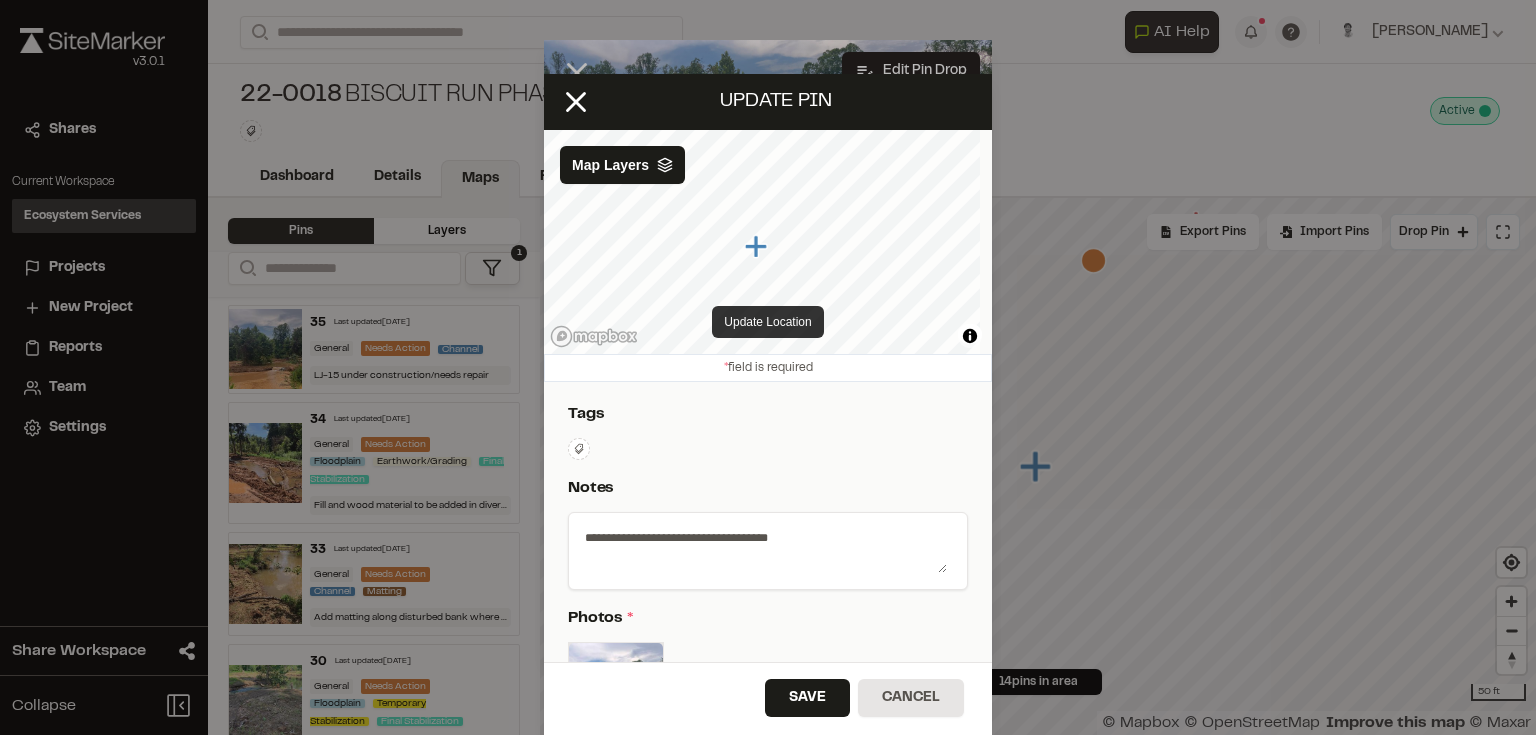 click on "Update Location" at bounding box center (767, 322) 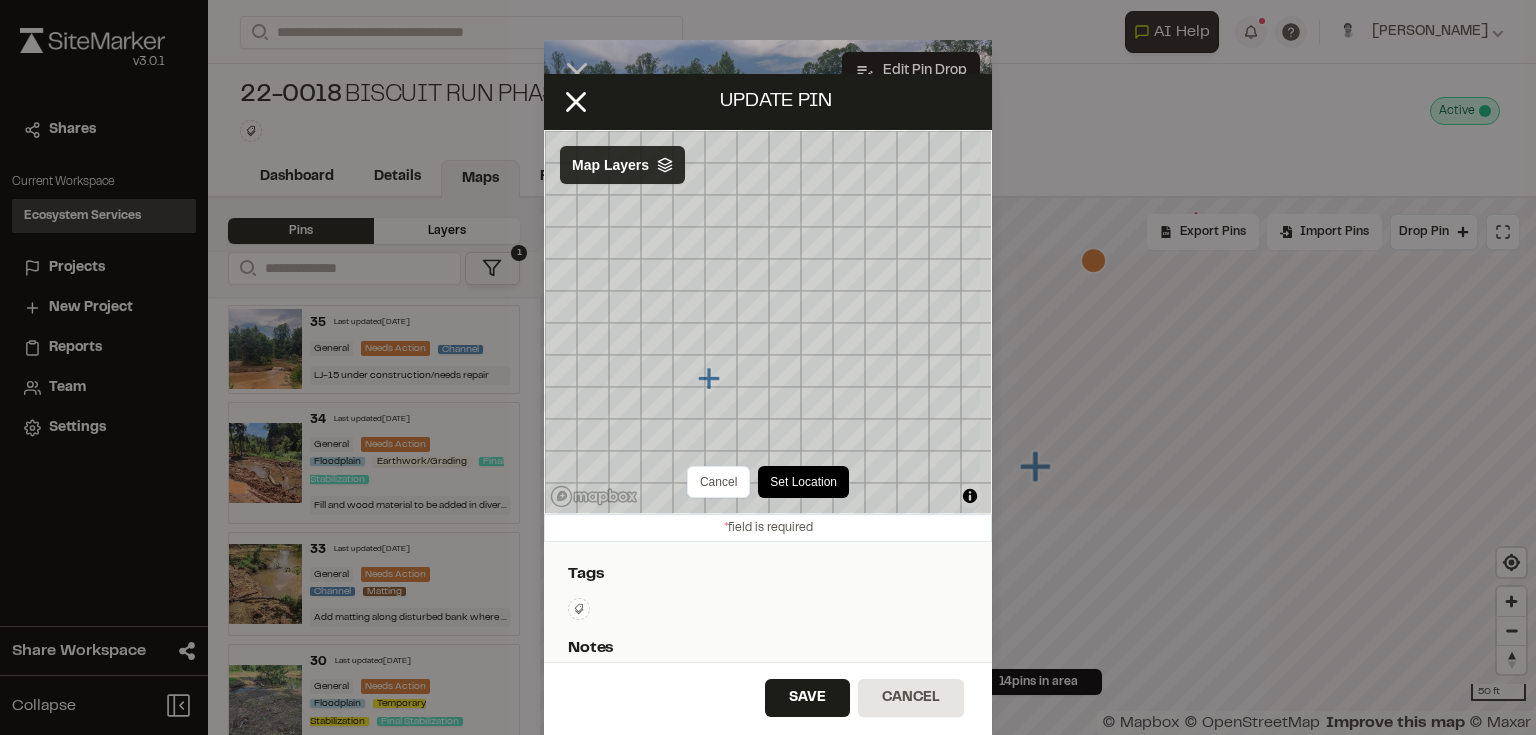 click 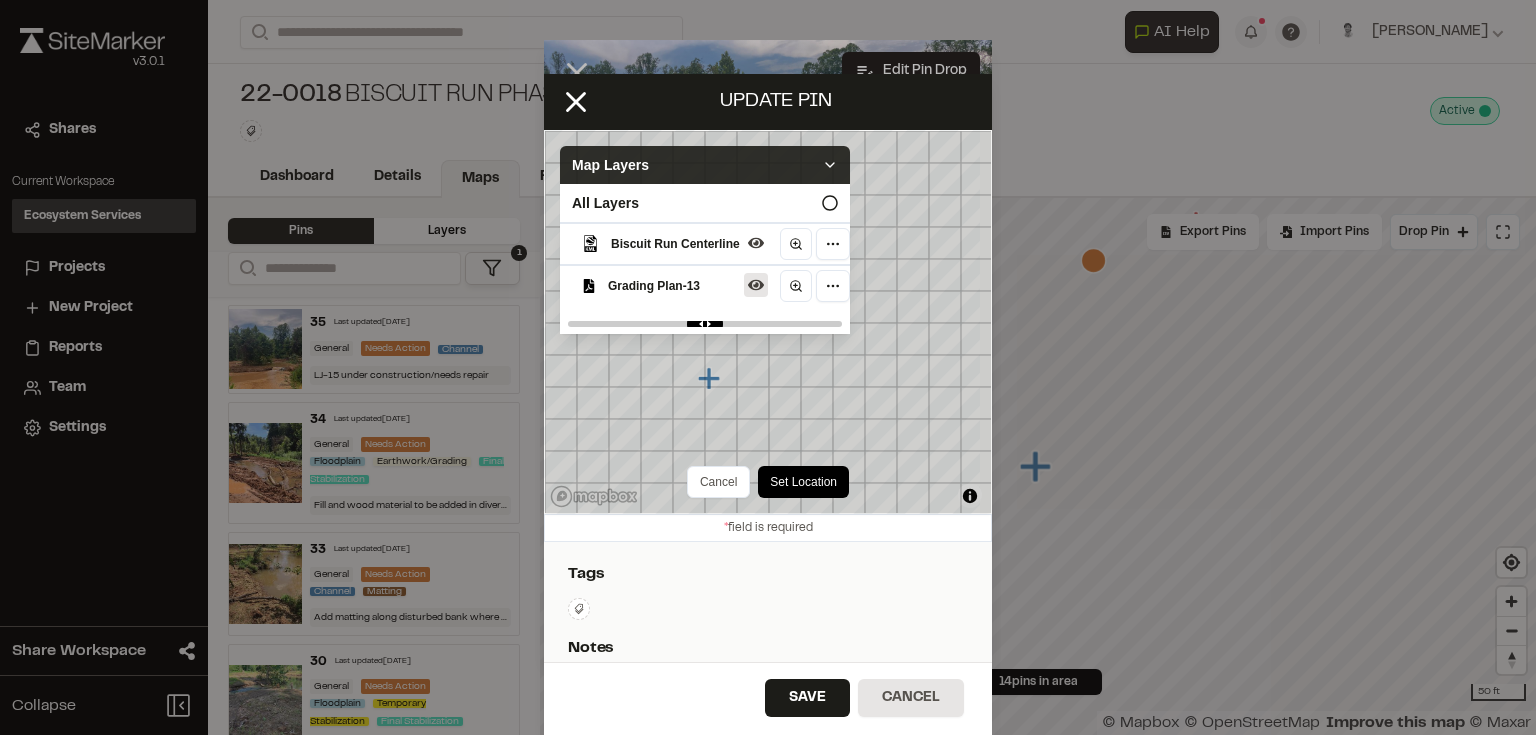 scroll, scrollTop: 160, scrollLeft: 0, axis: vertical 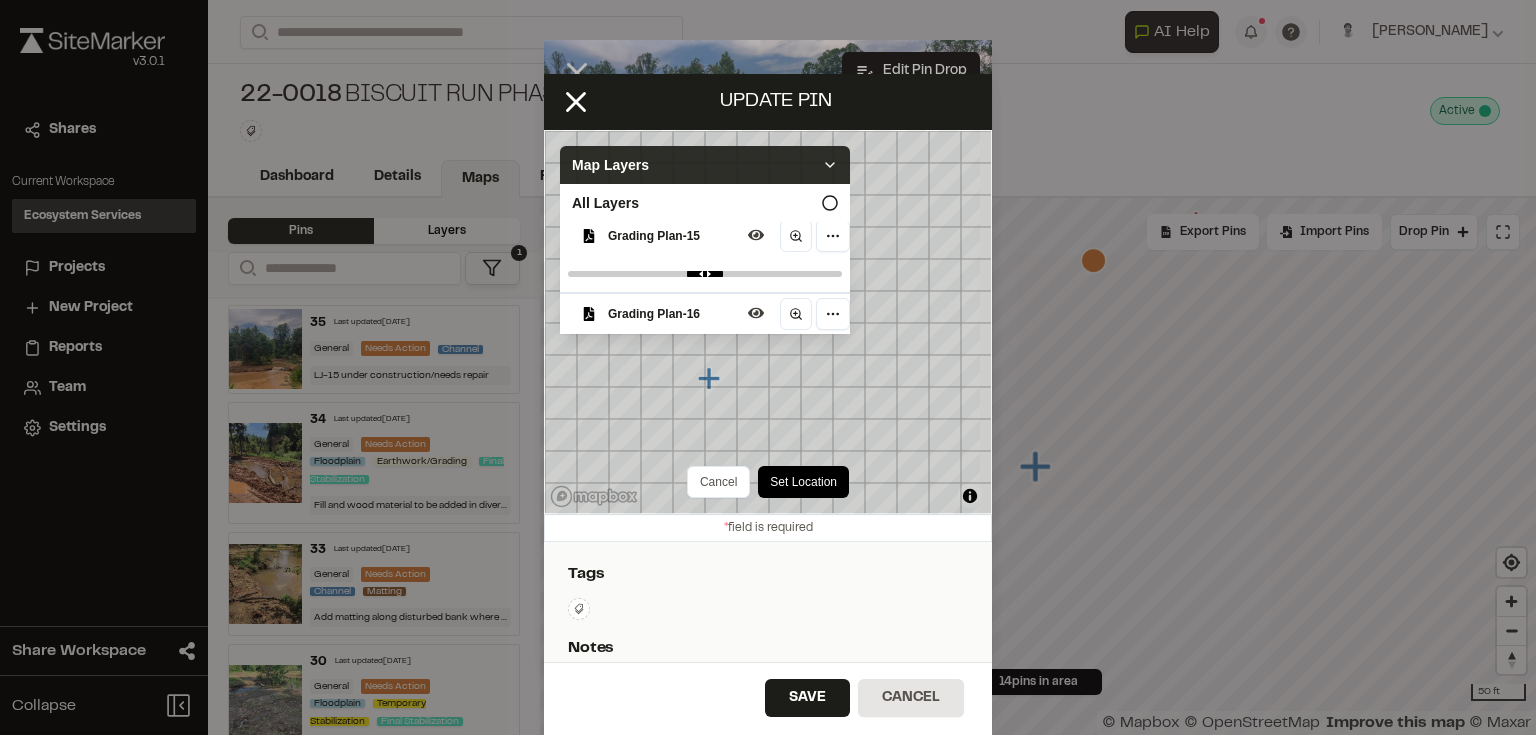 click 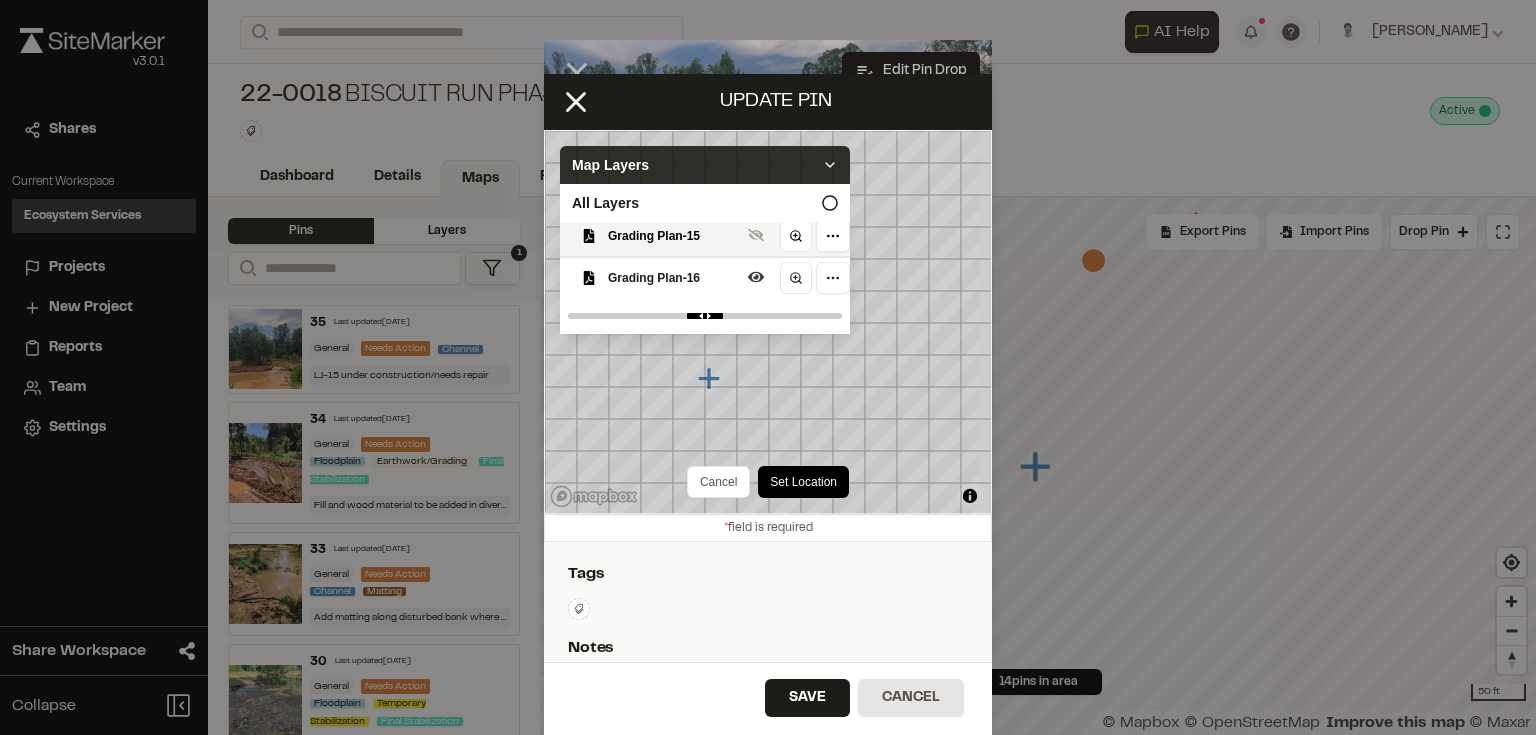 scroll, scrollTop: 92, scrollLeft: 0, axis: vertical 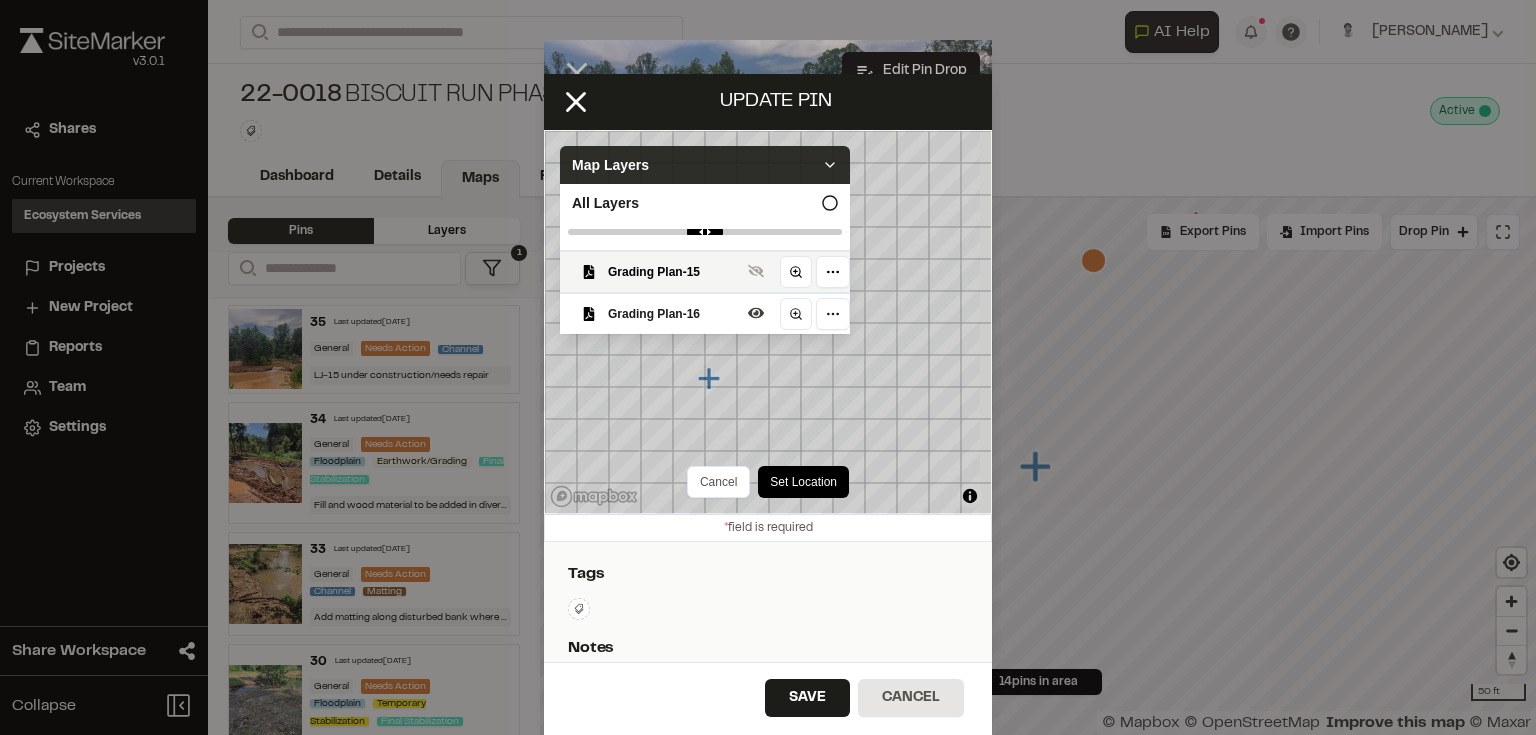 click 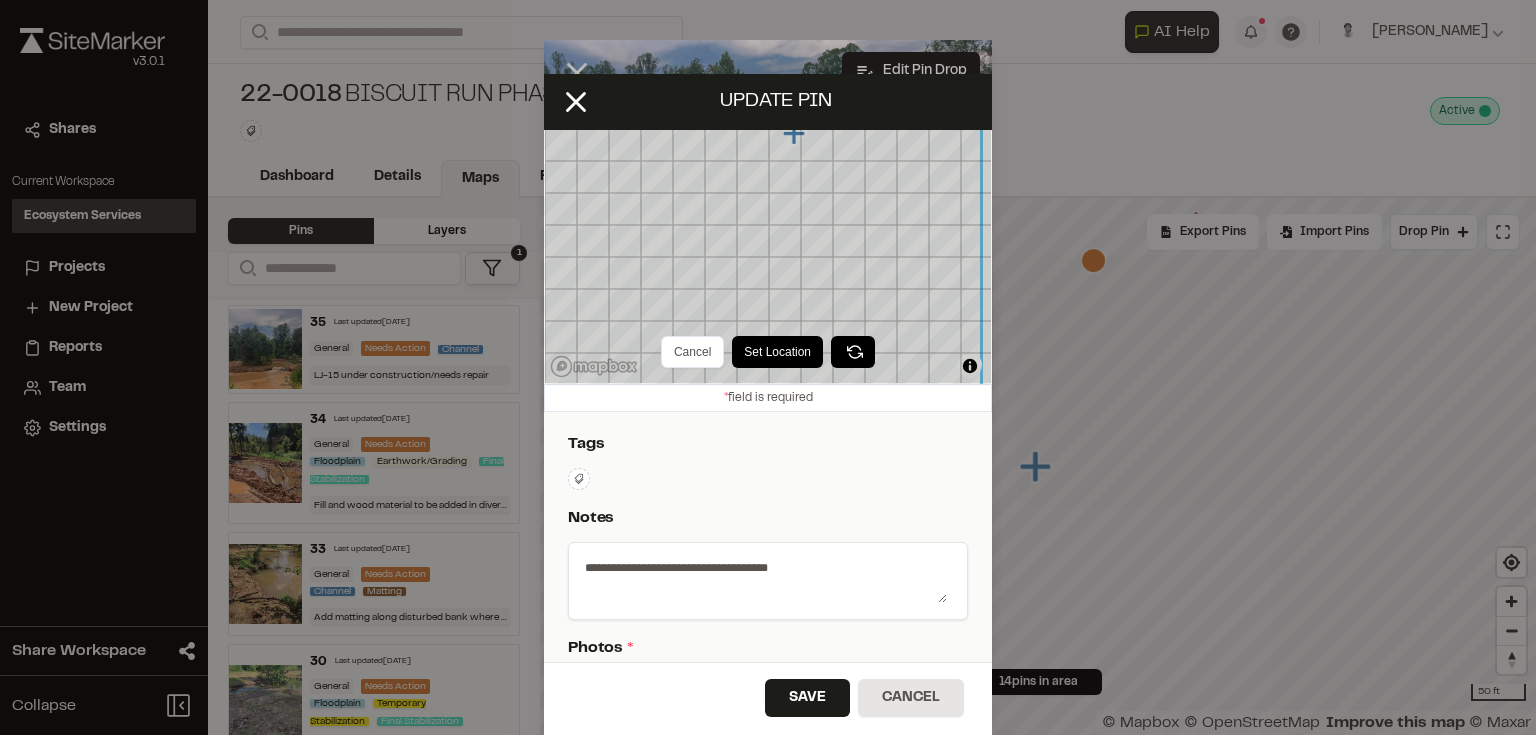 scroll, scrollTop: 160, scrollLeft: 0, axis: vertical 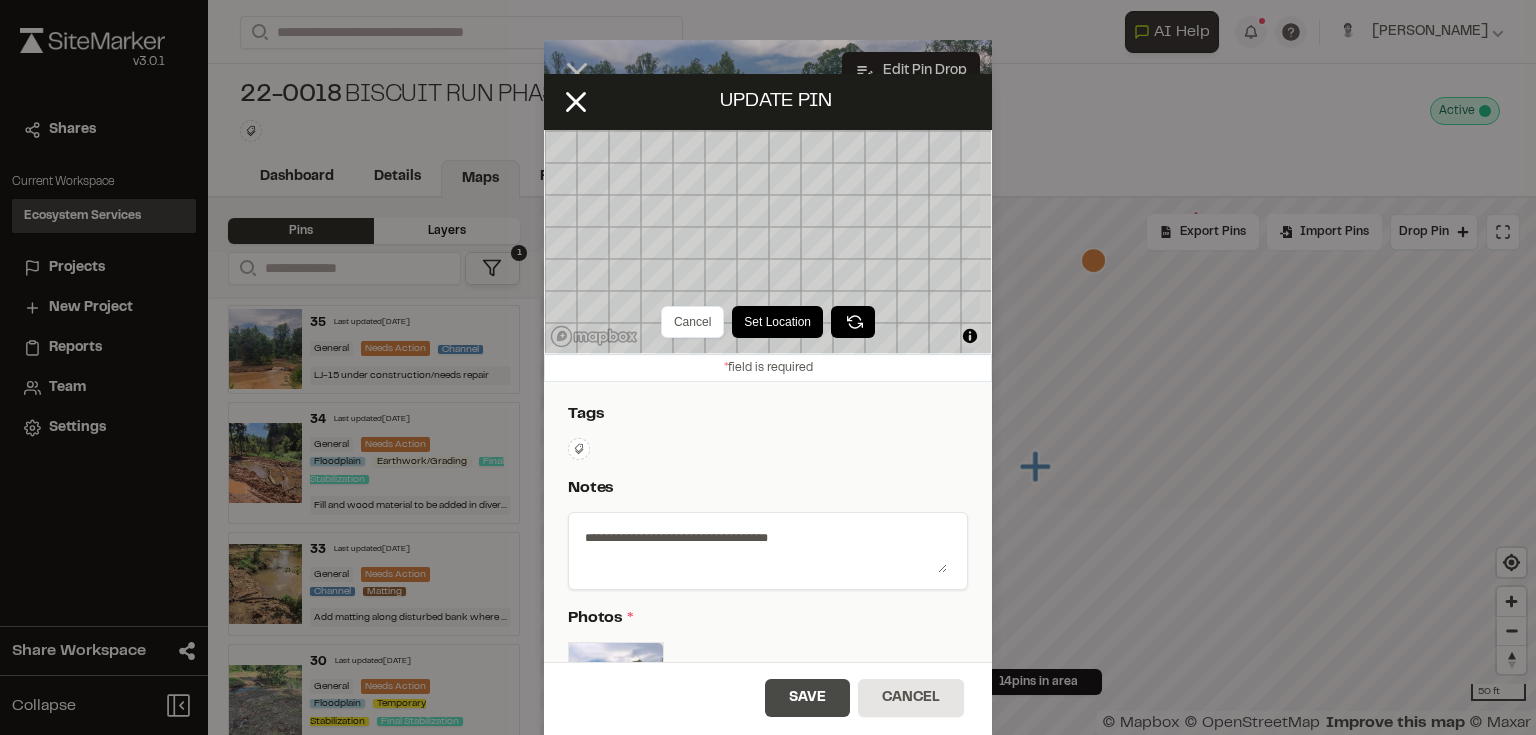 click on "Save" at bounding box center [807, 698] 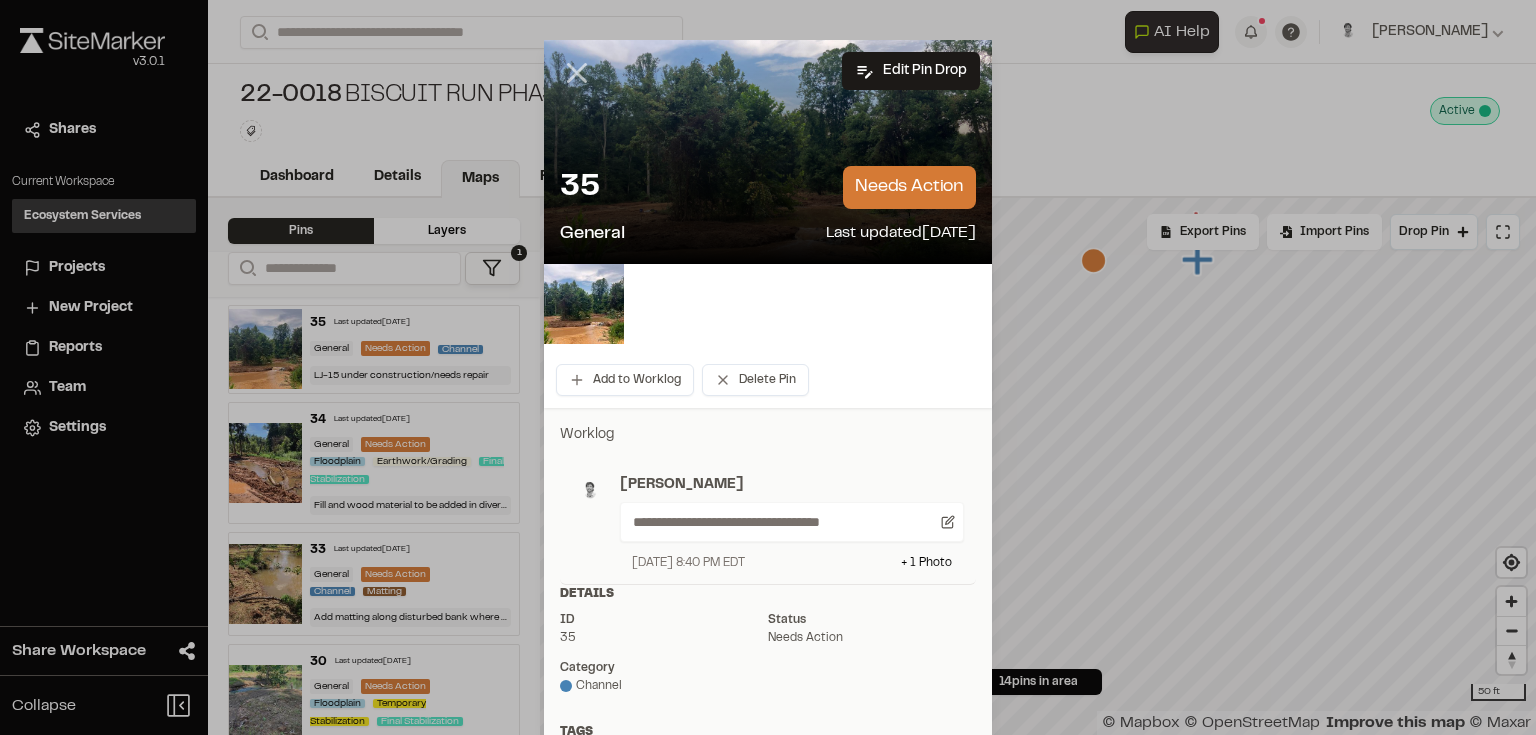 click 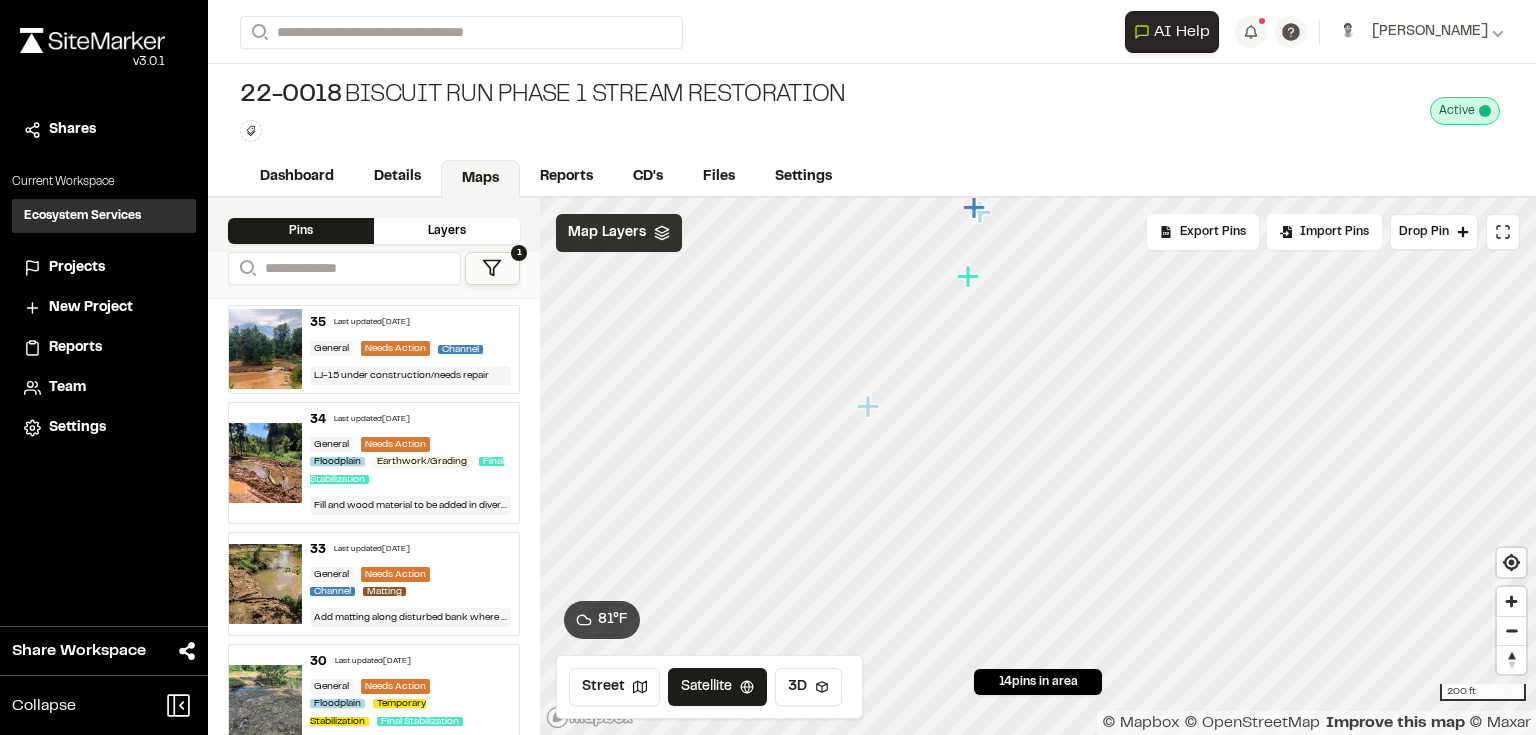 click on "Floodplain Earthwork/Grading Final Stabilization" at bounding box center [411, 470] 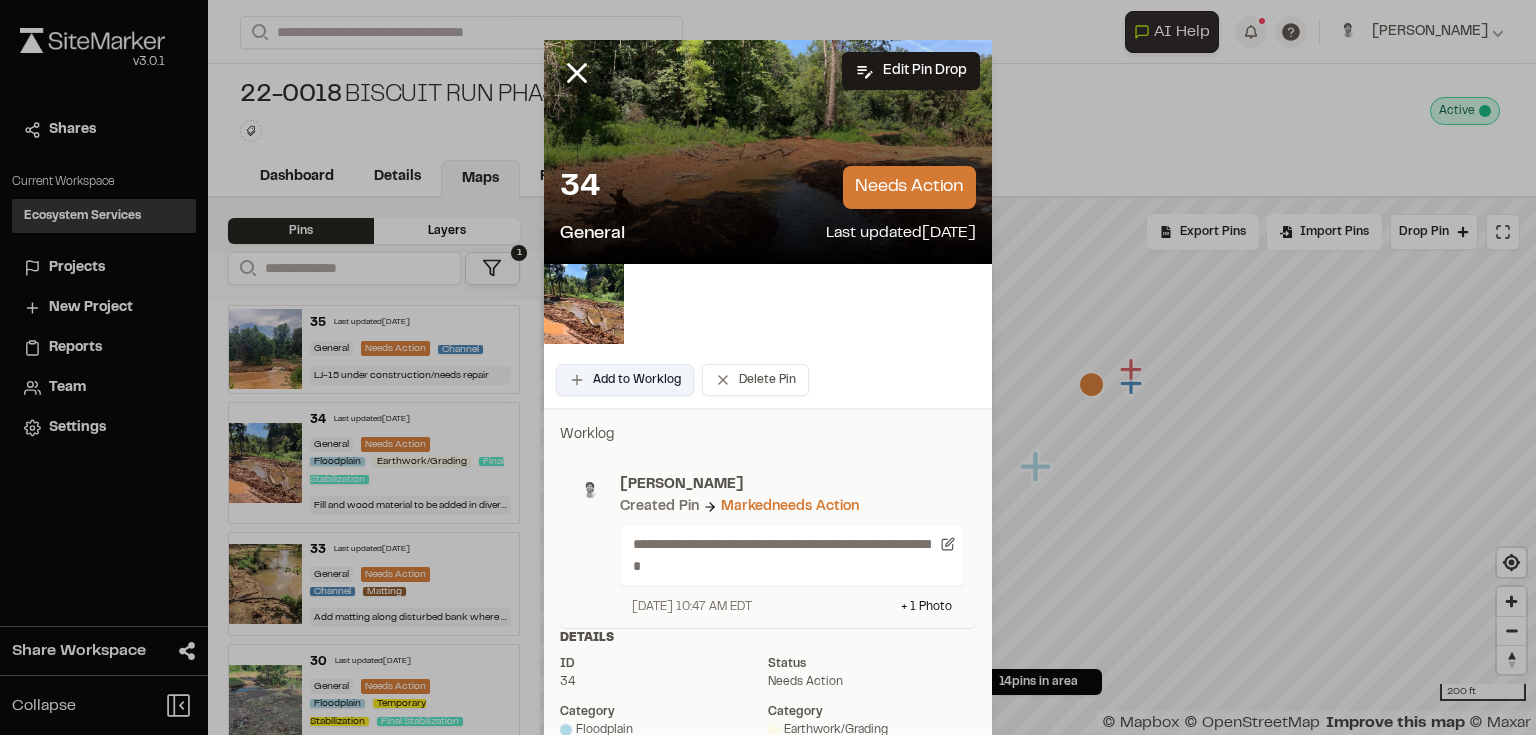 click on "Add to Worklog" at bounding box center (625, 380) 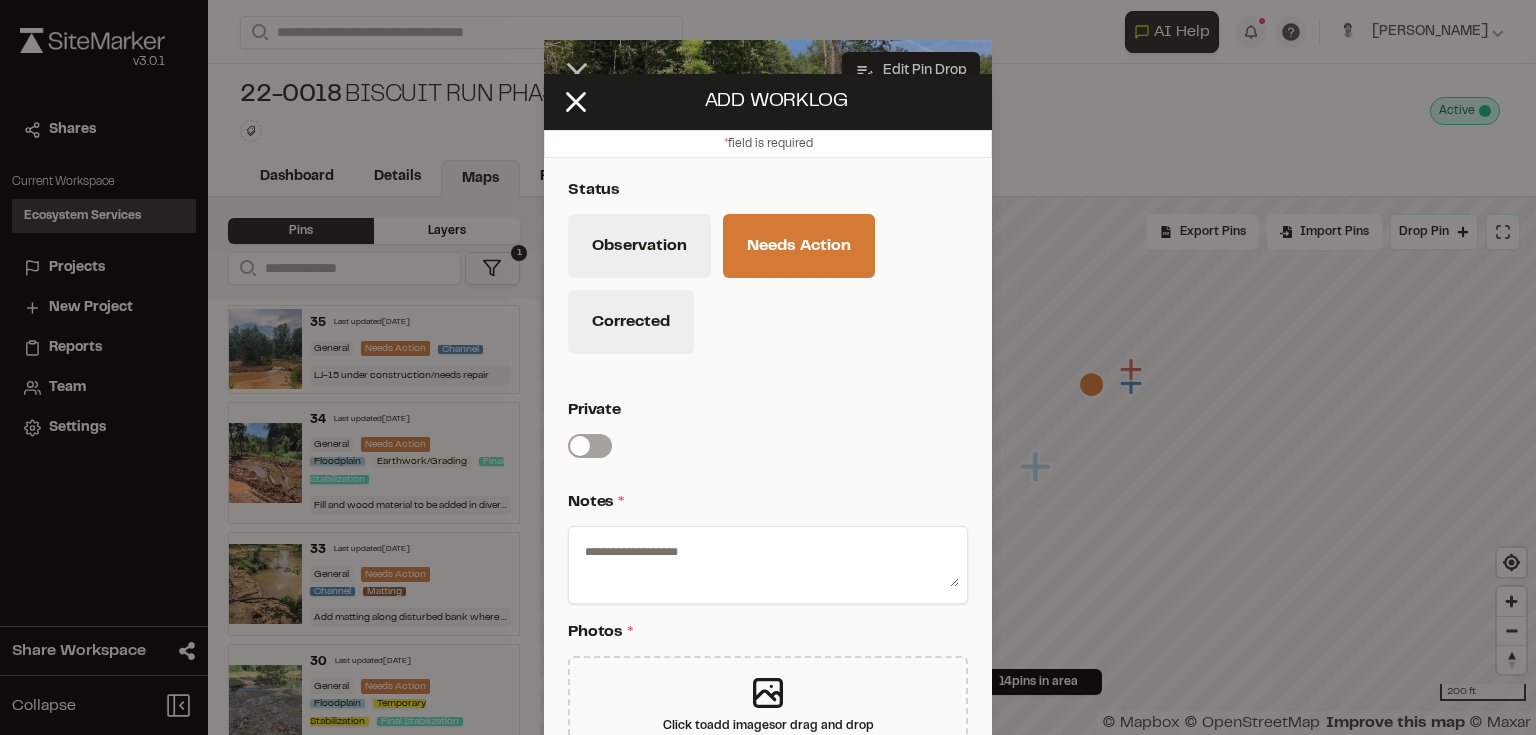 click at bounding box center (768, 561) 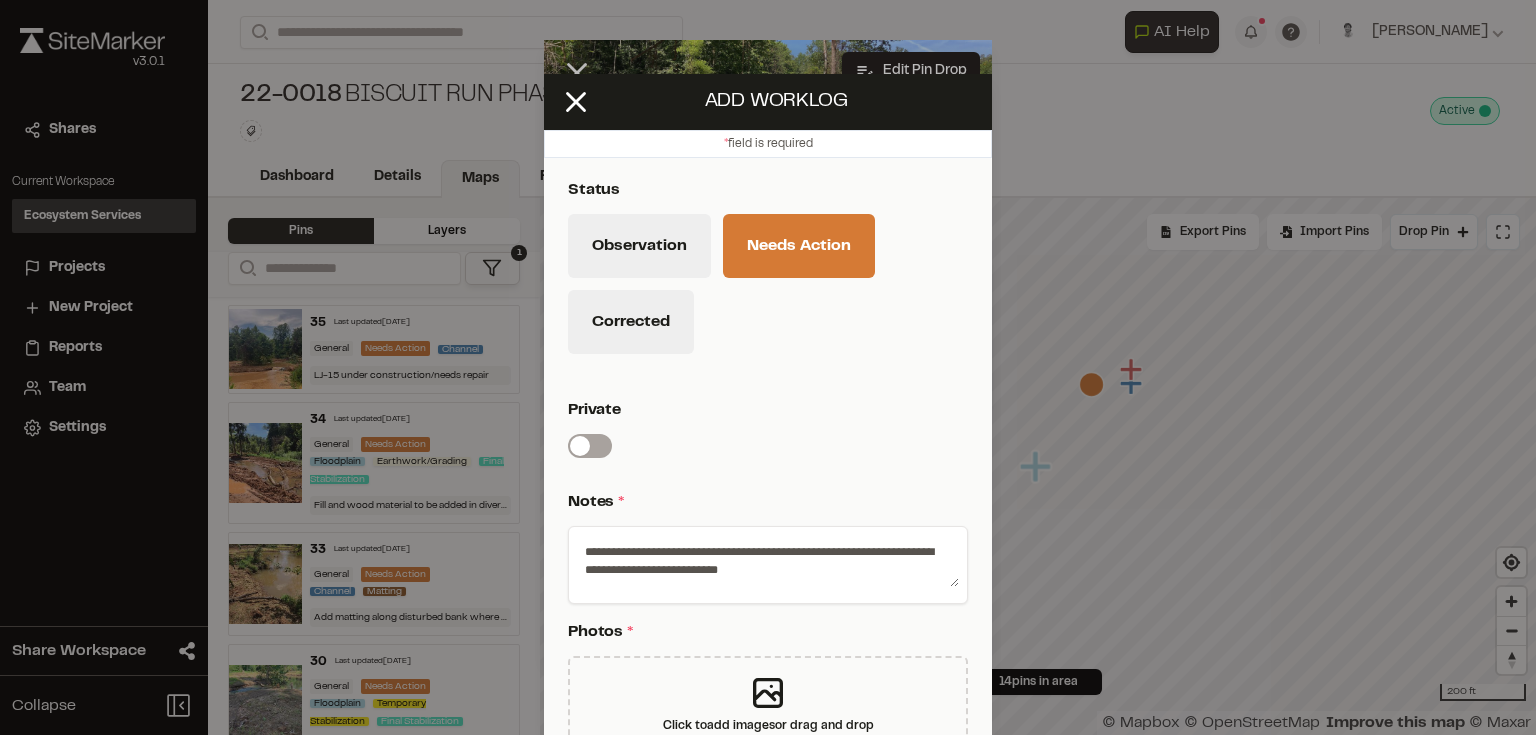 drag, startPoint x: 896, startPoint y: 552, endPoint x: 833, endPoint y: 547, distance: 63.1981 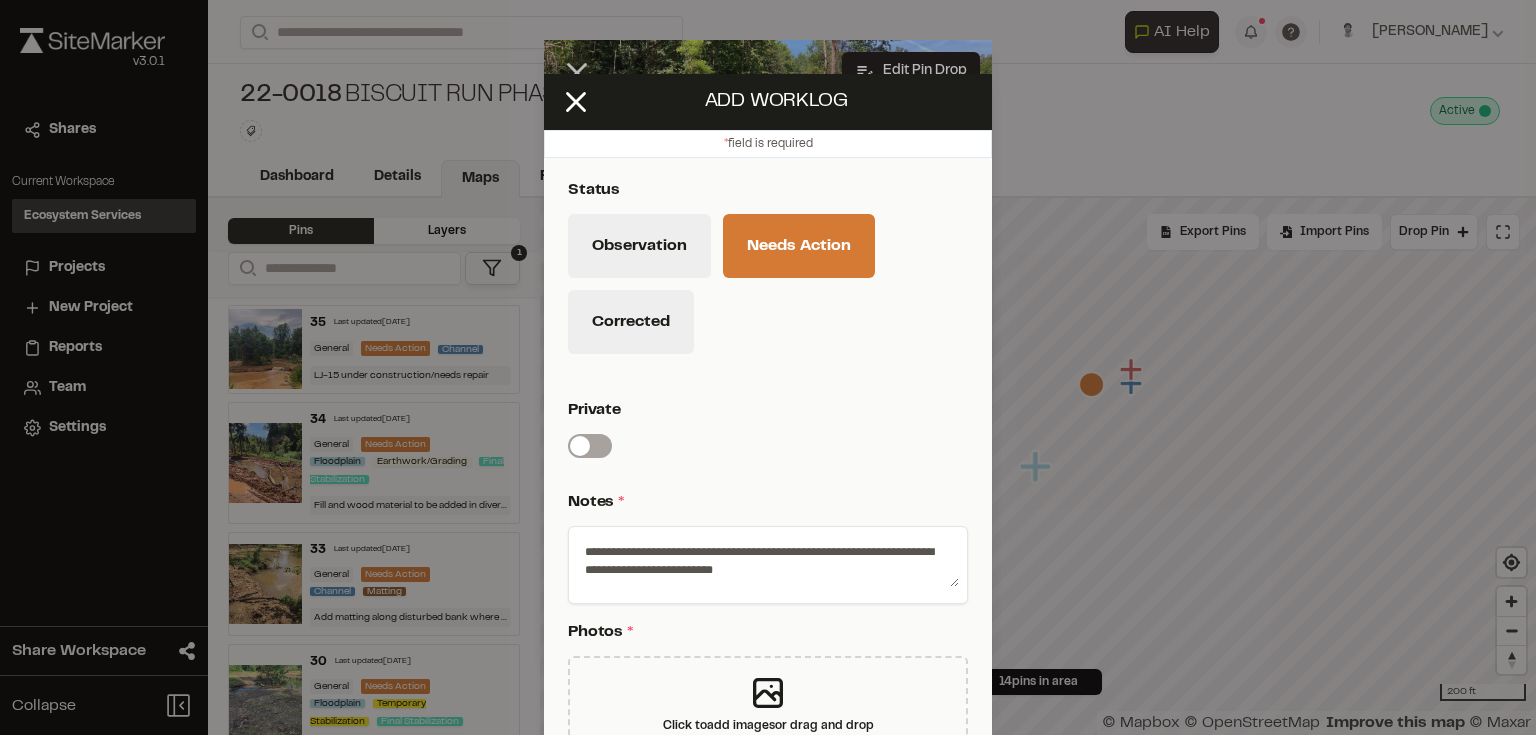 click on "**********" at bounding box center (768, 561) 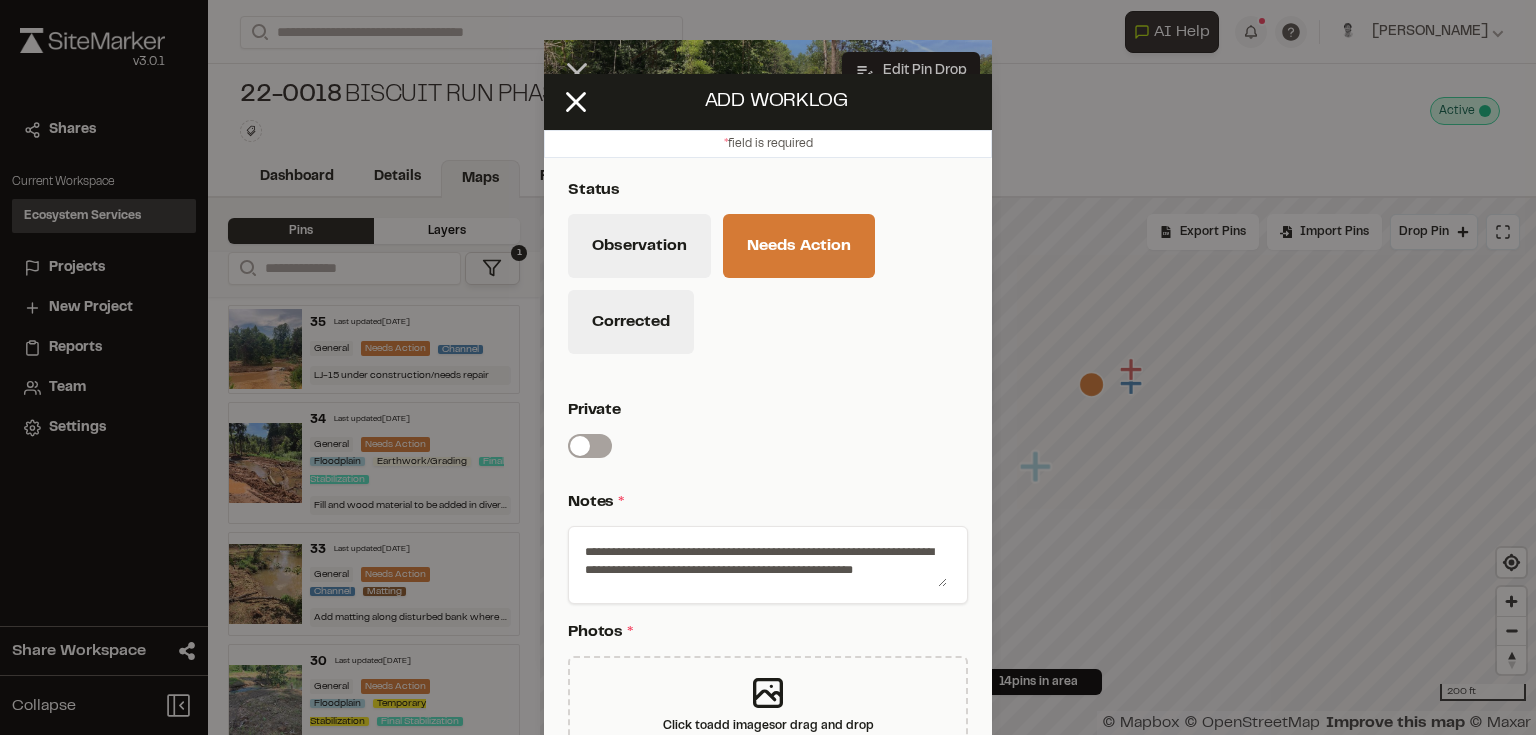 scroll, scrollTop: 18, scrollLeft: 0, axis: vertical 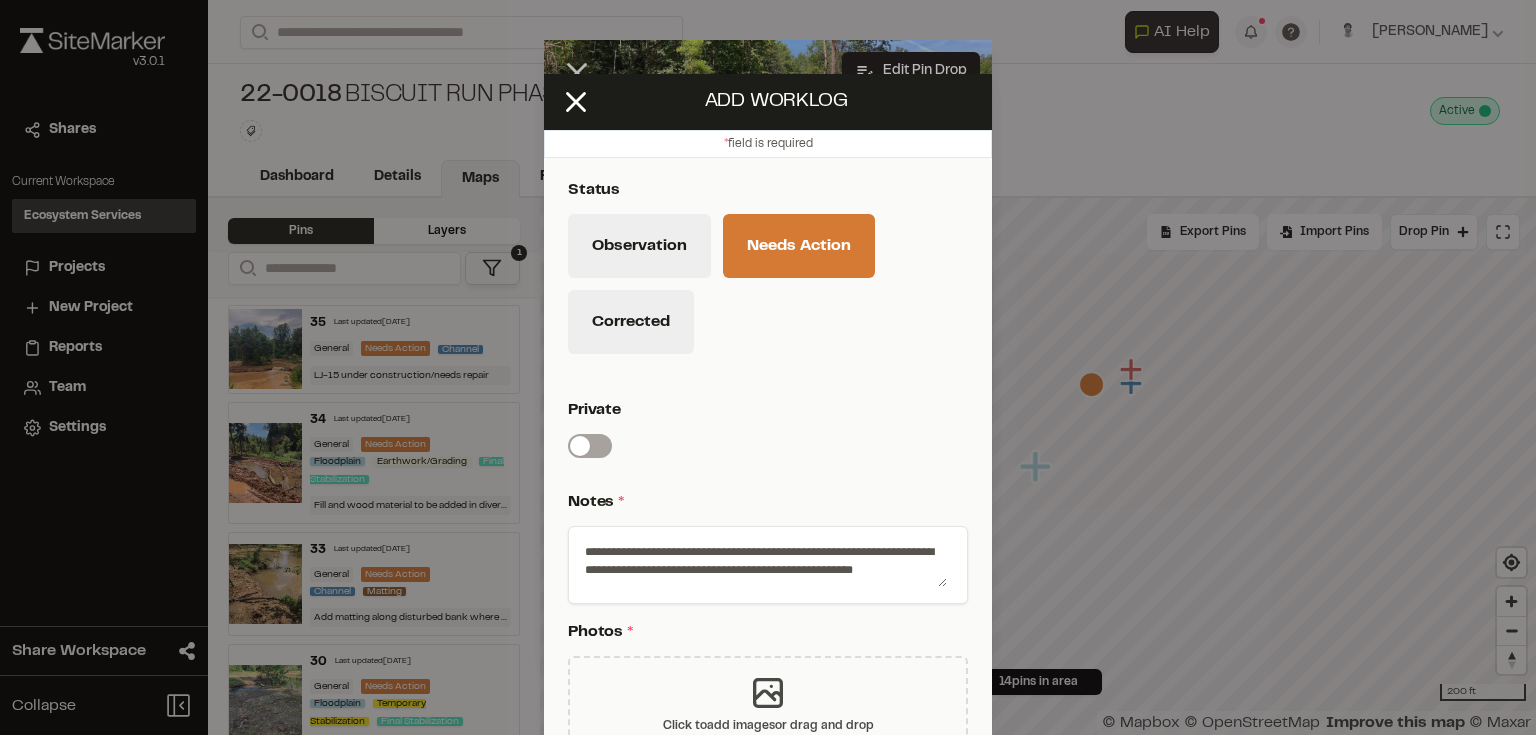 type on "**********" 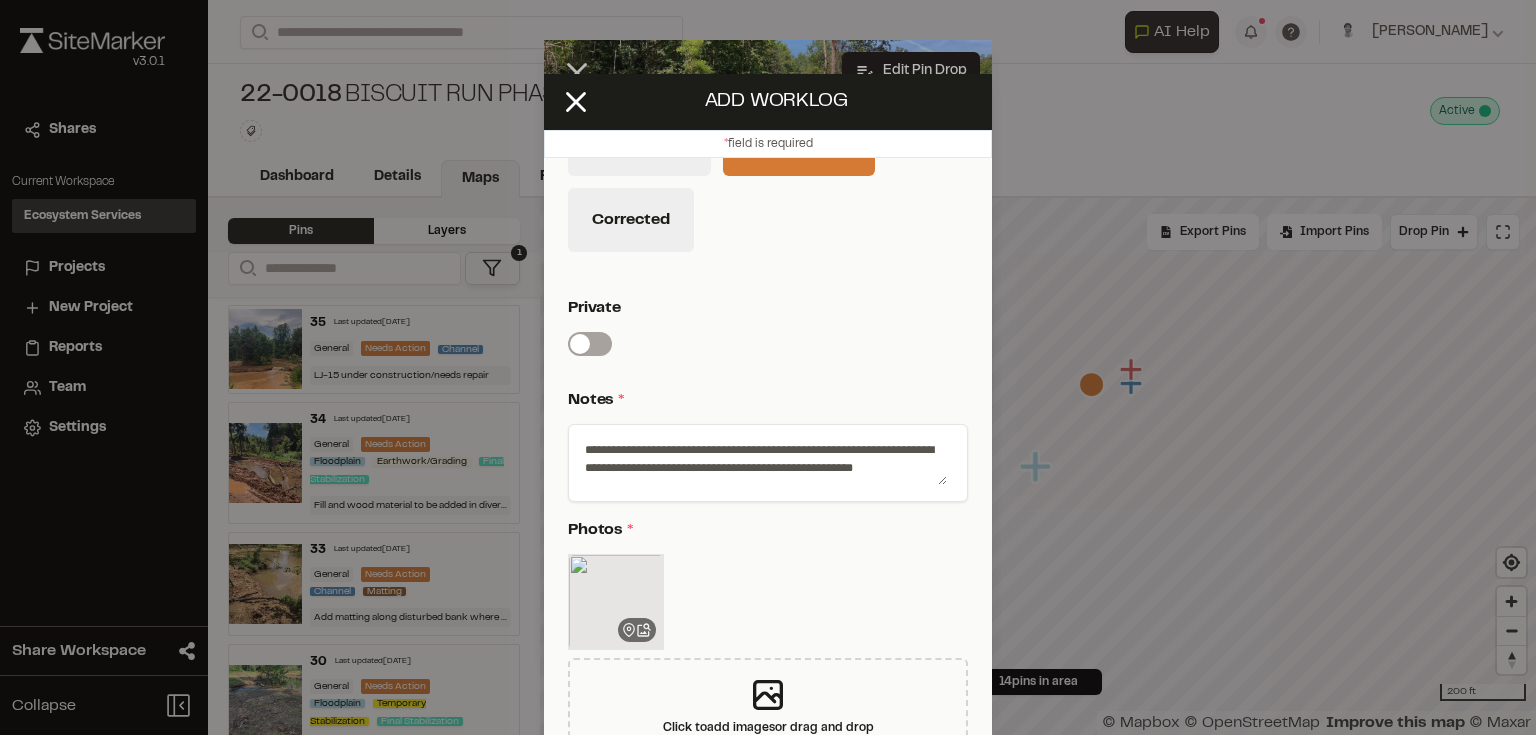 scroll, scrollTop: 161, scrollLeft: 0, axis: vertical 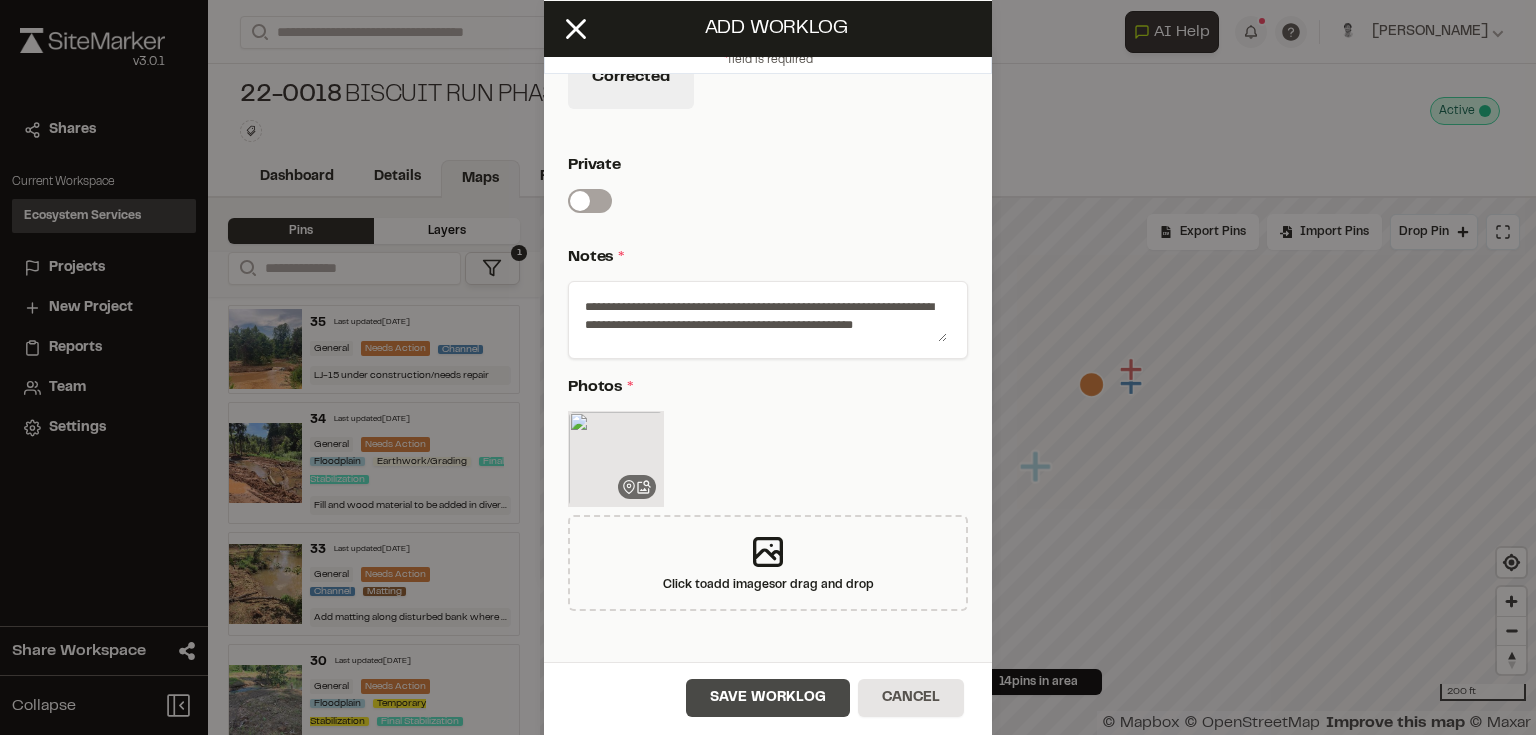 click on "Save Worklog" at bounding box center (768, 698) 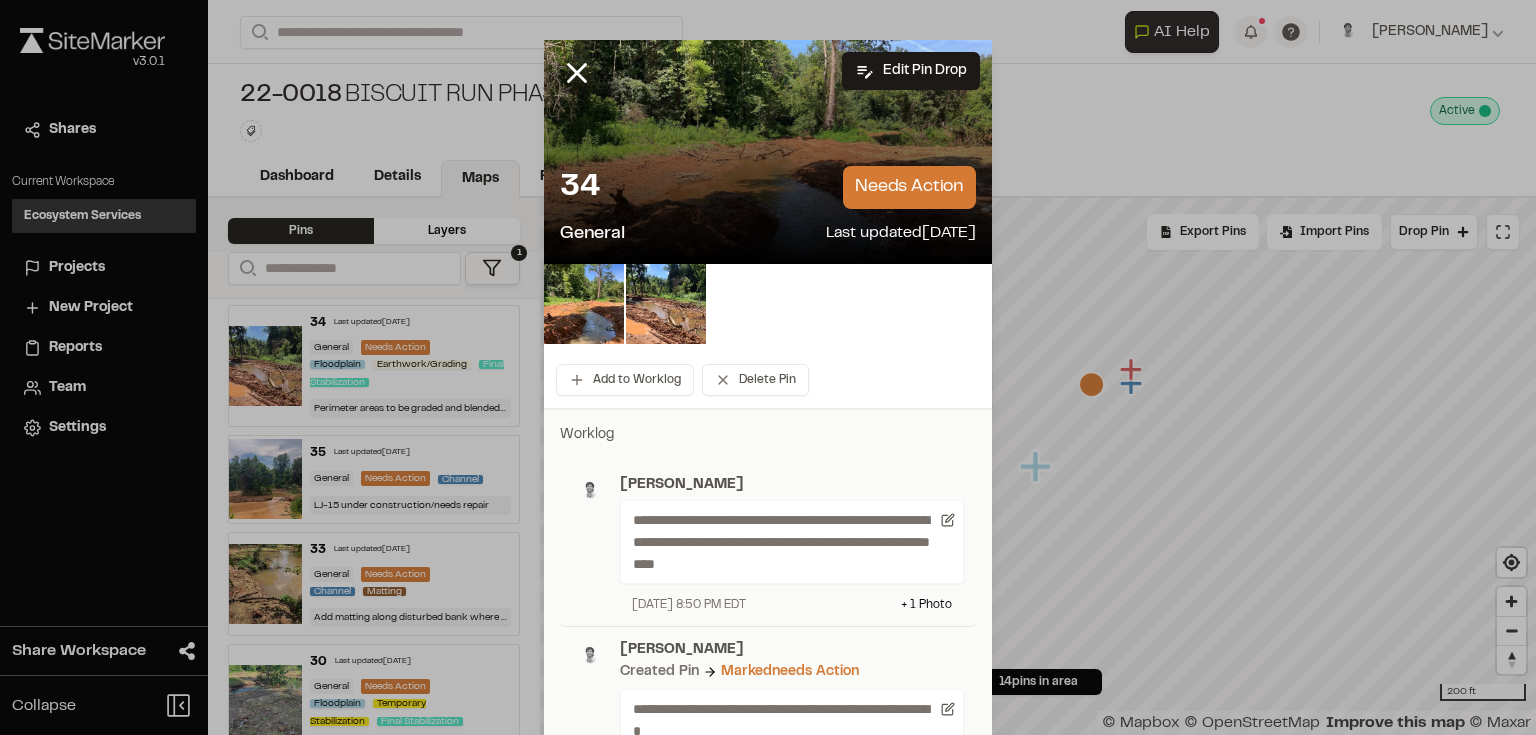 click 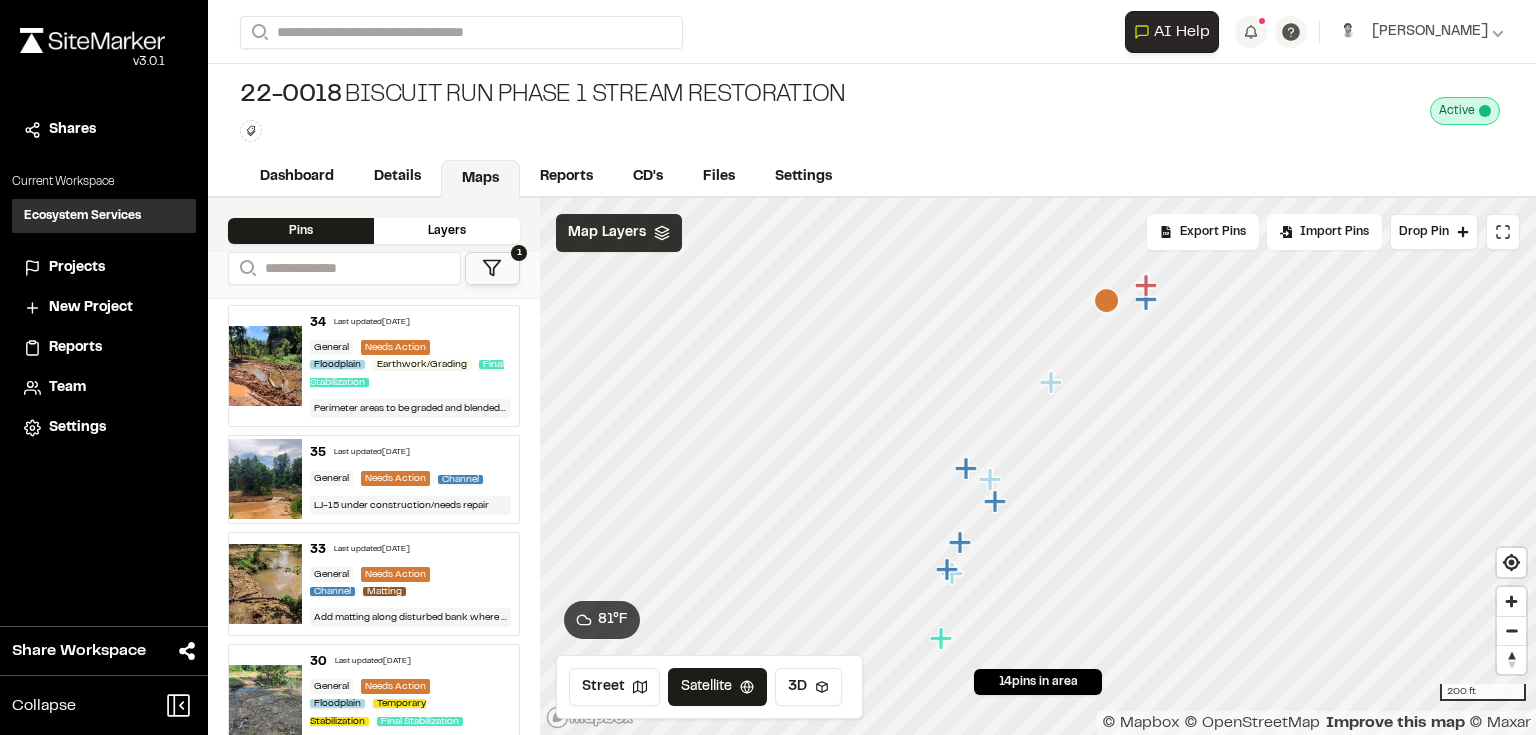 click 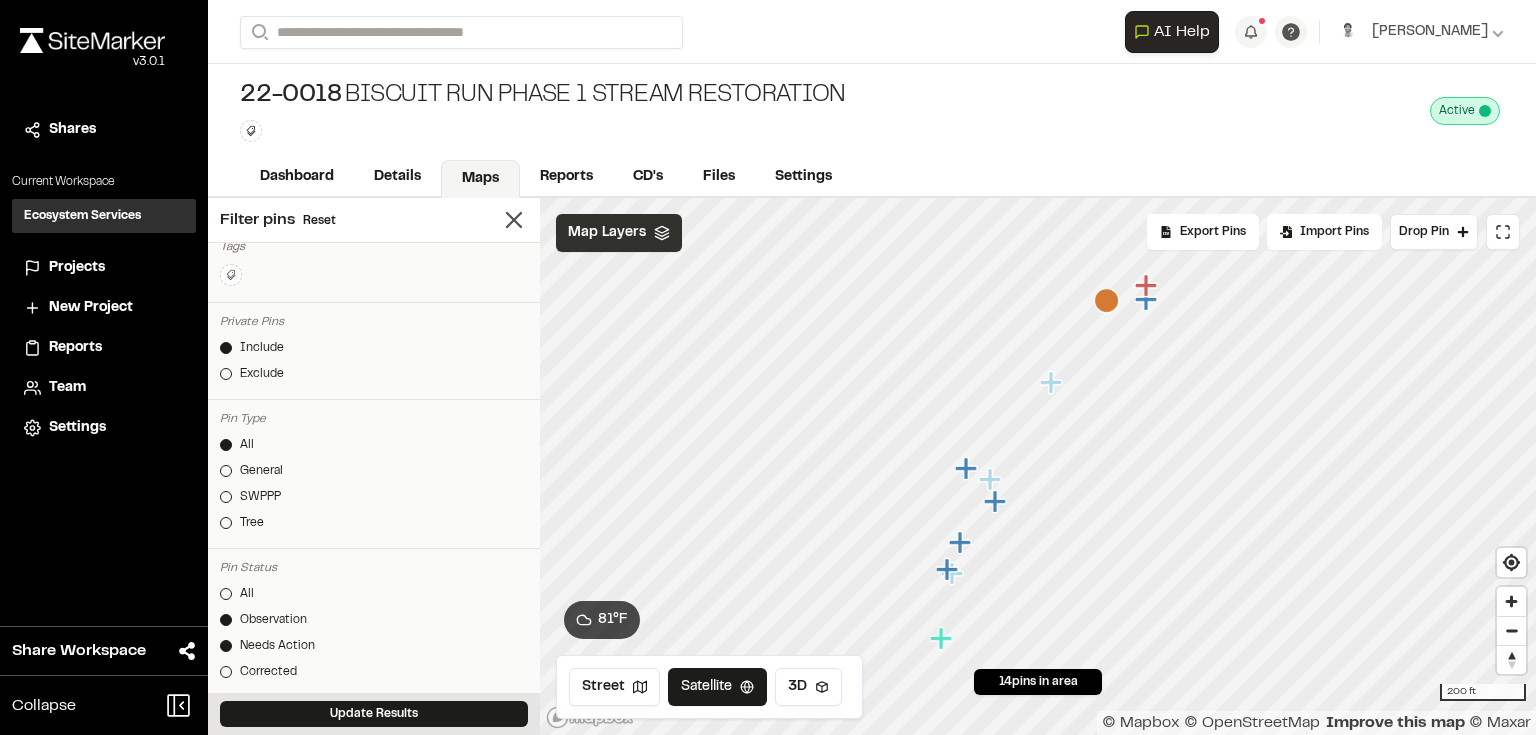 scroll, scrollTop: 320, scrollLeft: 0, axis: vertical 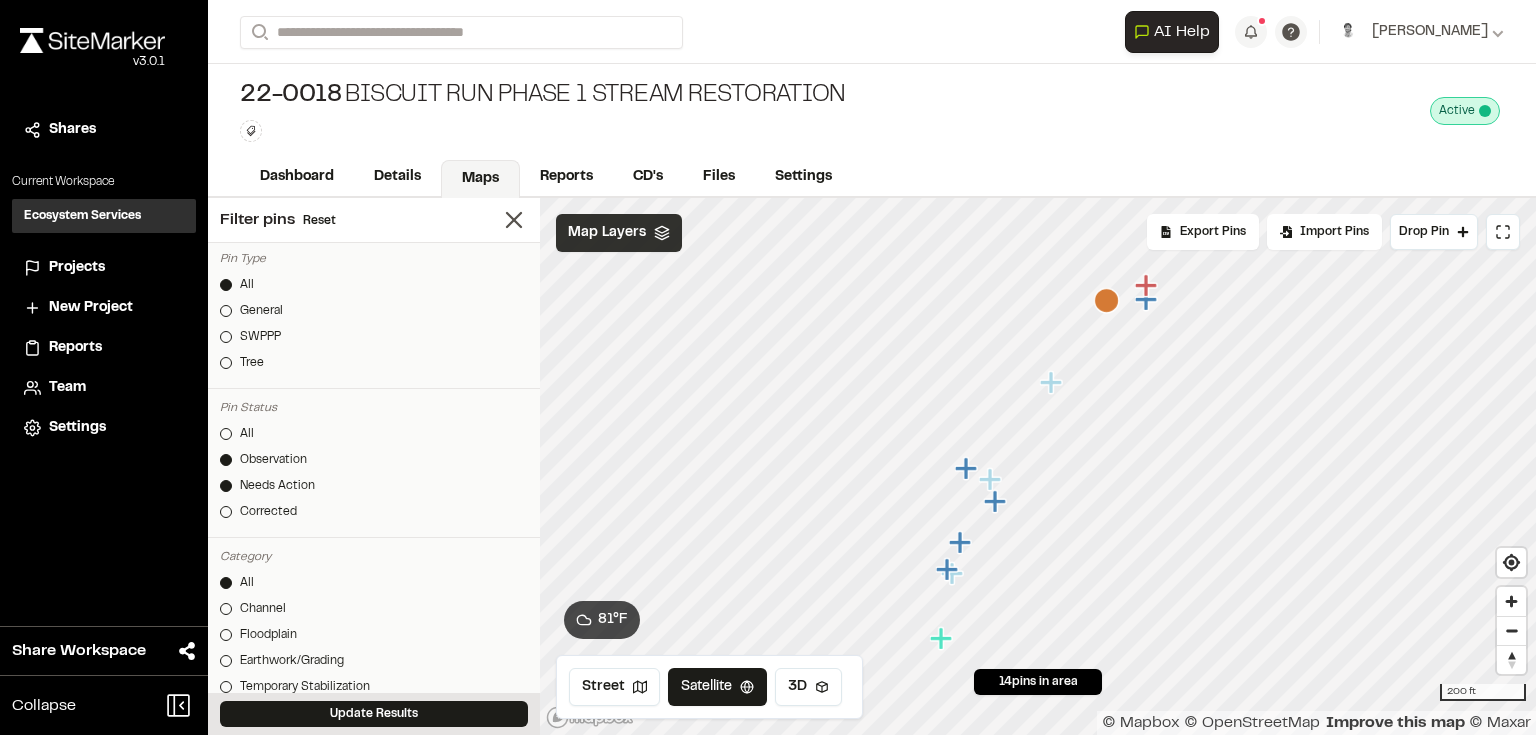 click at bounding box center [226, 460] 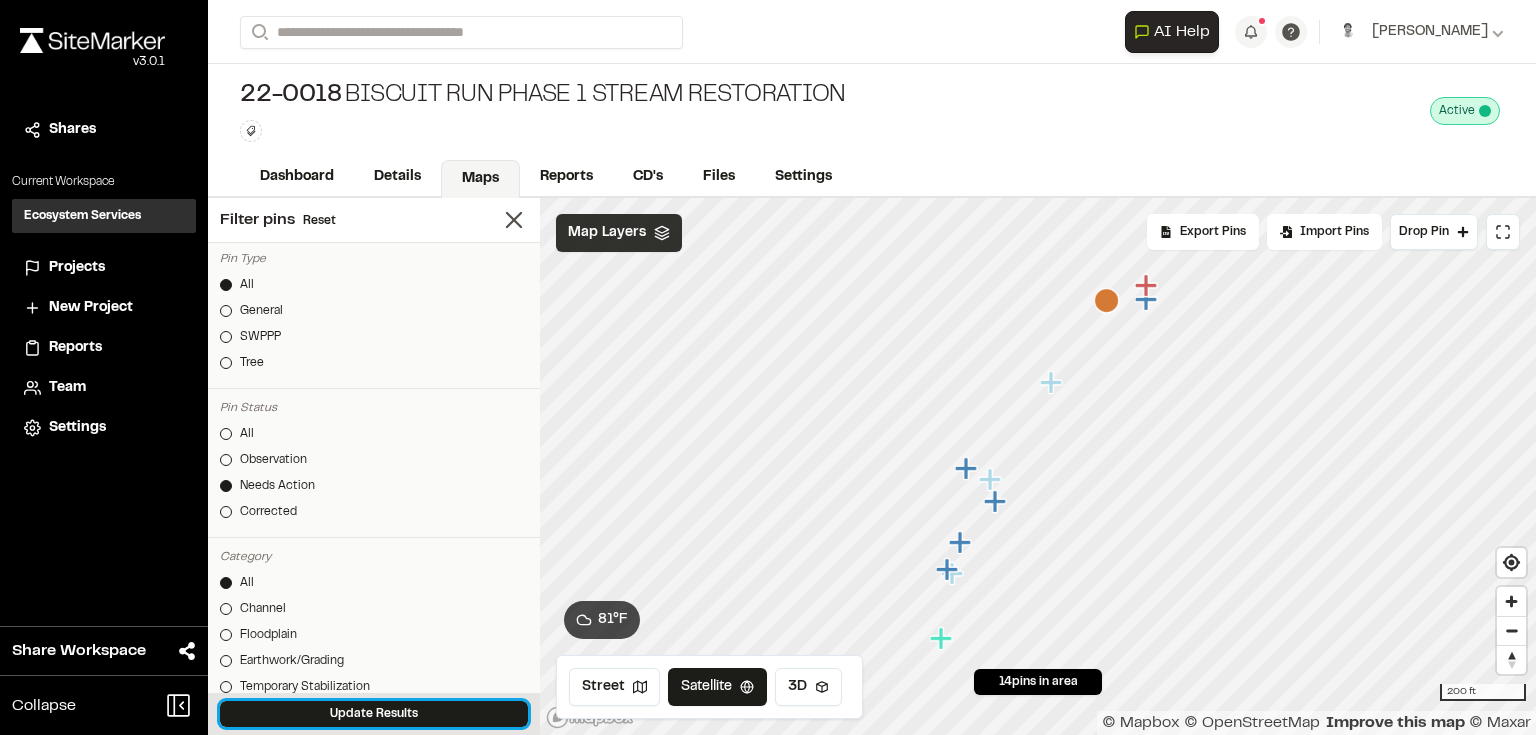 click on "Update Results" at bounding box center [374, 714] 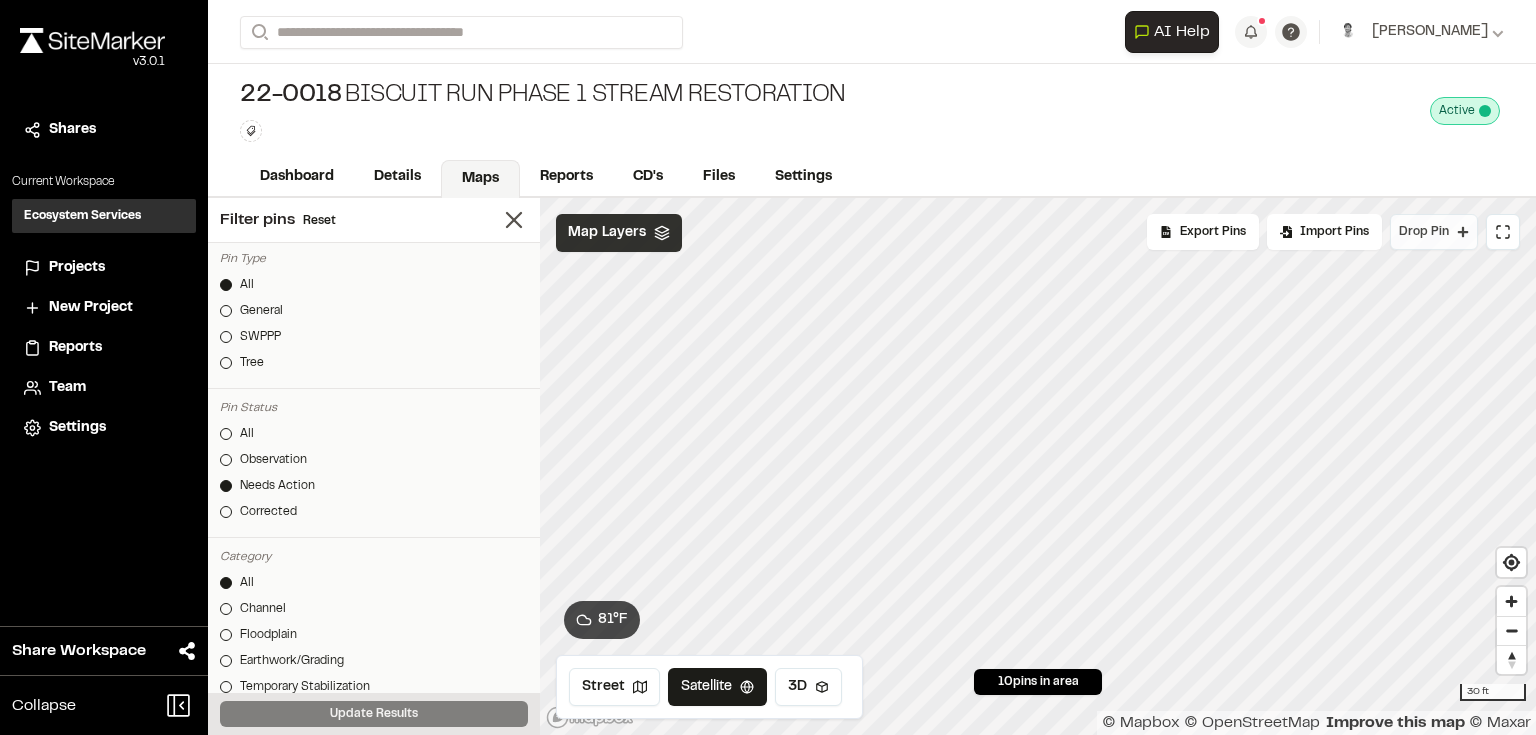 click on "Drop Pin" at bounding box center [1424, 232] 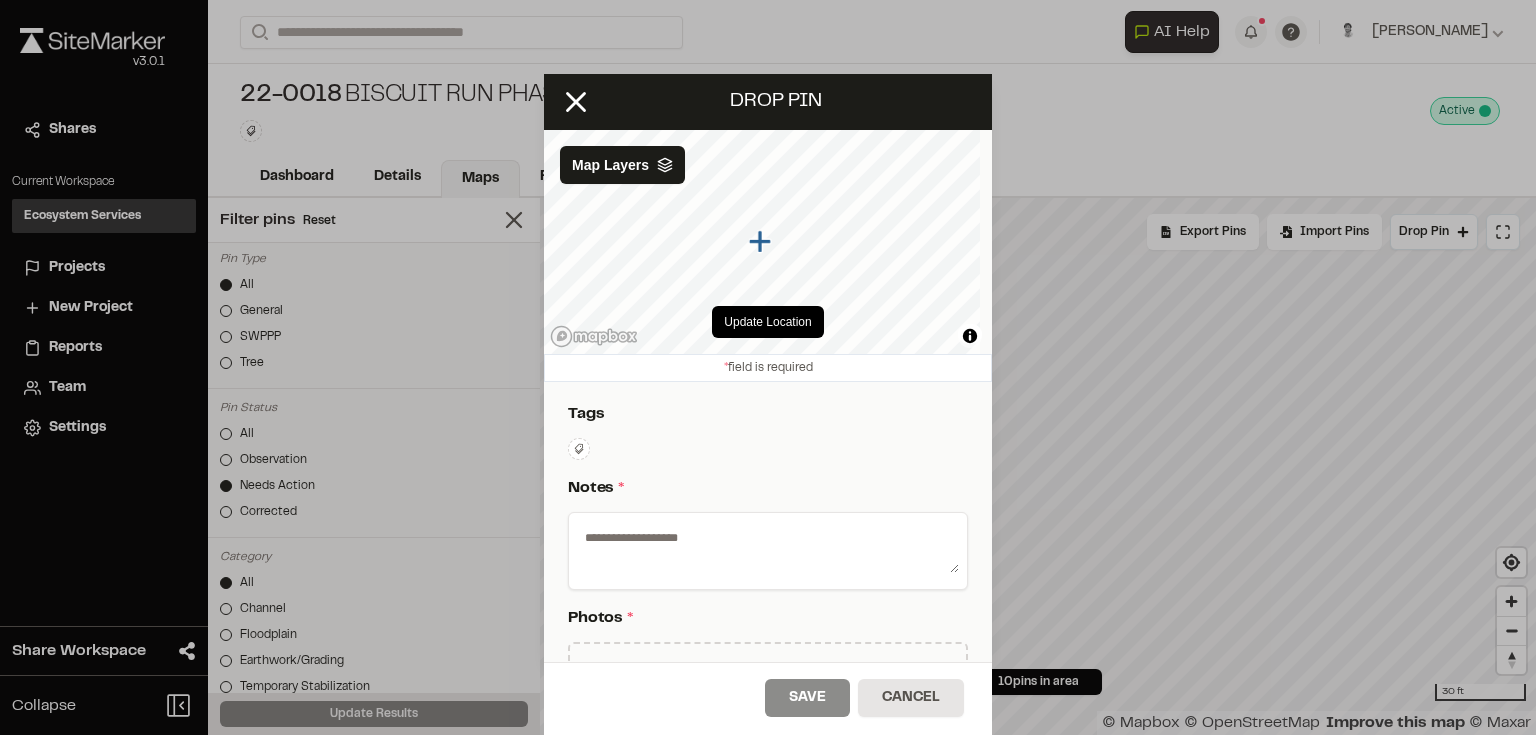 drag, startPoint x: 648, startPoint y: 527, endPoint x: 660, endPoint y: 524, distance: 12.369317 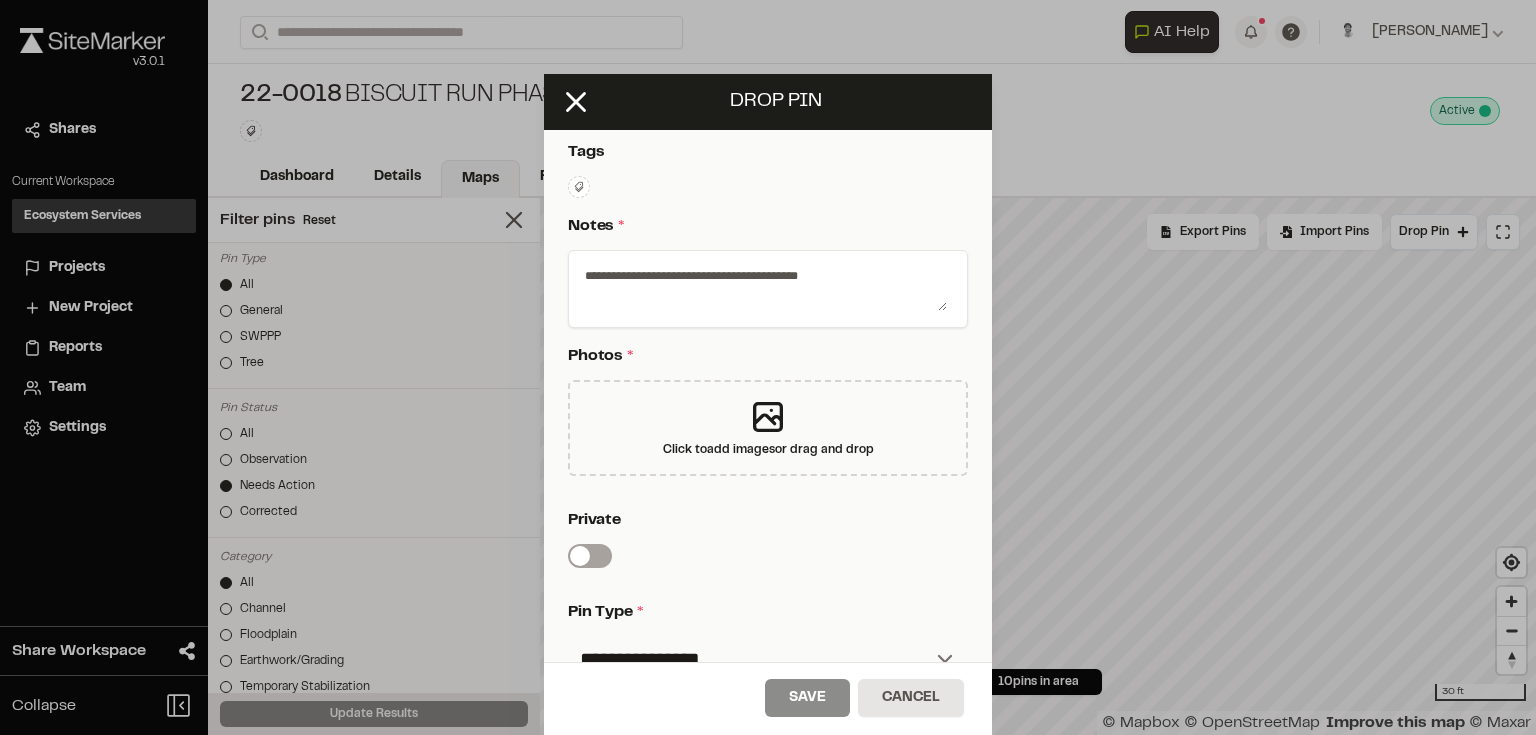 scroll, scrollTop: 0, scrollLeft: 0, axis: both 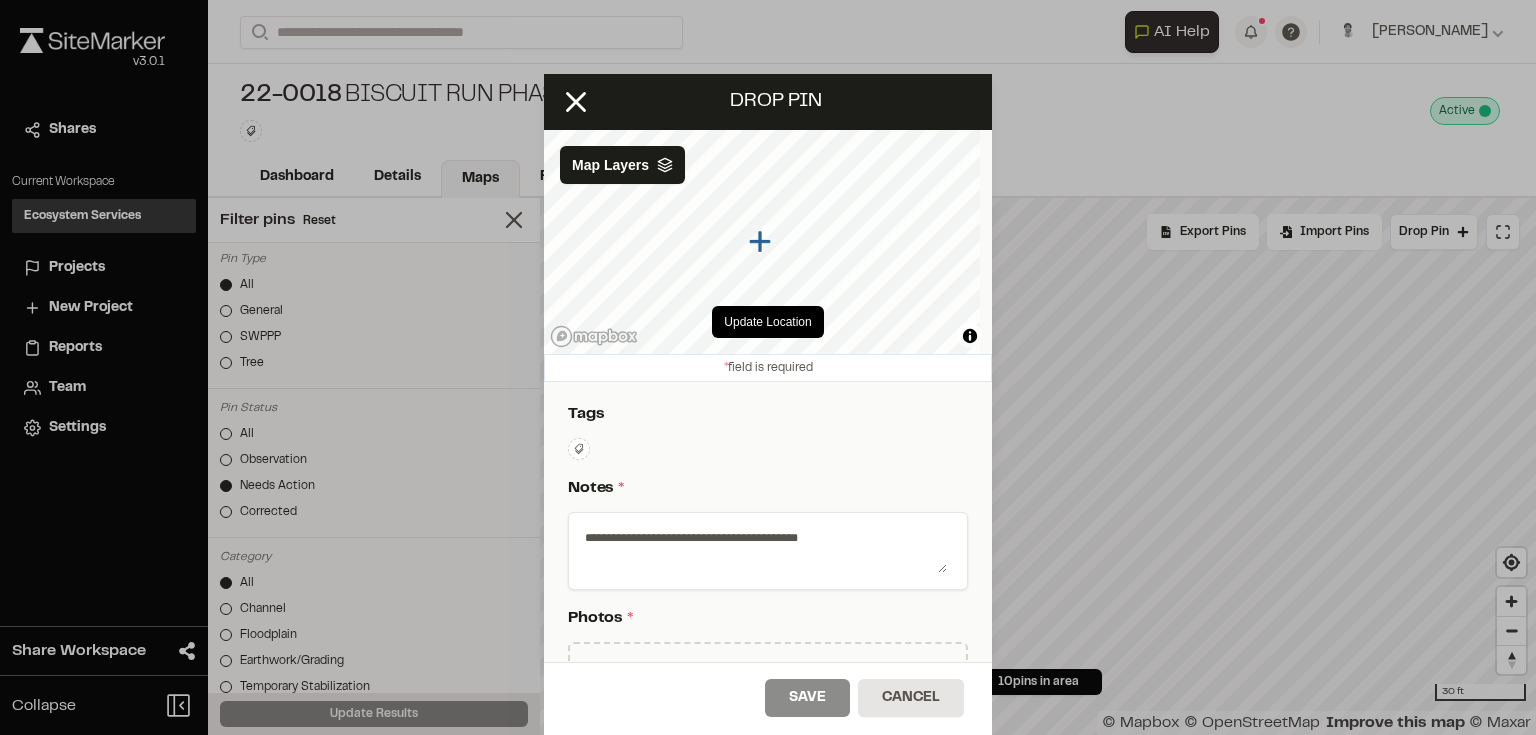 click on "**********" at bounding box center [762, 547] 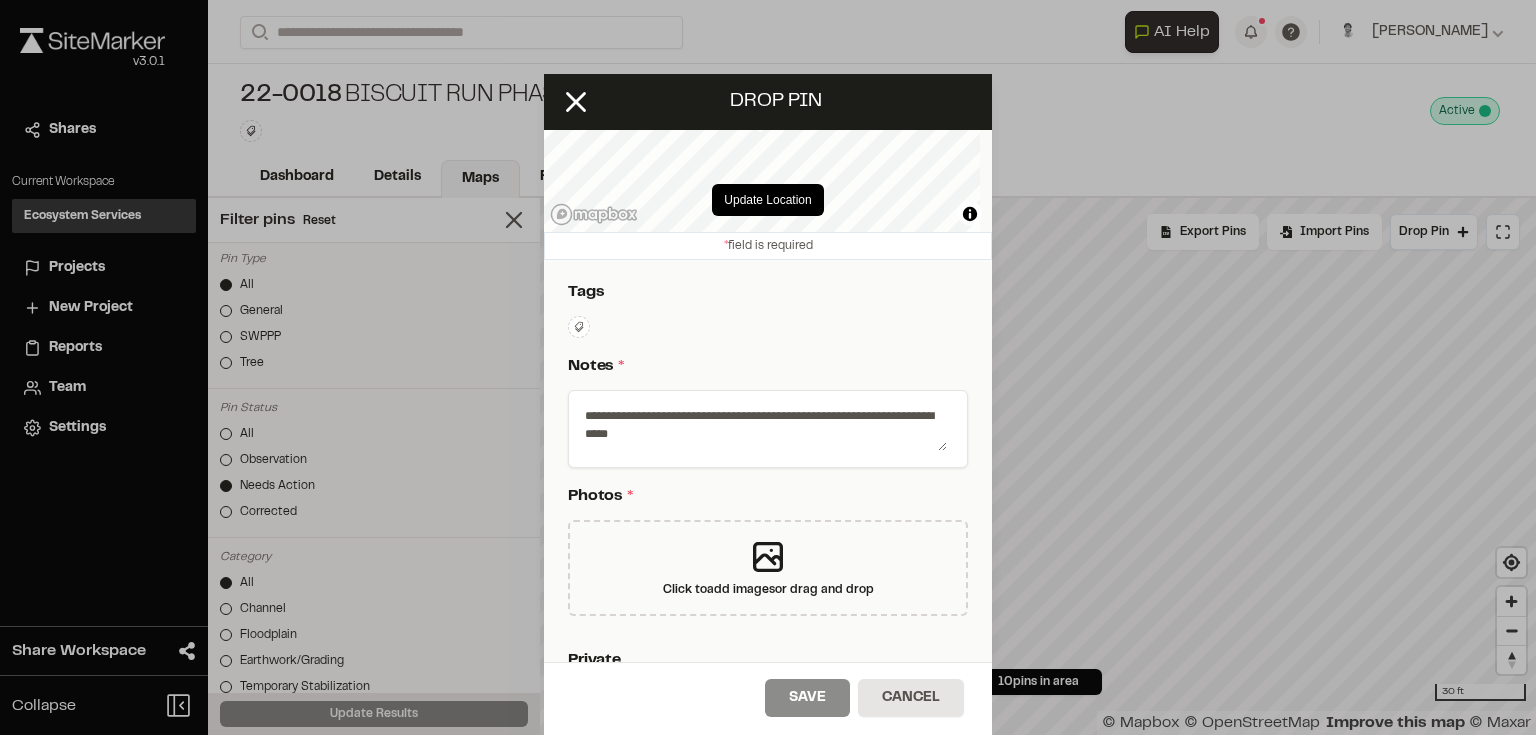 scroll, scrollTop: 160, scrollLeft: 0, axis: vertical 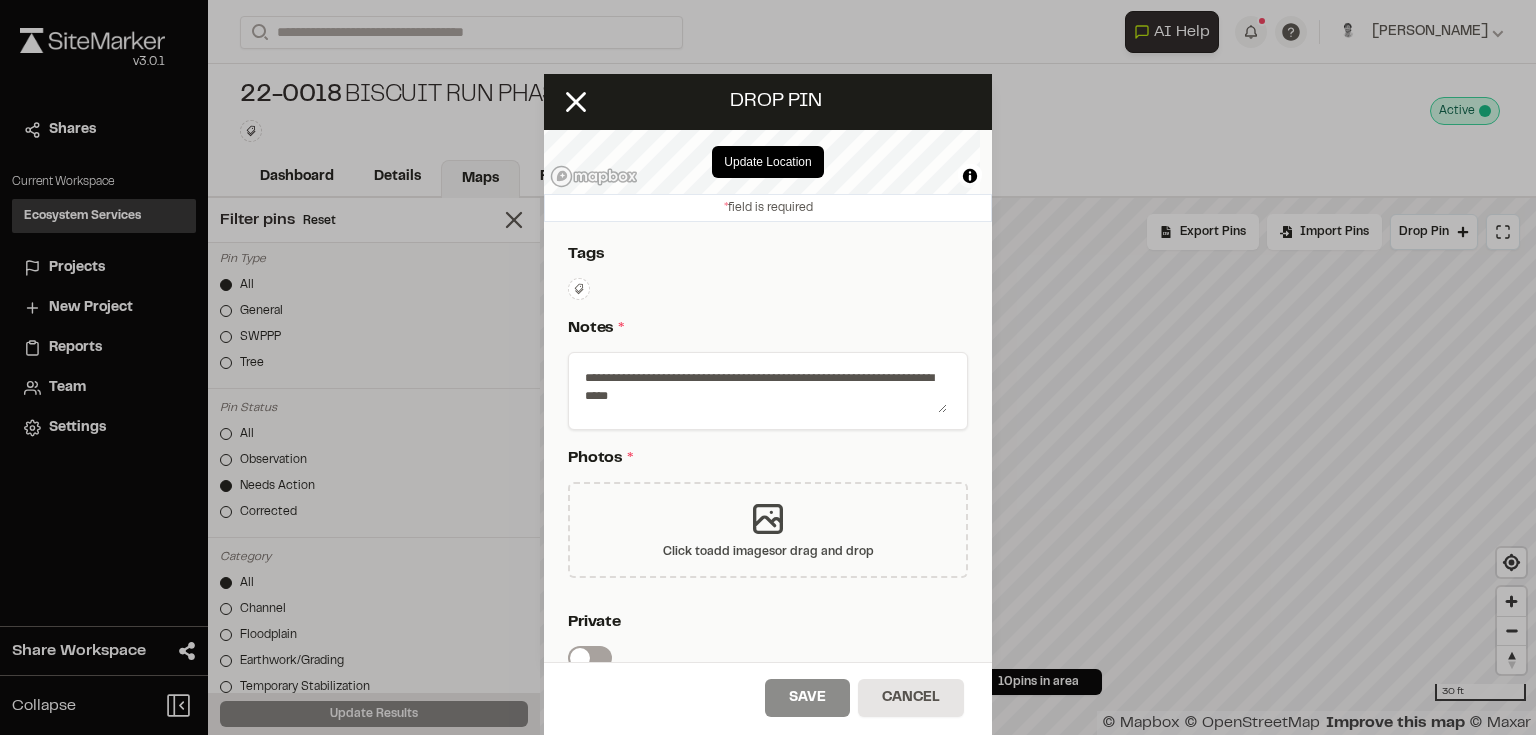 type on "**********" 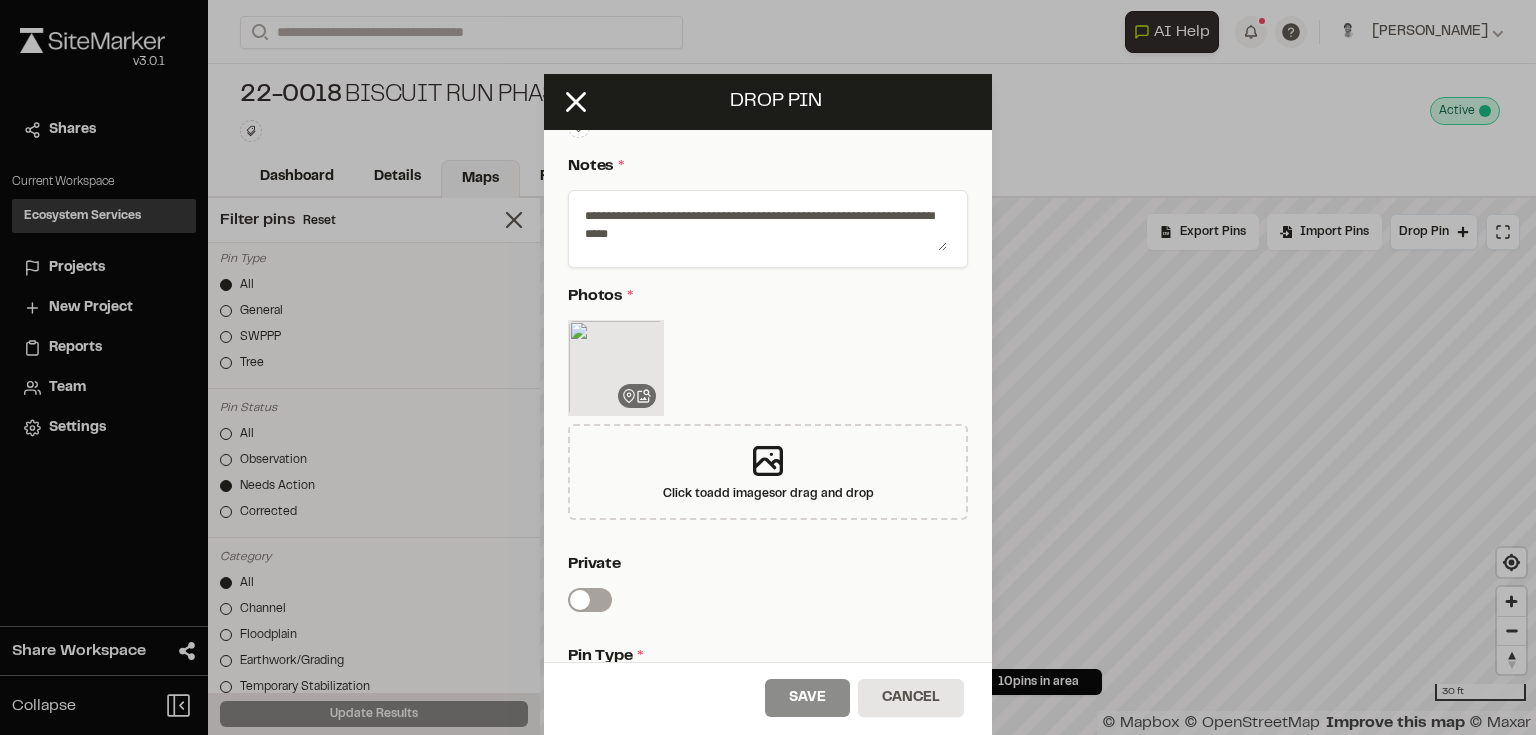 scroll, scrollTop: 480, scrollLeft: 0, axis: vertical 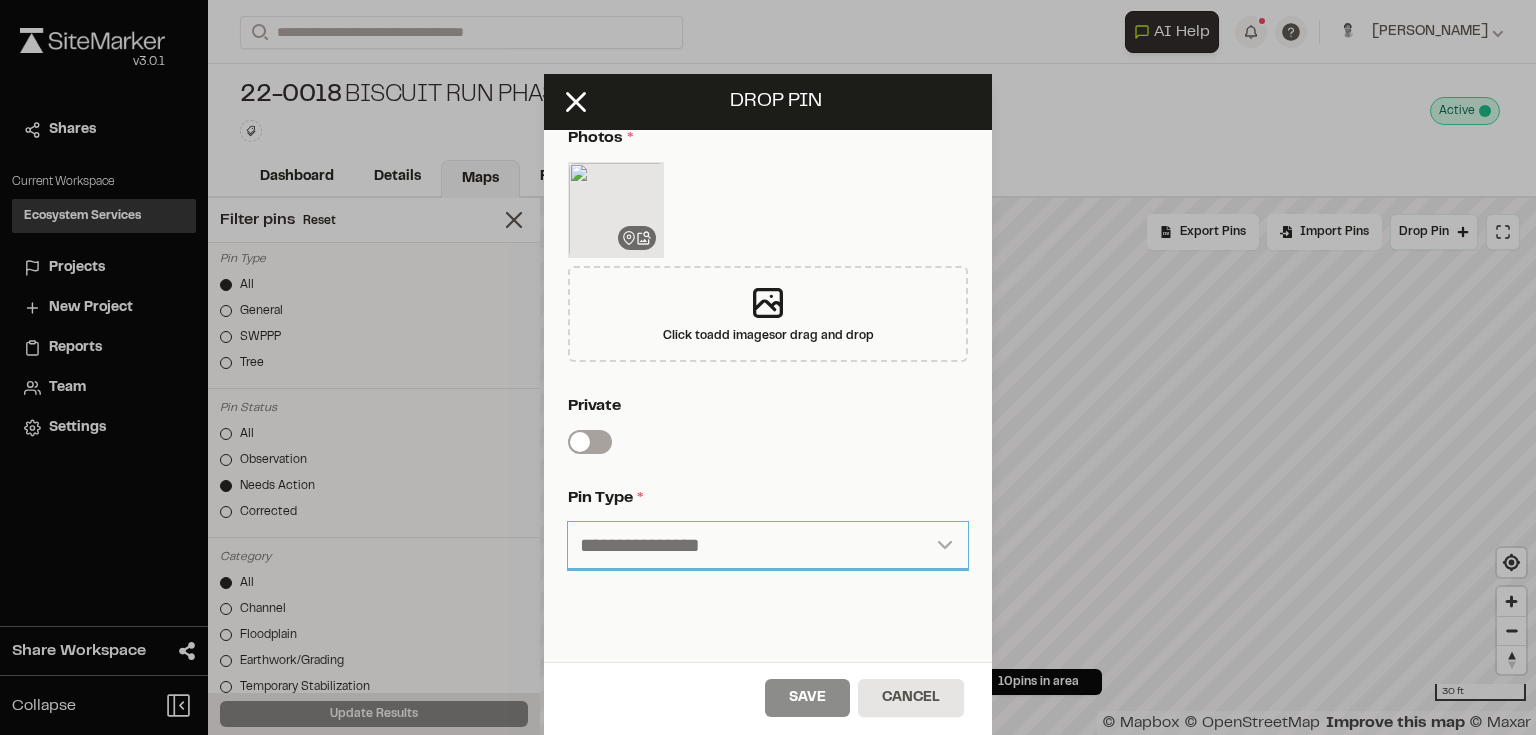 click on "**********" at bounding box center (768, 546) 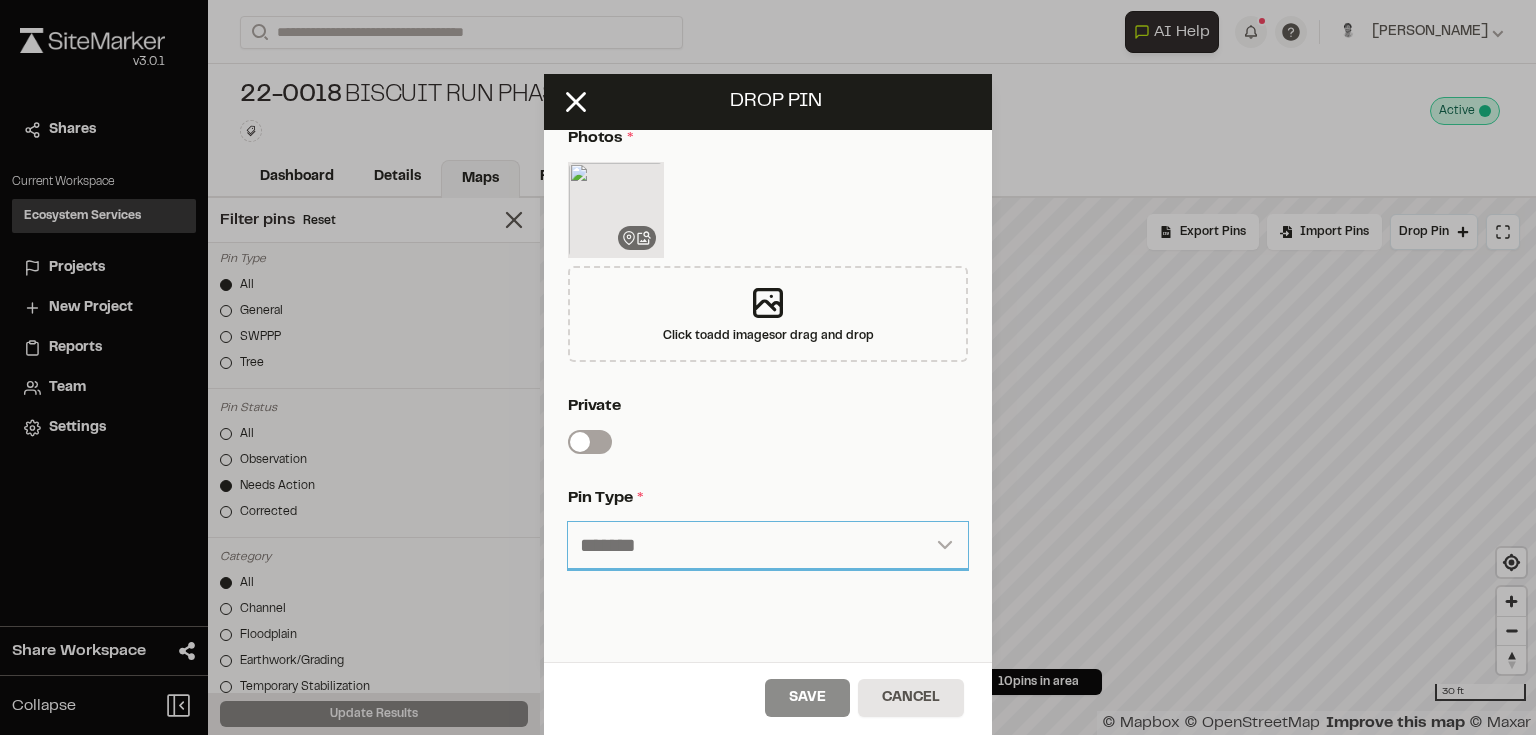 click on "**********" at bounding box center [768, 546] 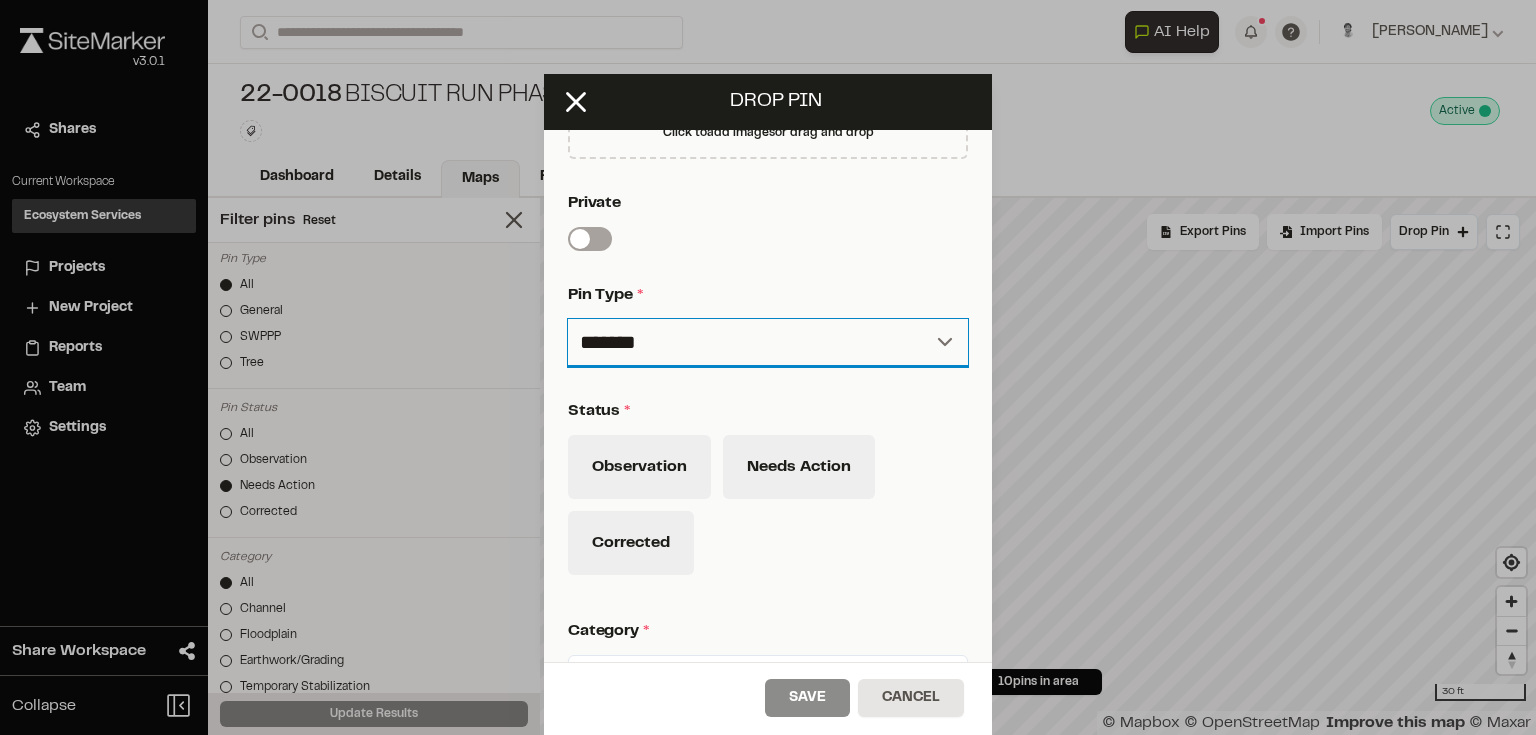 scroll, scrollTop: 800, scrollLeft: 0, axis: vertical 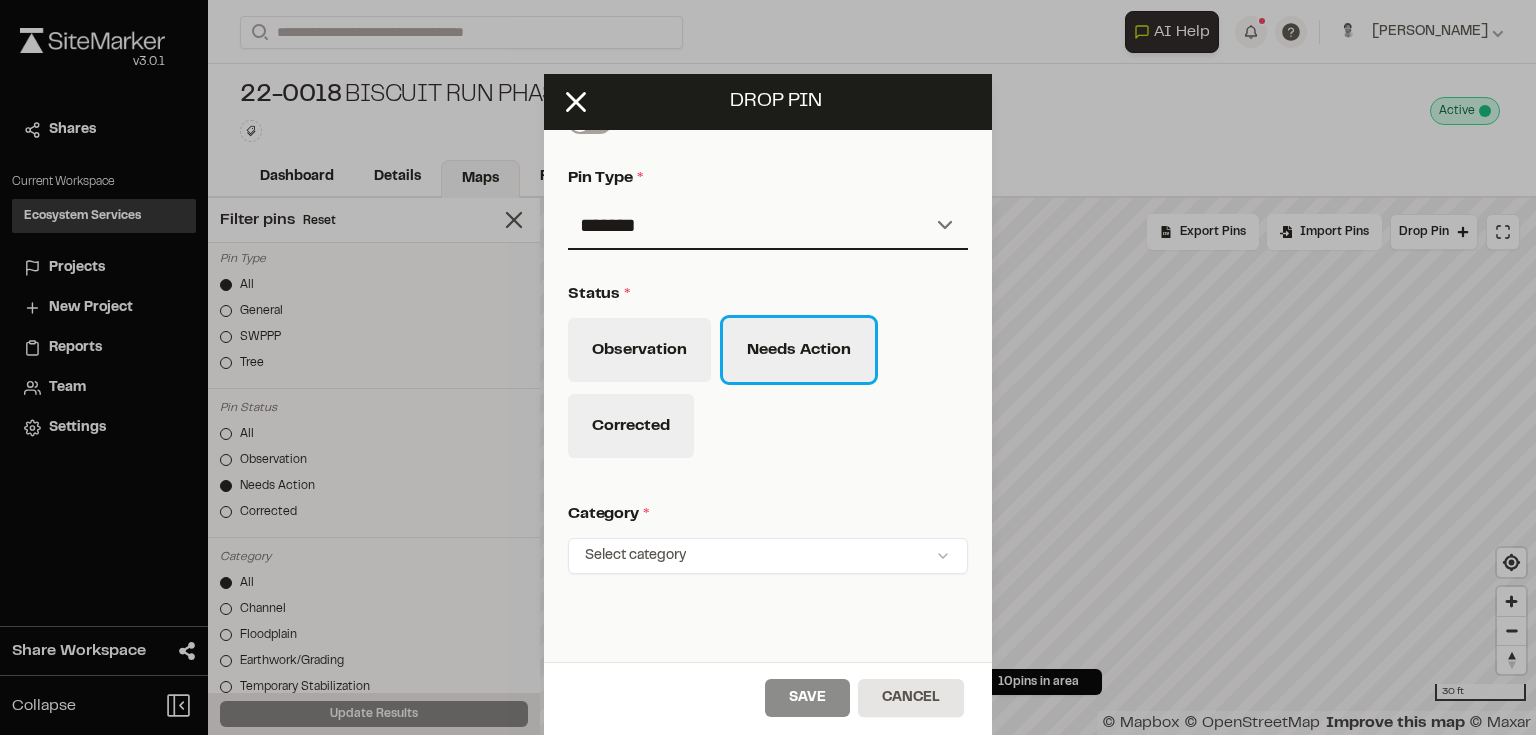click on "Needs Action" at bounding box center (799, 350) 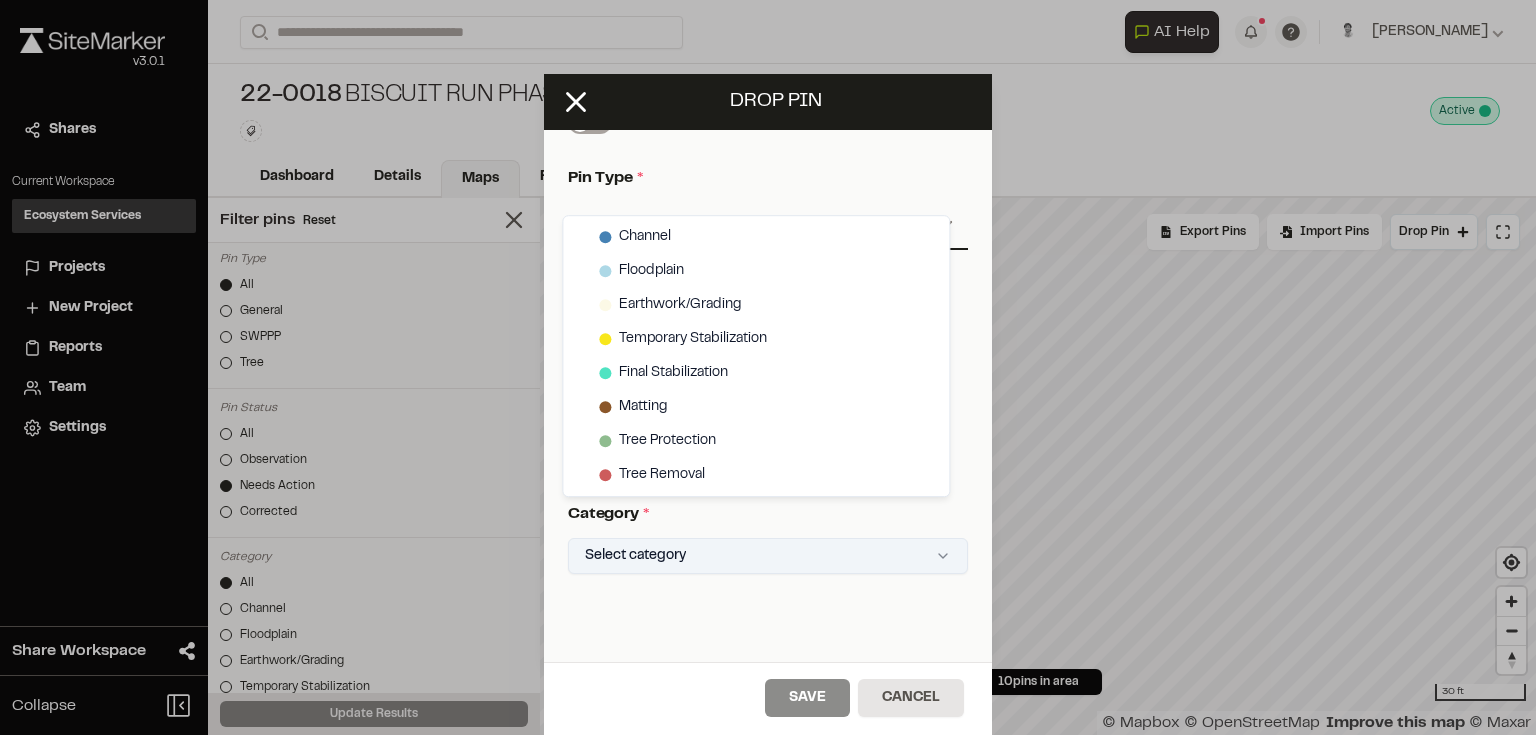click on "**********" at bounding box center [768, 367] 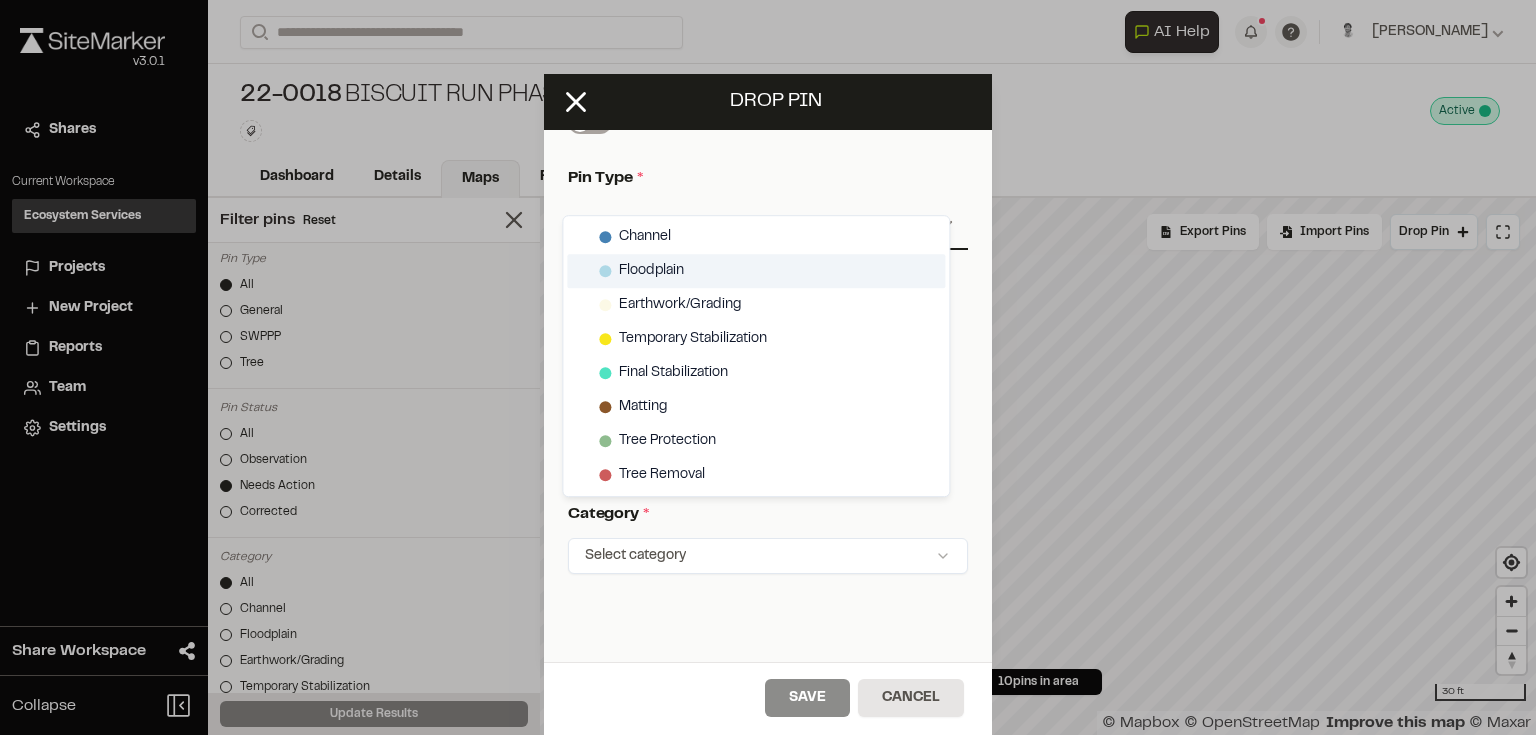 click on "Floodplain" at bounding box center (651, 271) 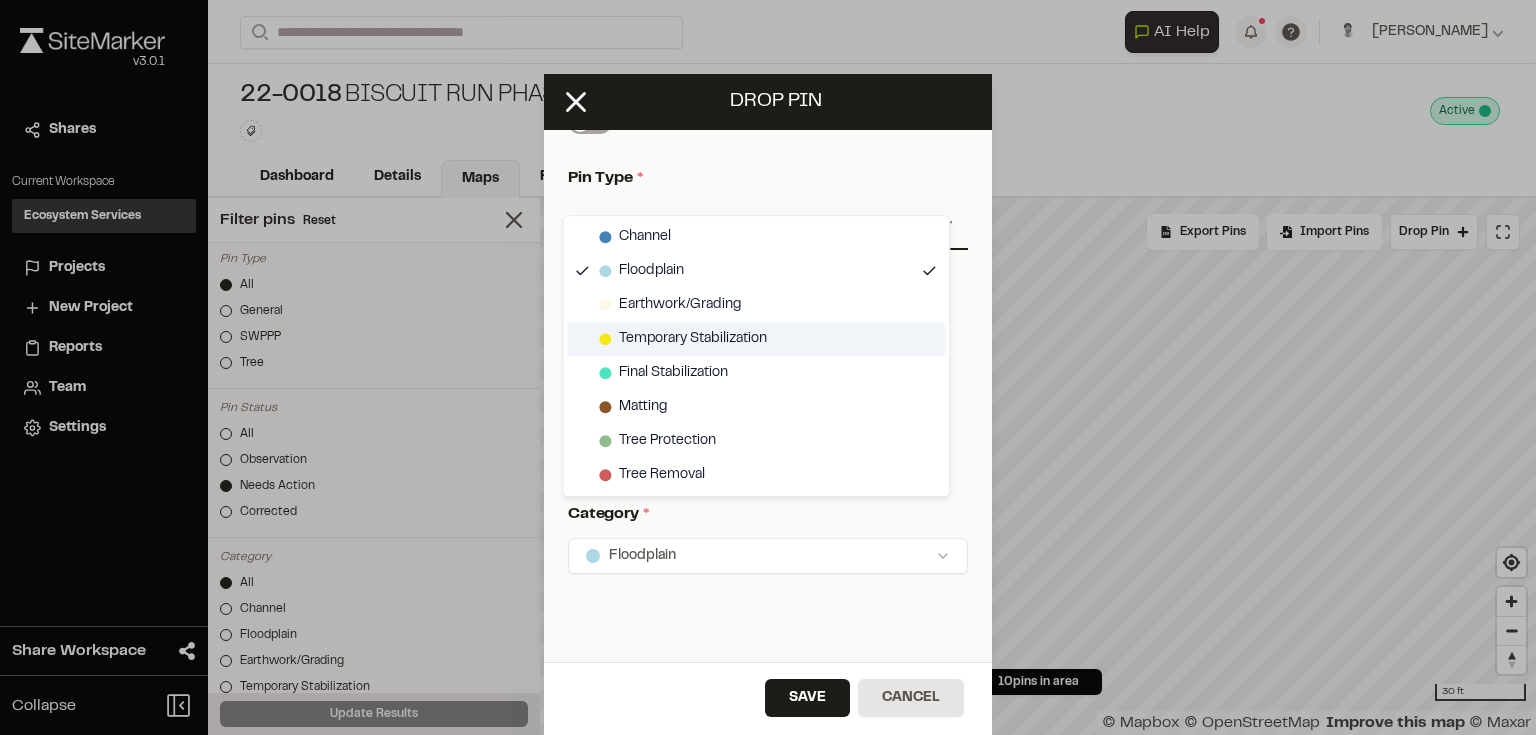 click on "Temporary Stabilization" at bounding box center [693, 339] 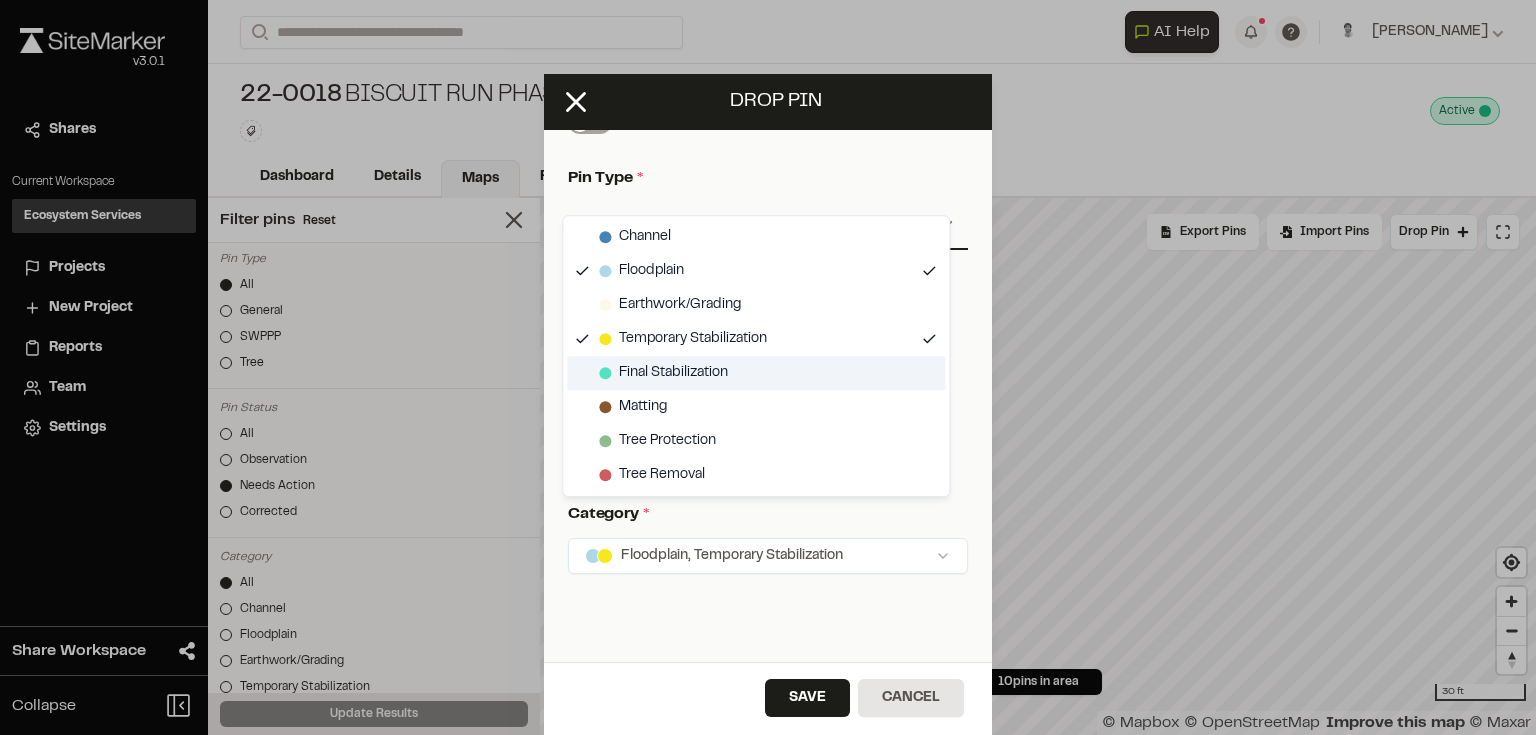 click on "Final Stabilization" at bounding box center (673, 373) 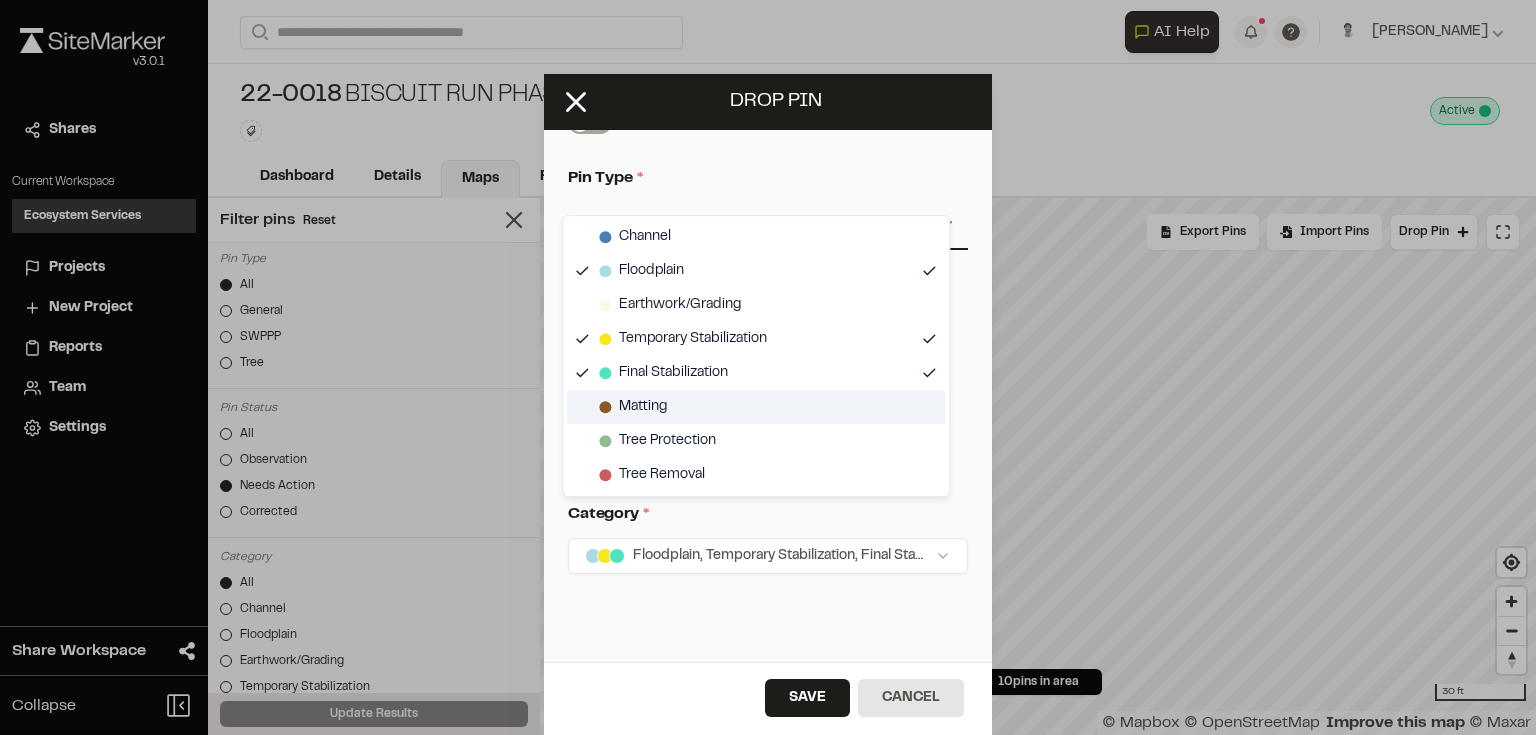 click on "Matting" at bounding box center [643, 407] 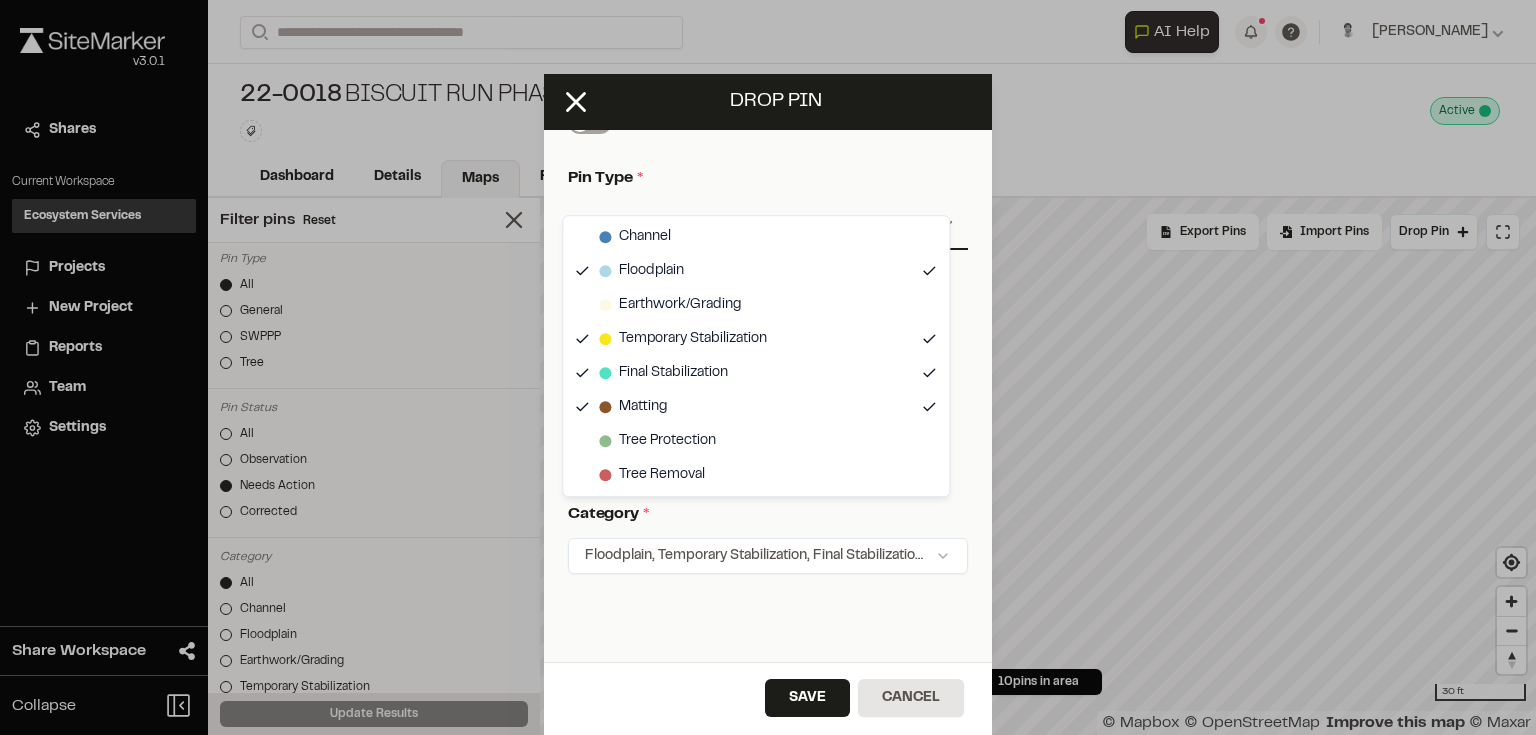 click on "**********" at bounding box center [768, 367] 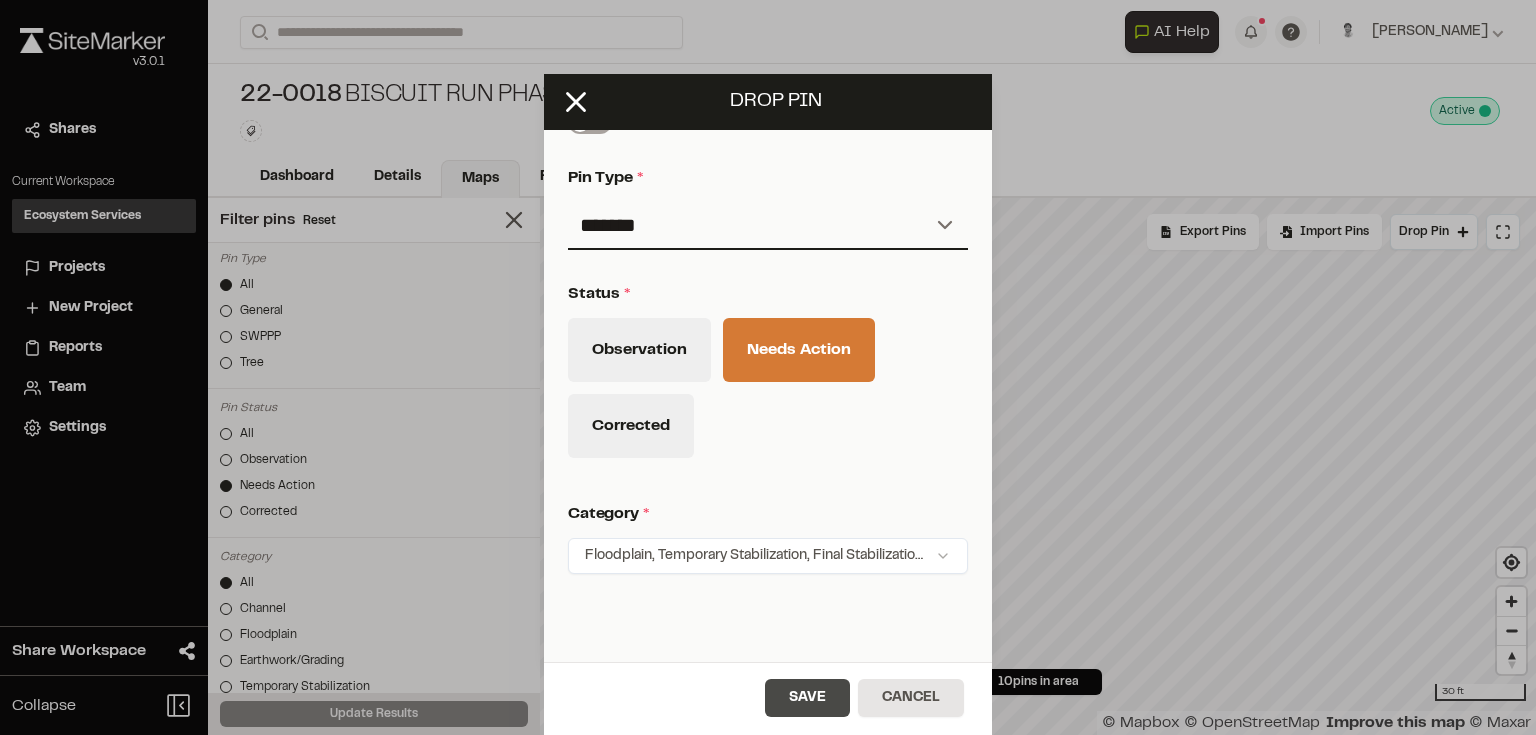 click on "Save" at bounding box center (807, 698) 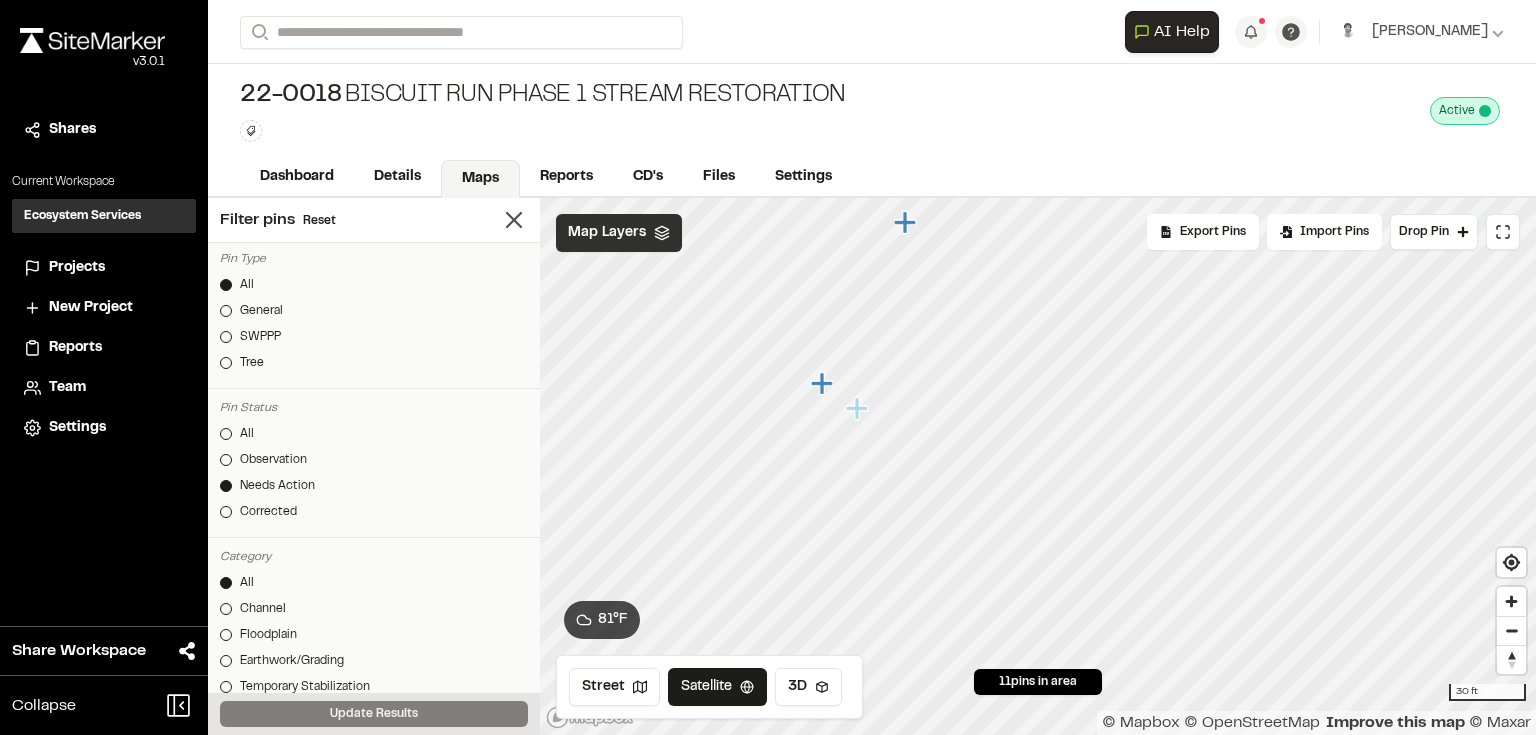 click 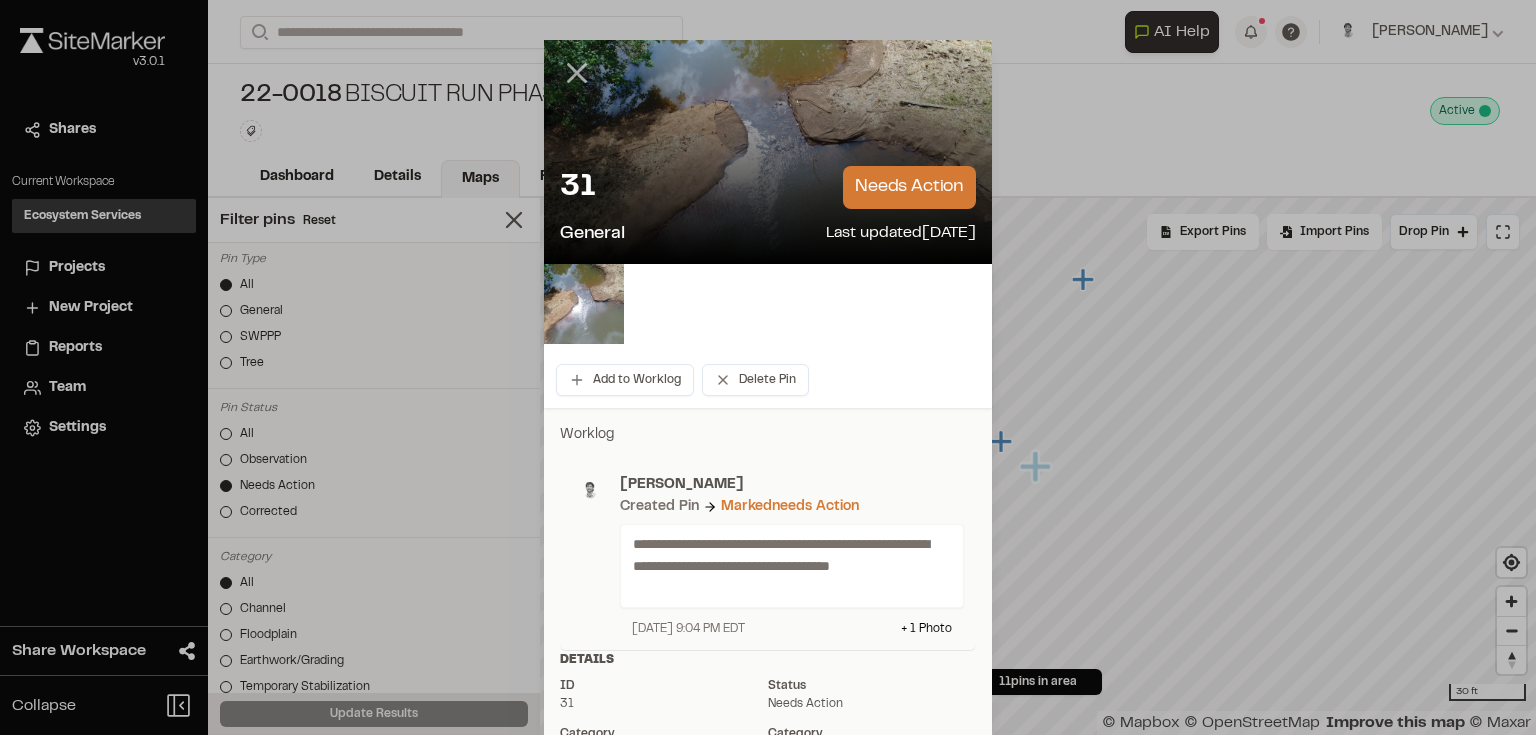 click 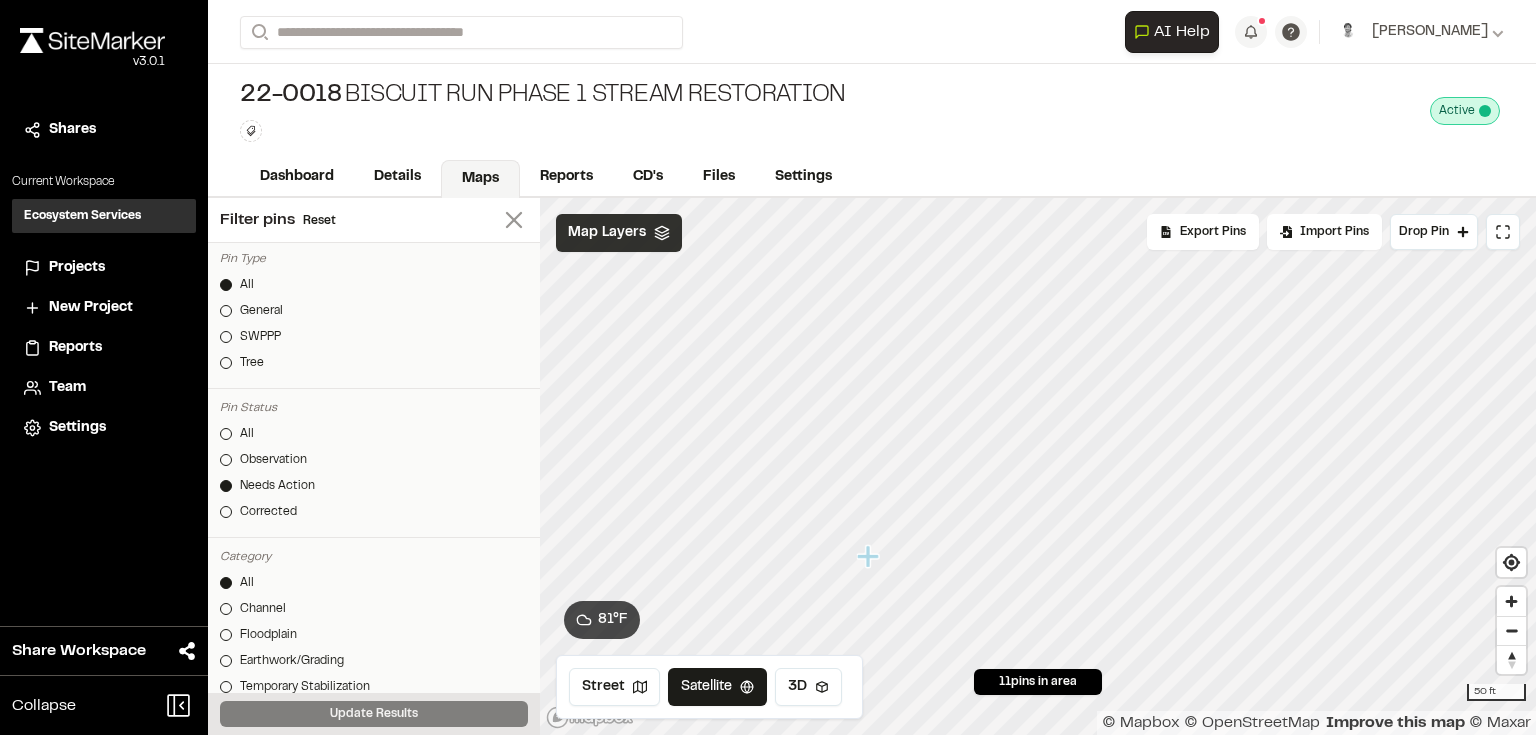 click 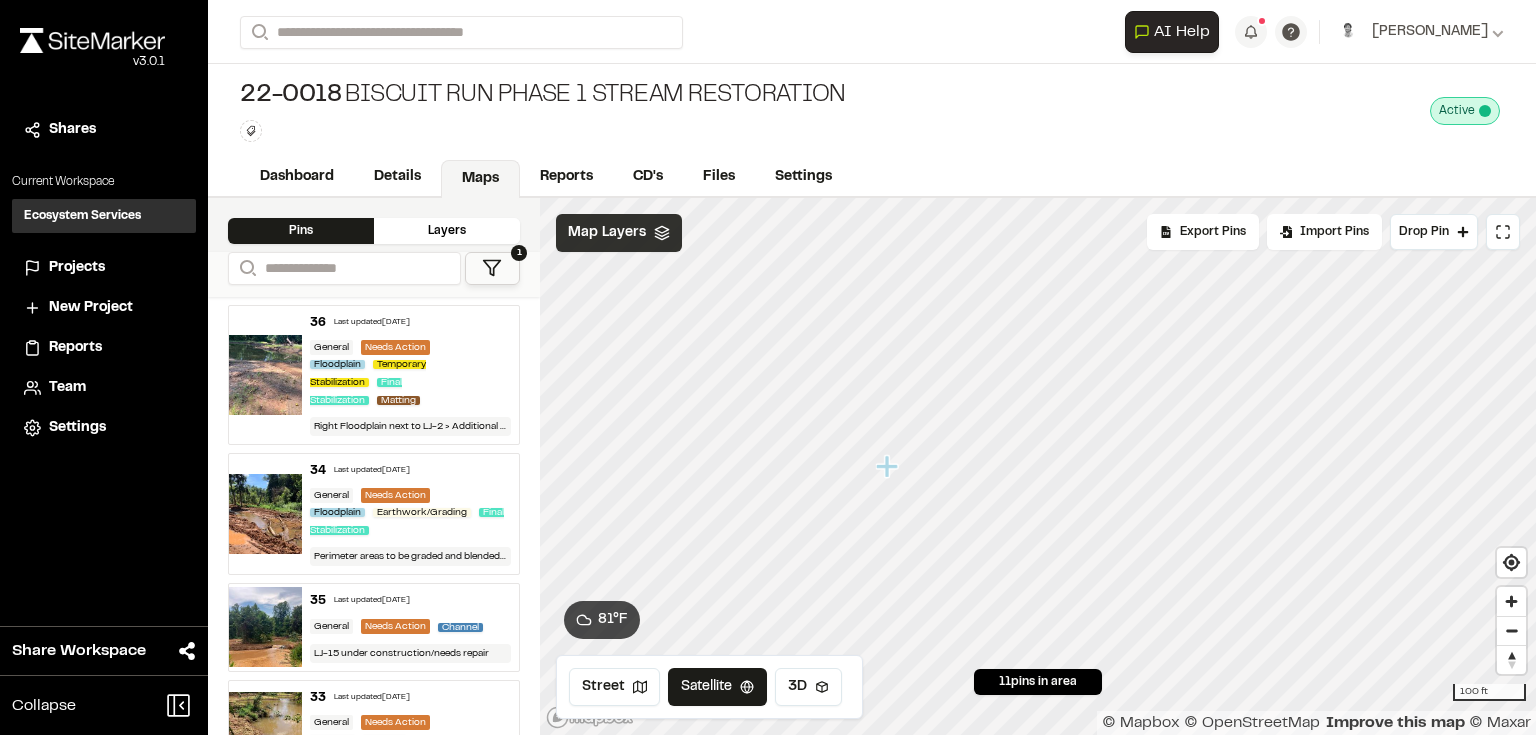 click 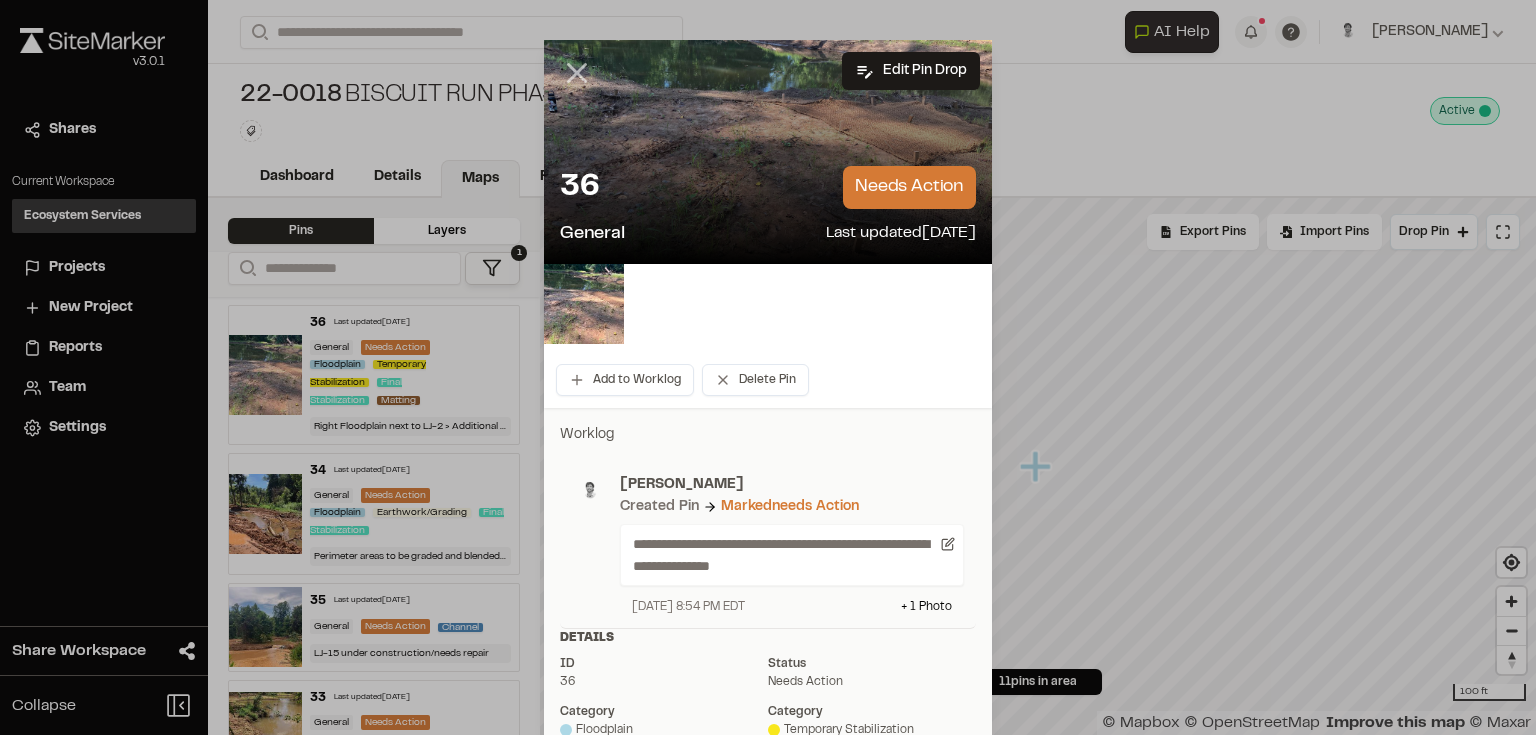 click 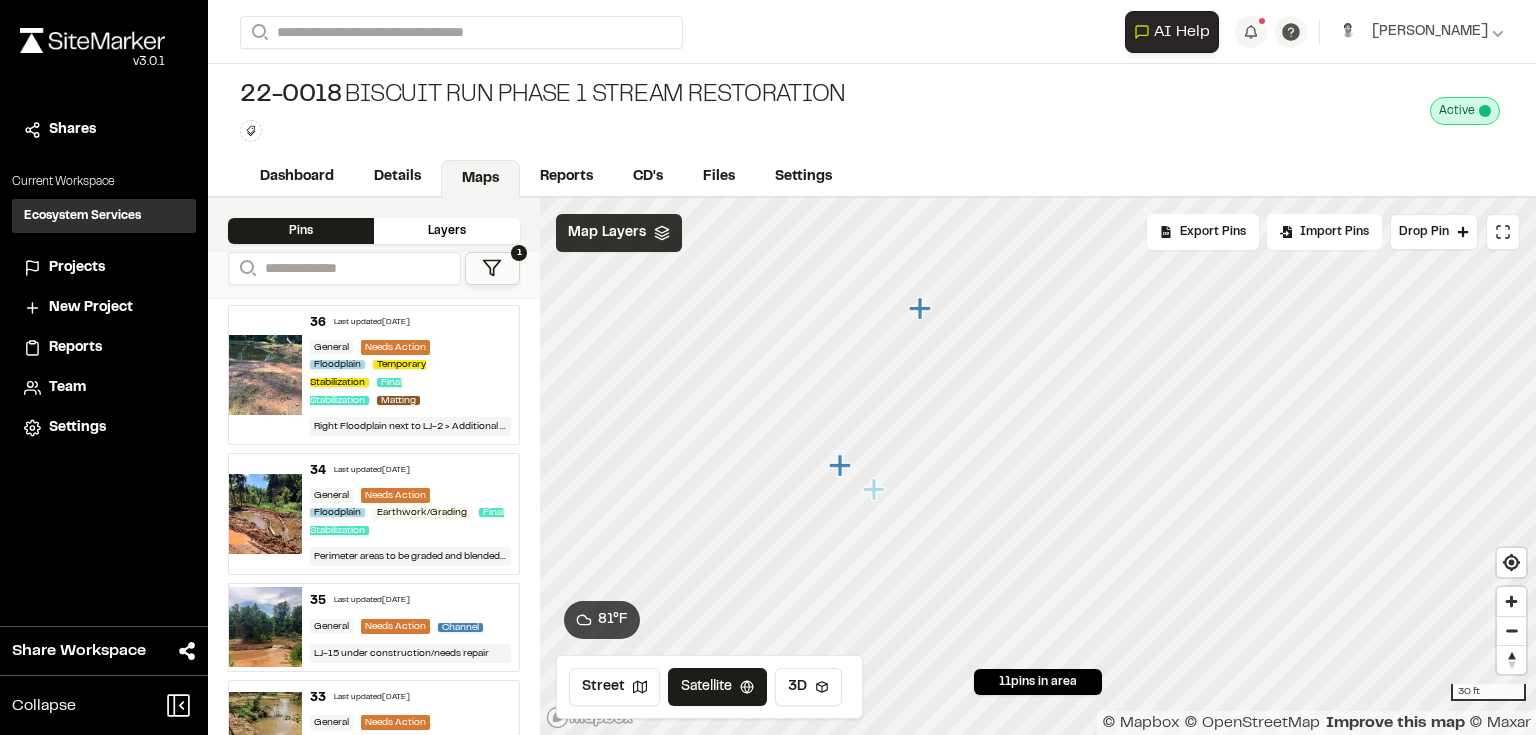 click 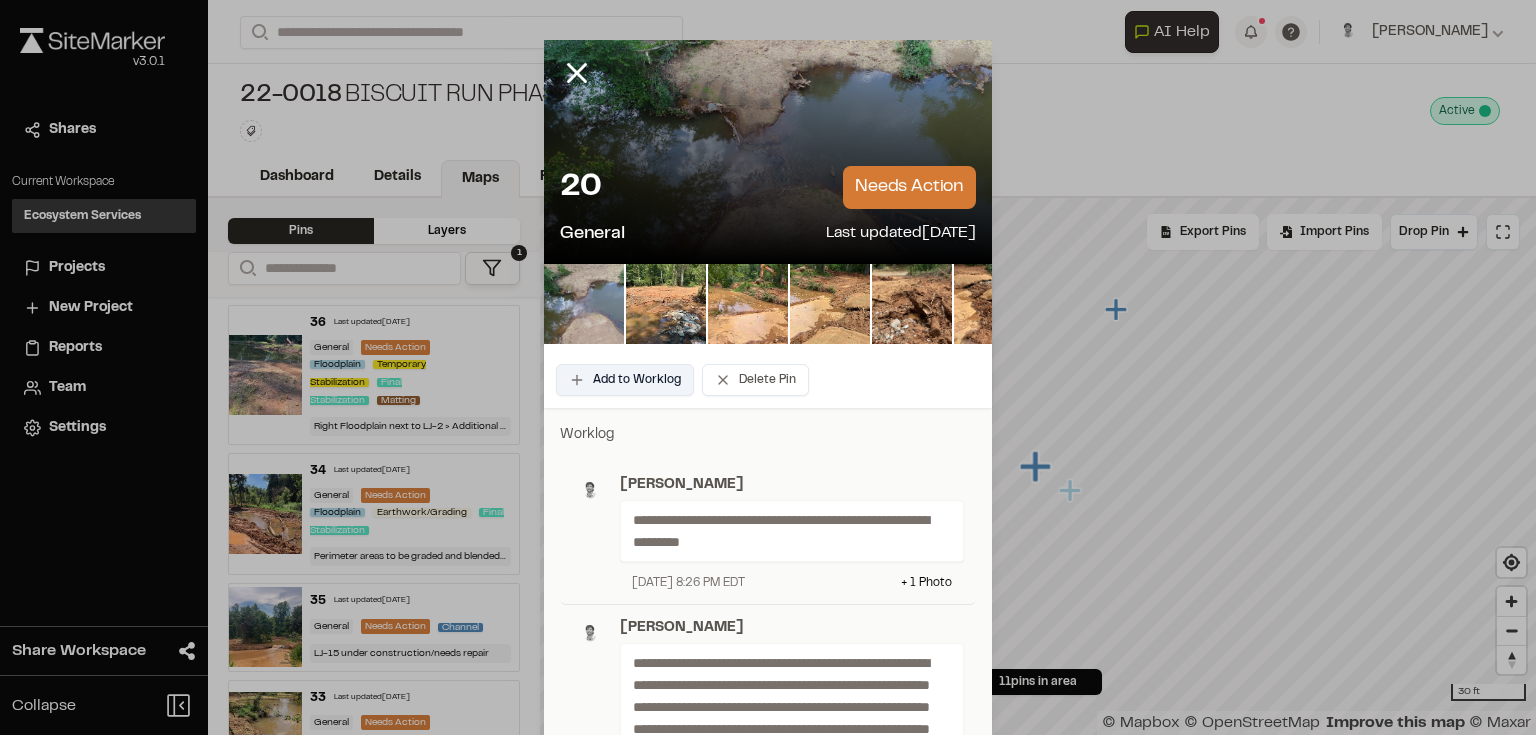 click on "Add to Worklog" at bounding box center [625, 380] 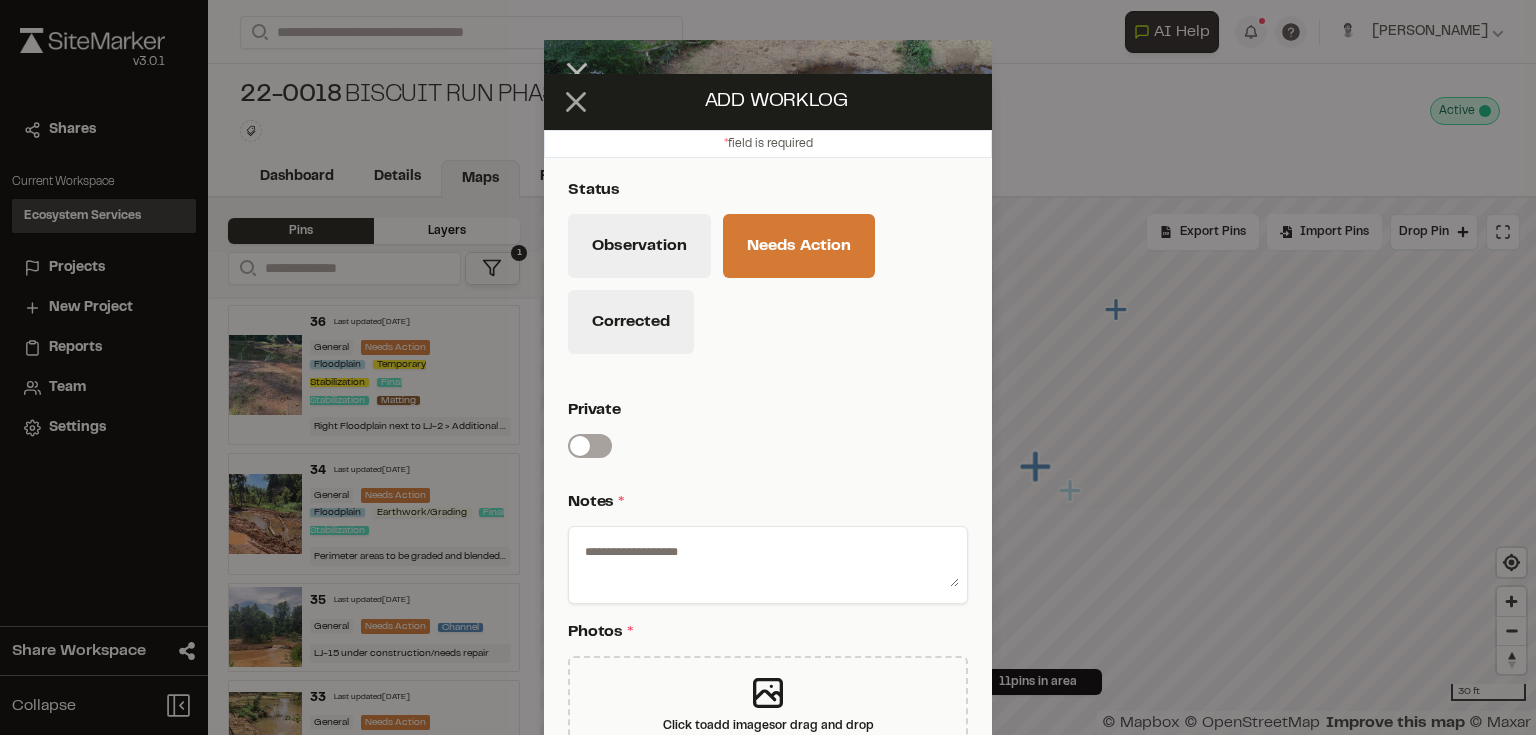click 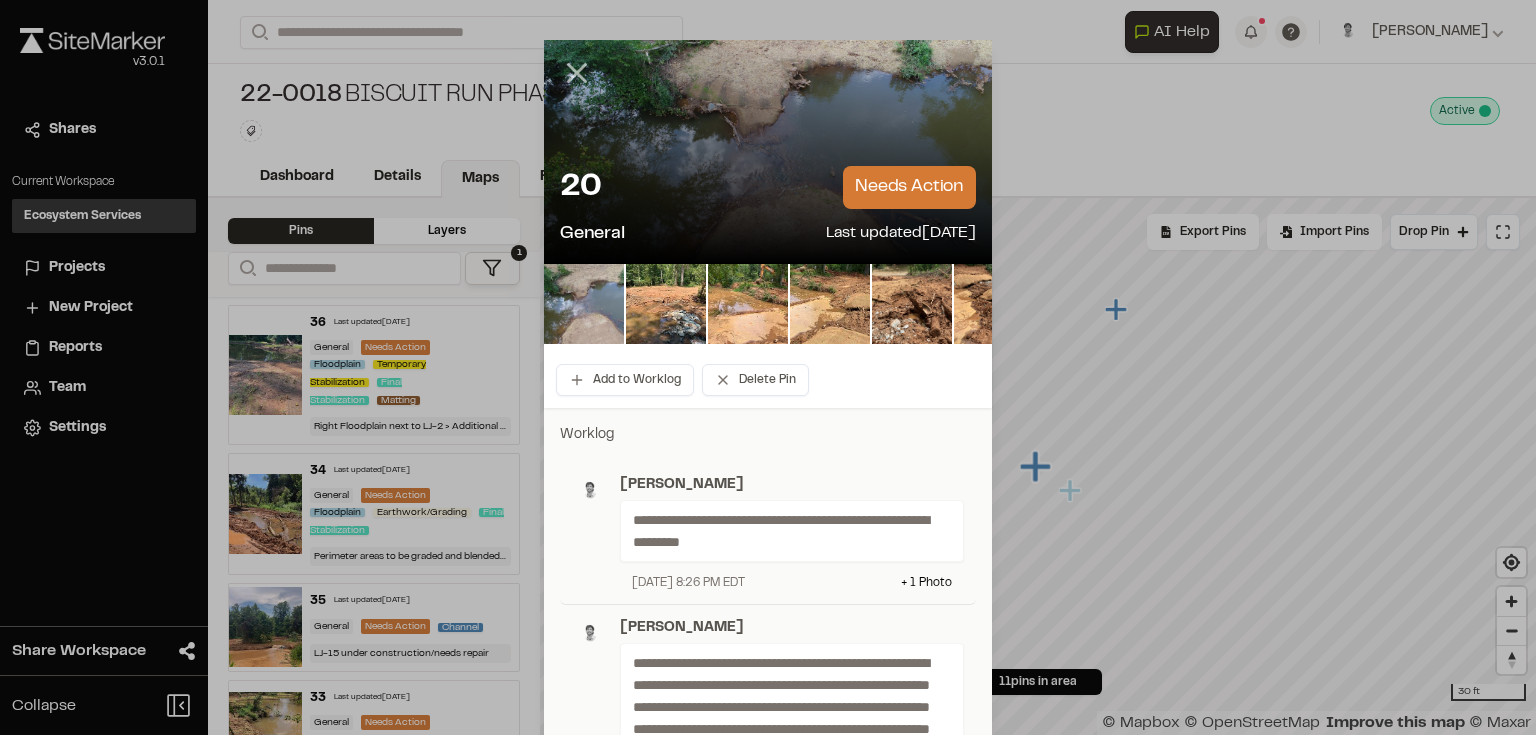 click 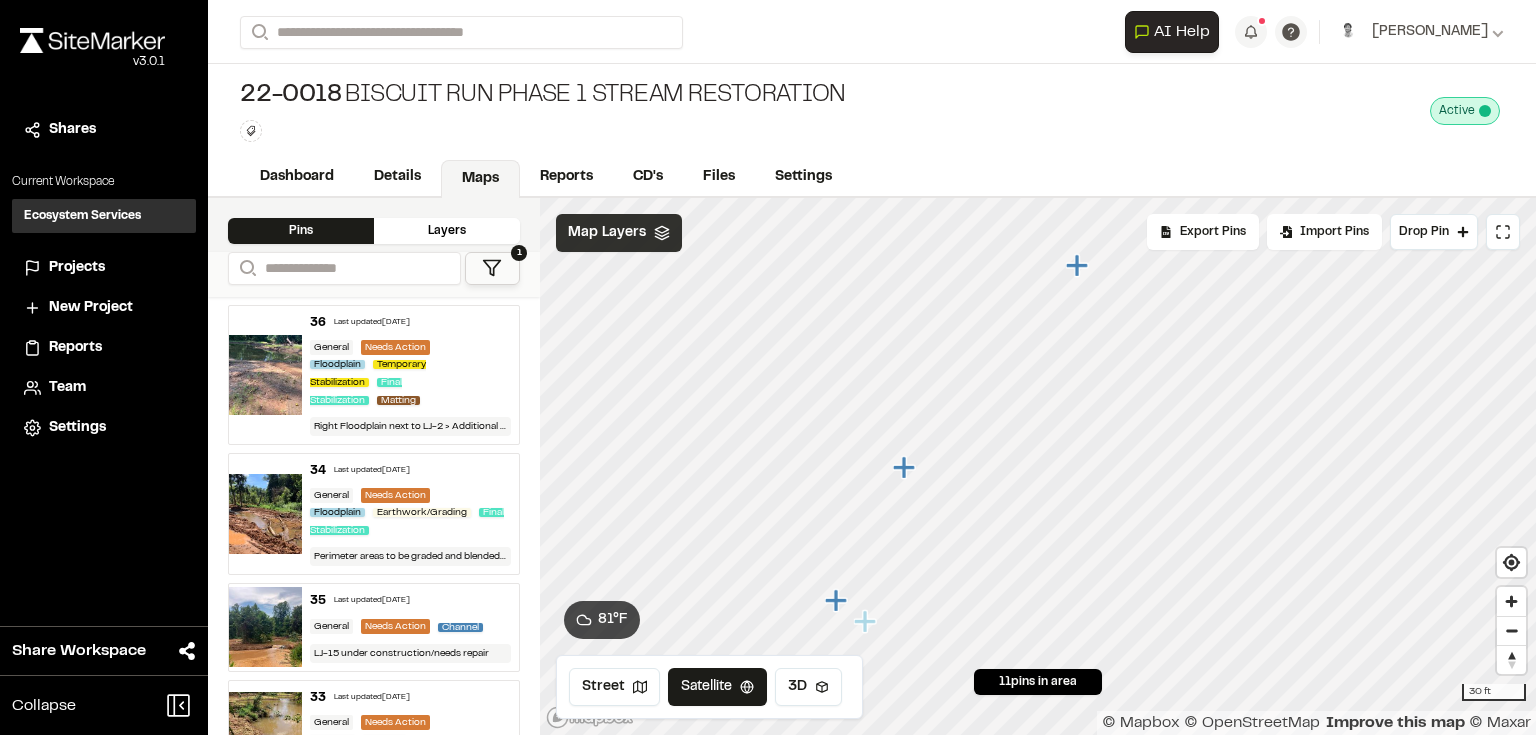 click 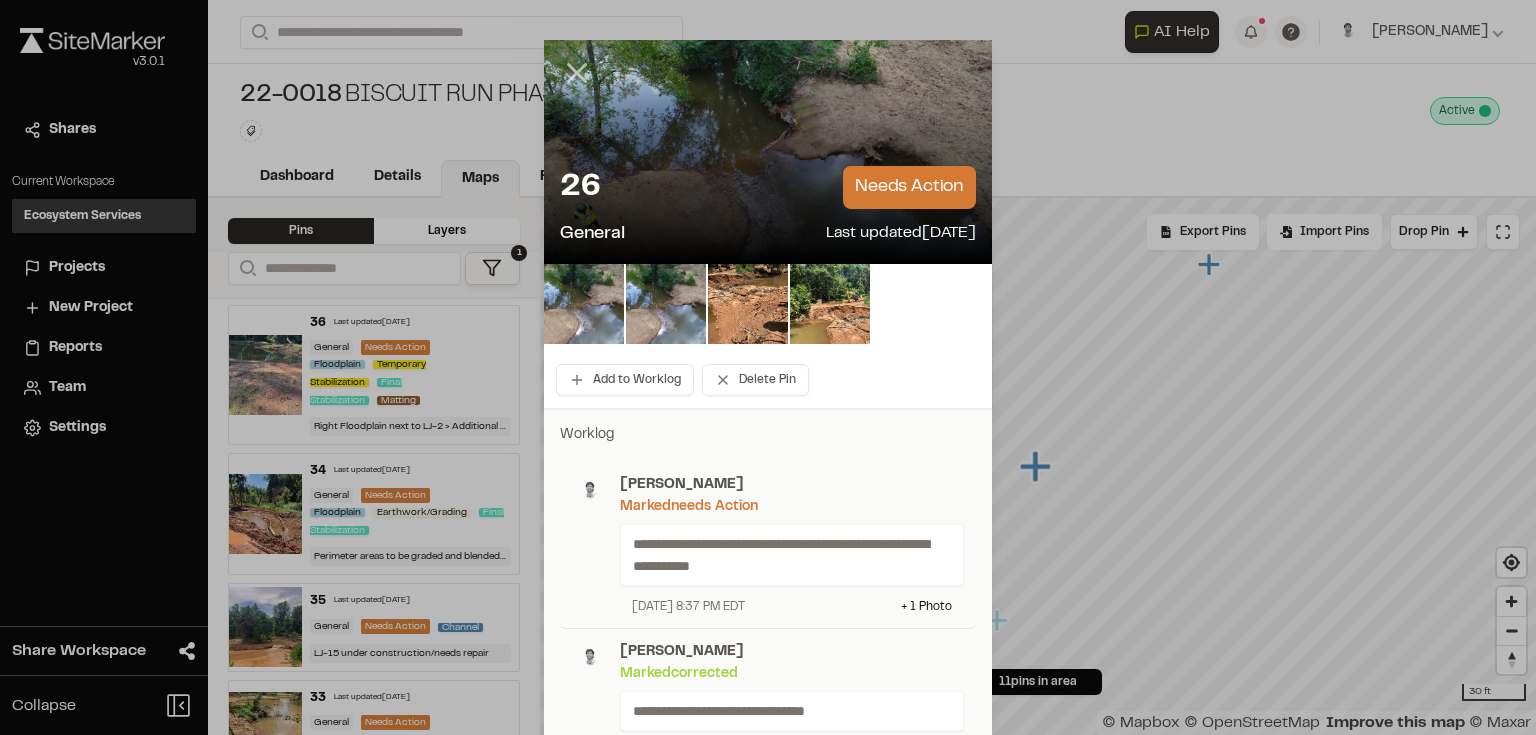 click 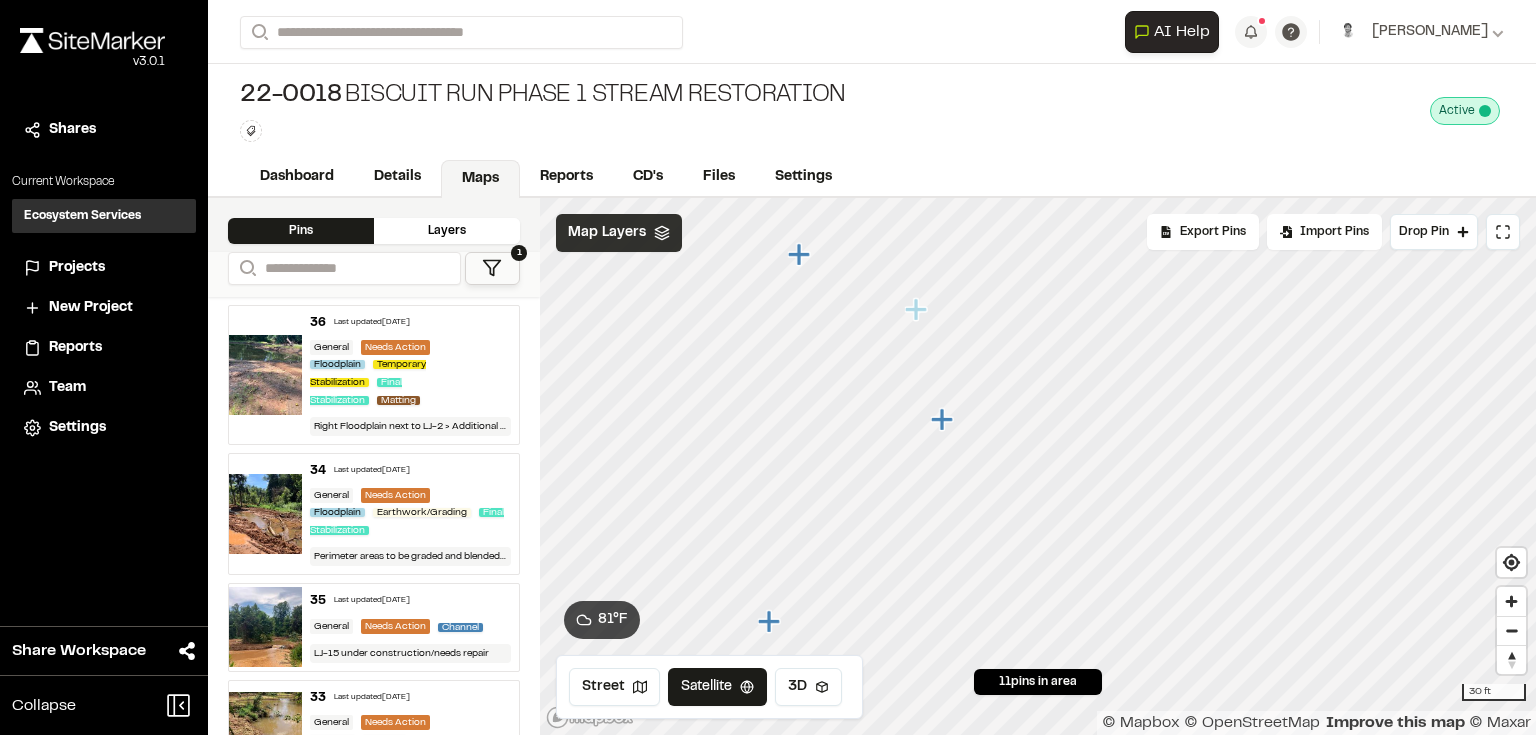 click 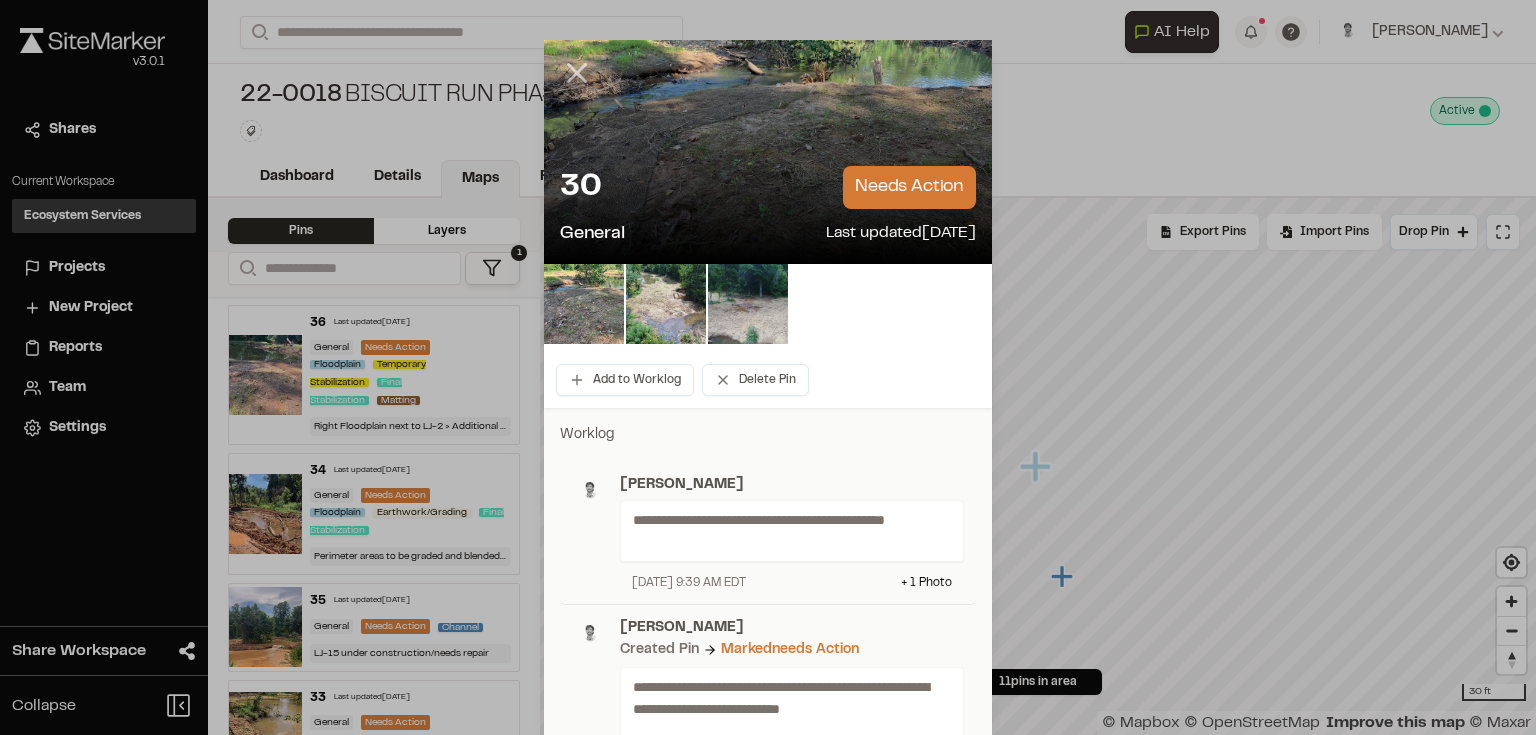 click 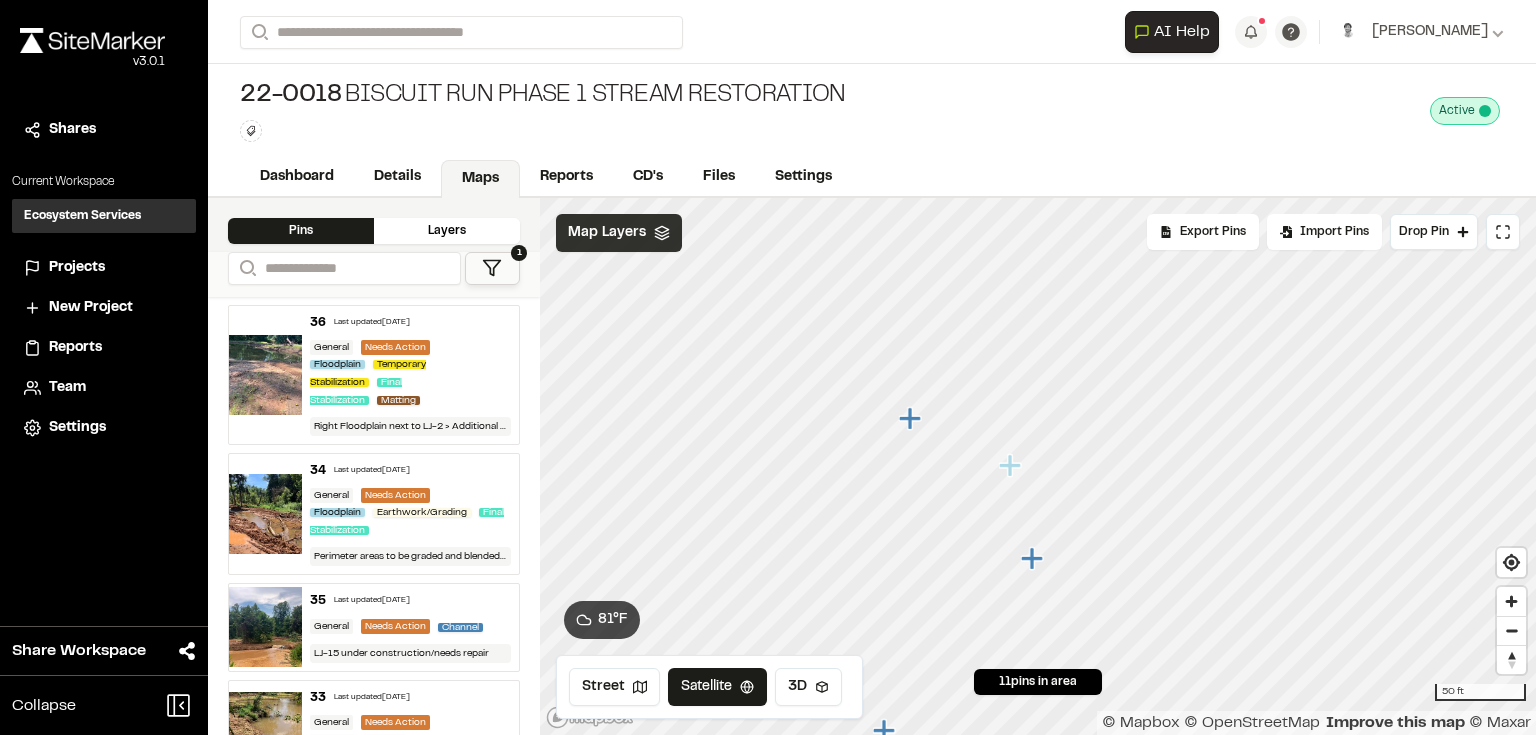 click 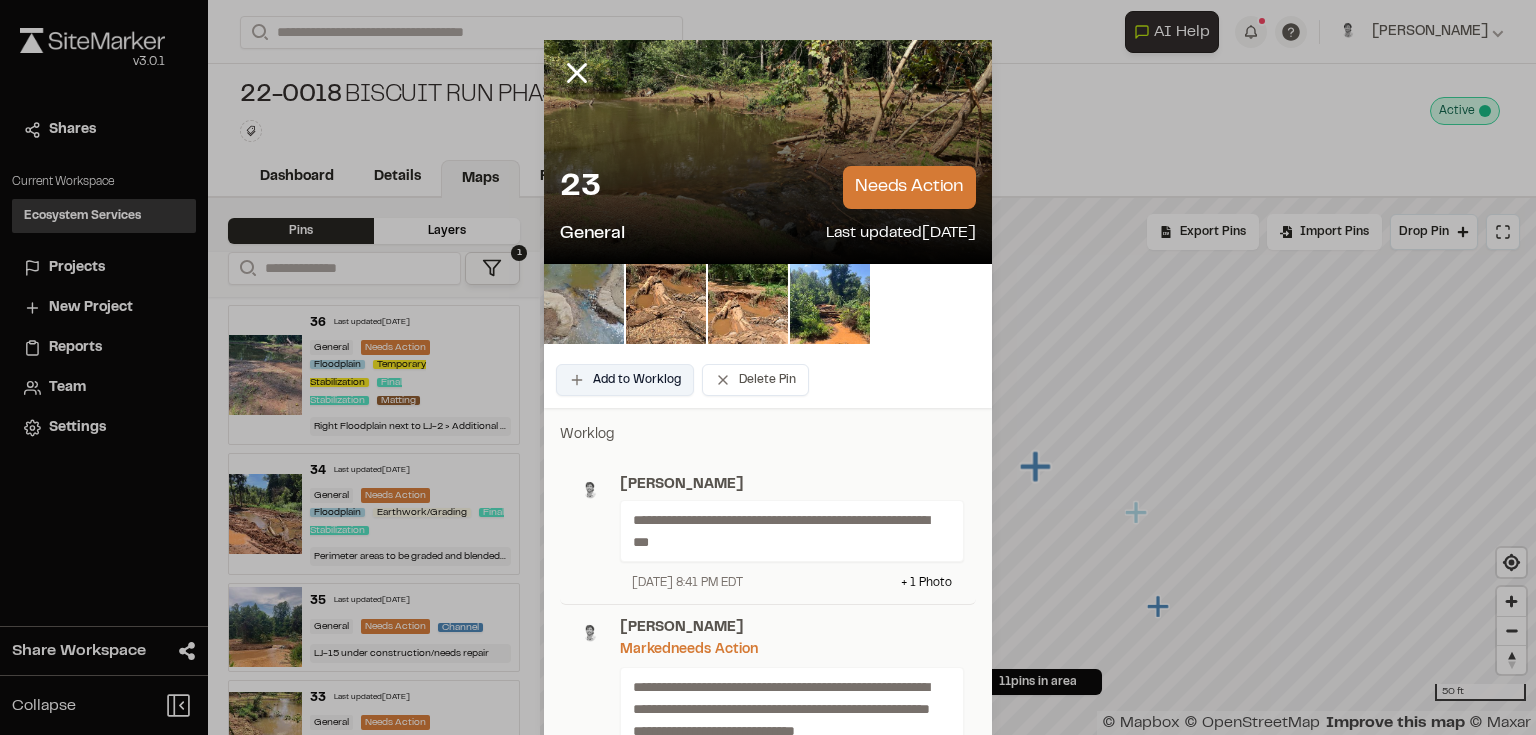 click on "Add to Worklog" at bounding box center (625, 380) 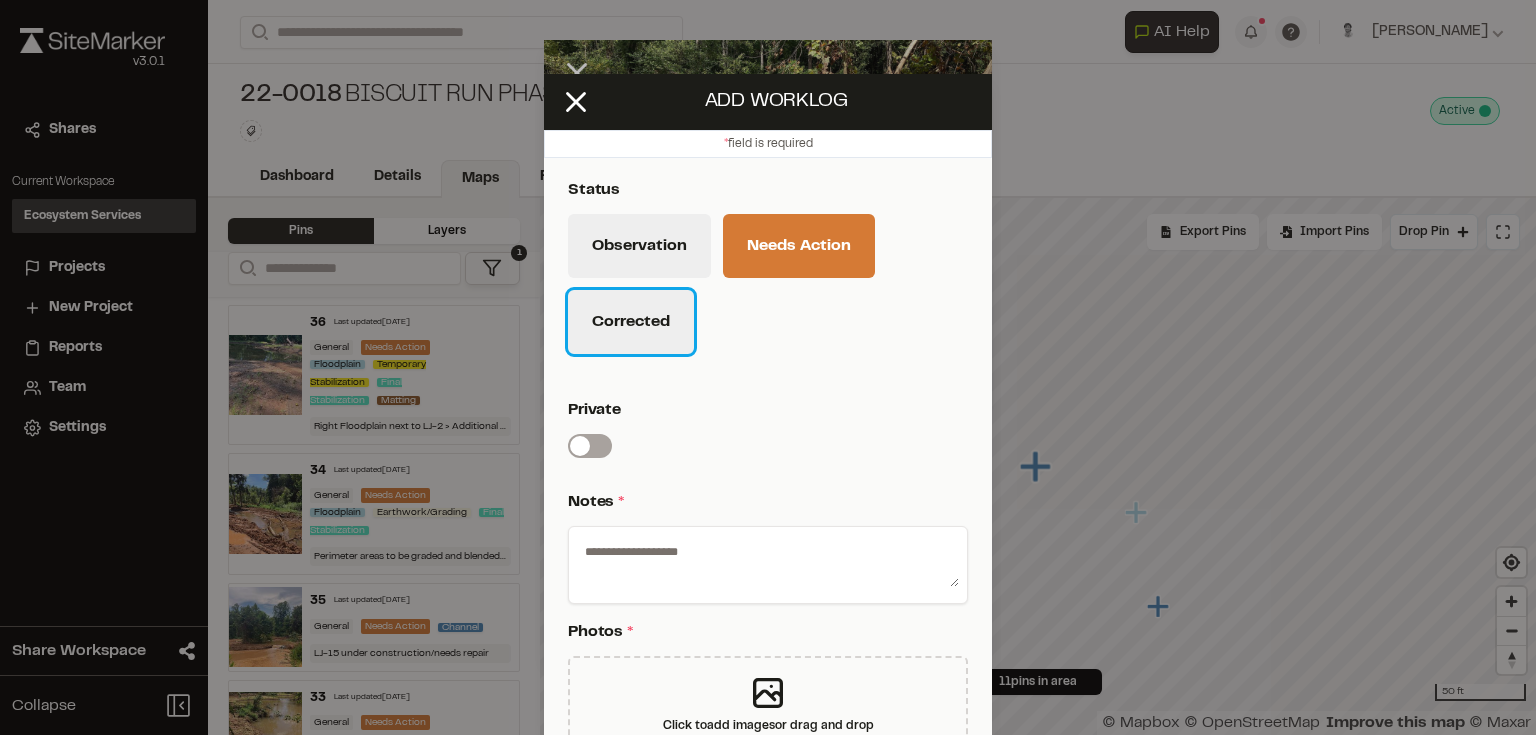 click on "Corrected" at bounding box center (631, 322) 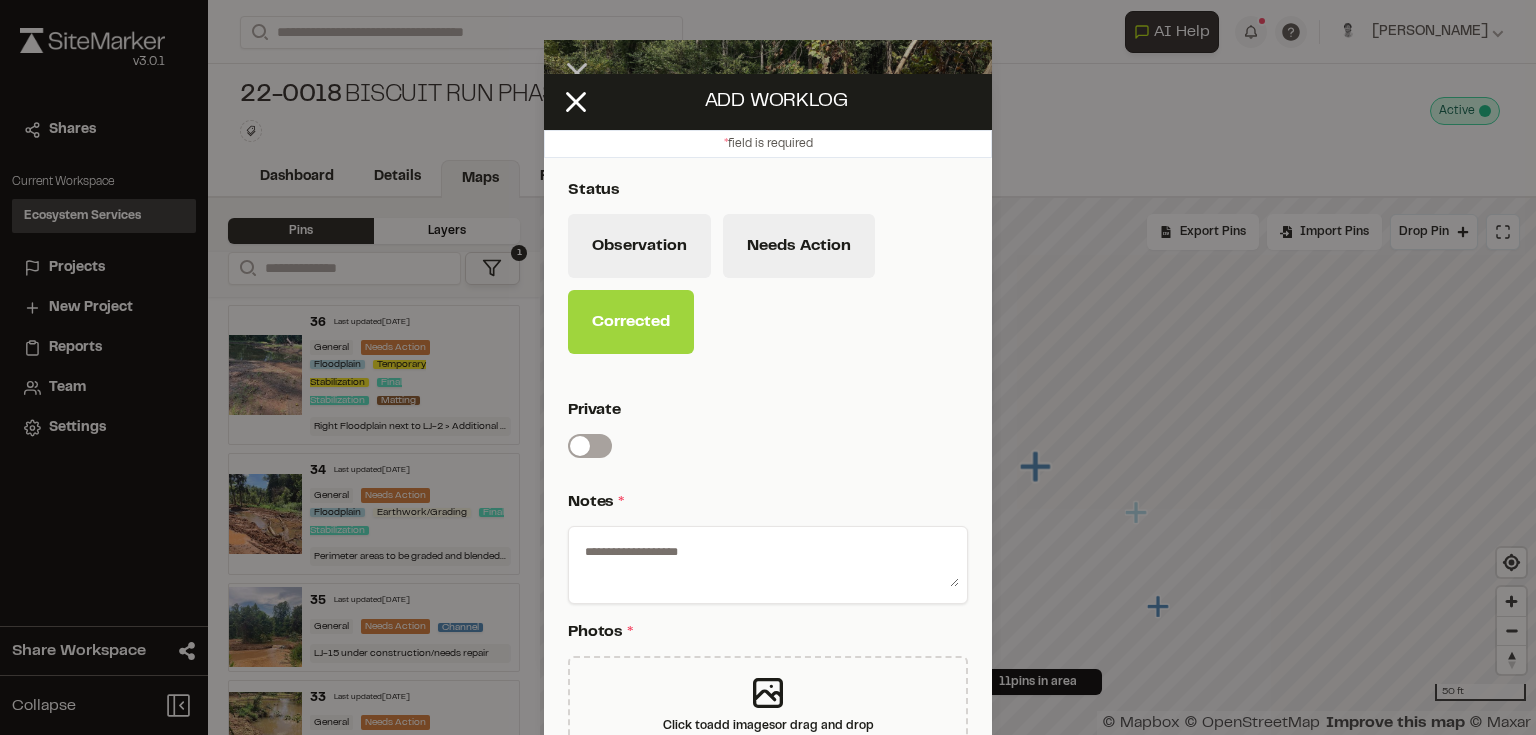 click at bounding box center (768, 561) 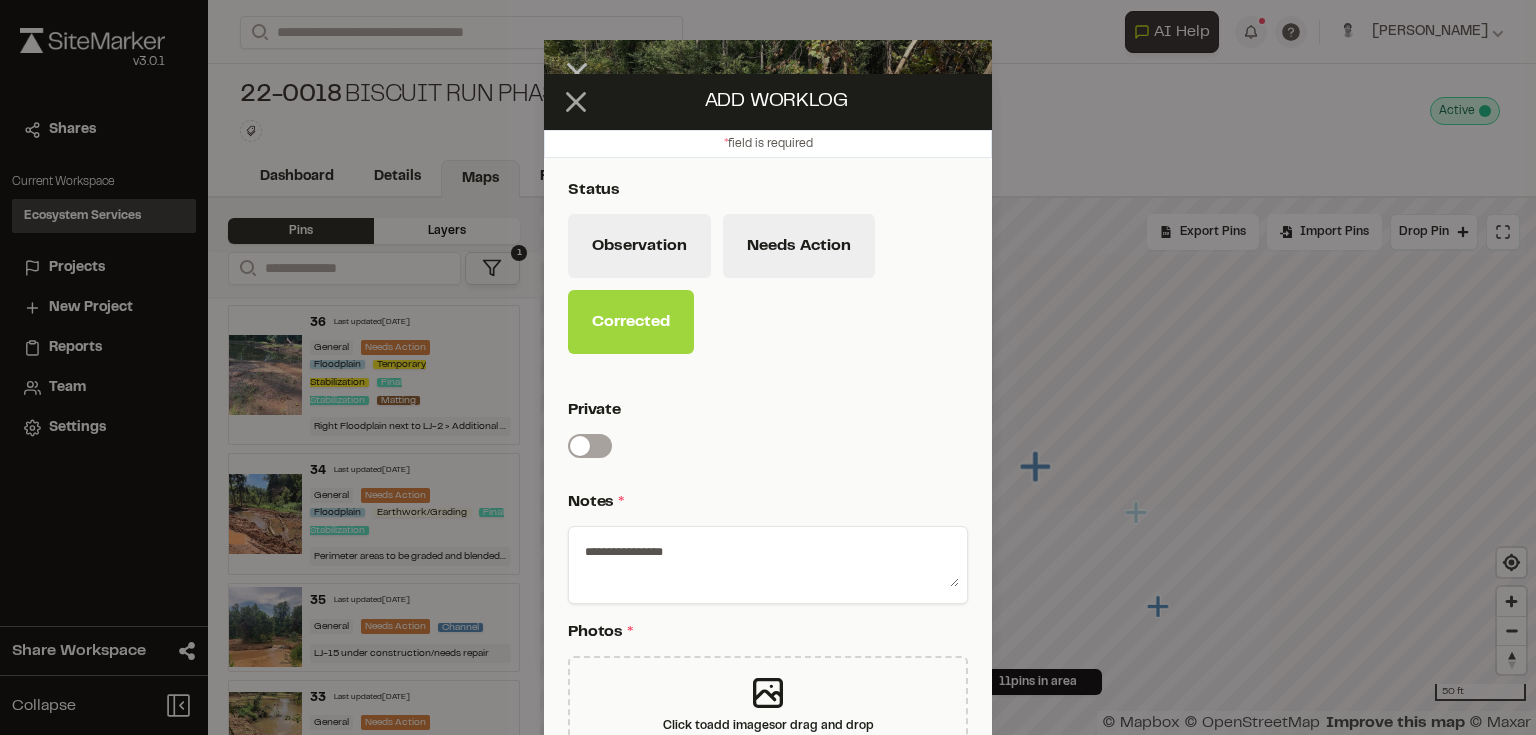 type on "**********" 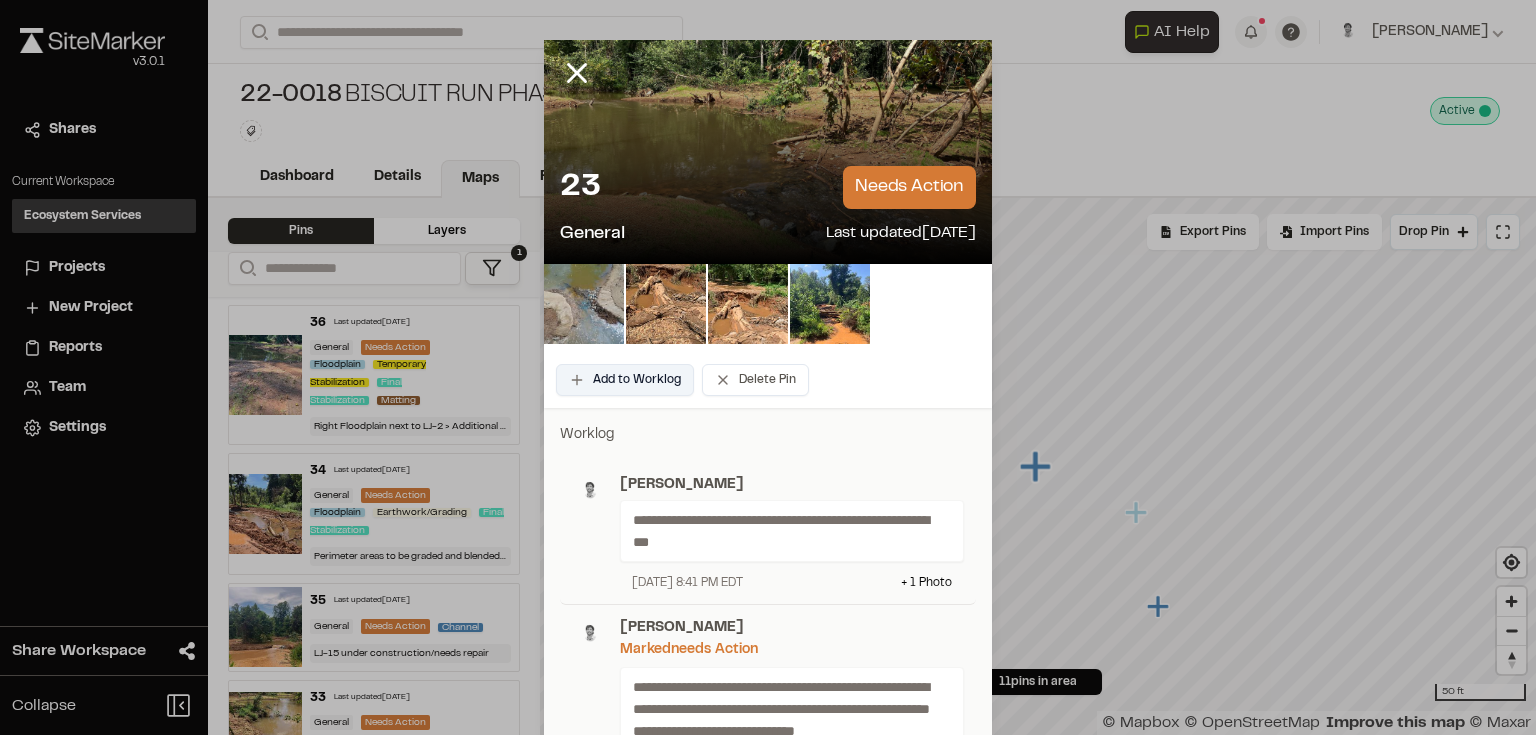 click on "Add to Worklog" at bounding box center [625, 380] 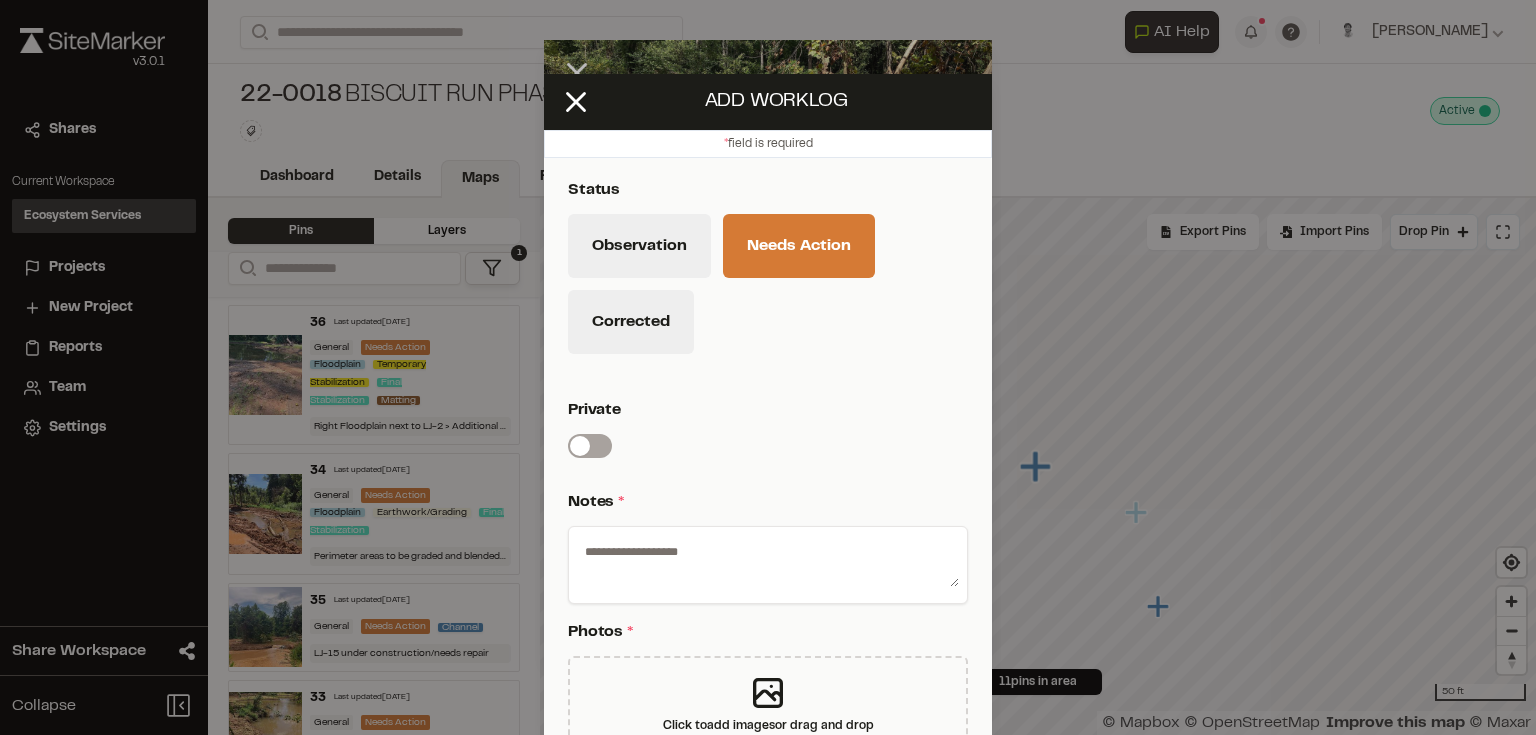 click at bounding box center (768, 561) 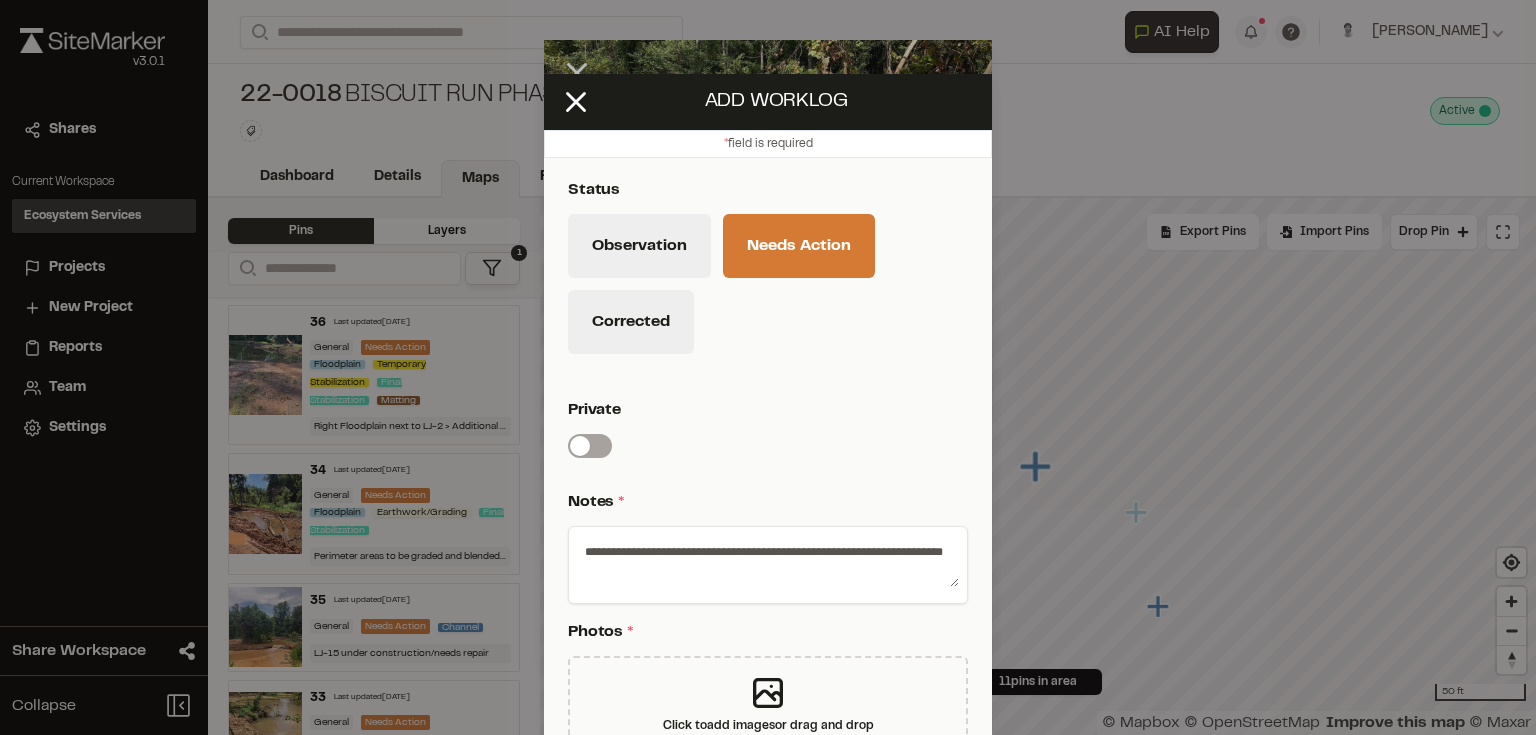 click on "**********" at bounding box center [768, 561] 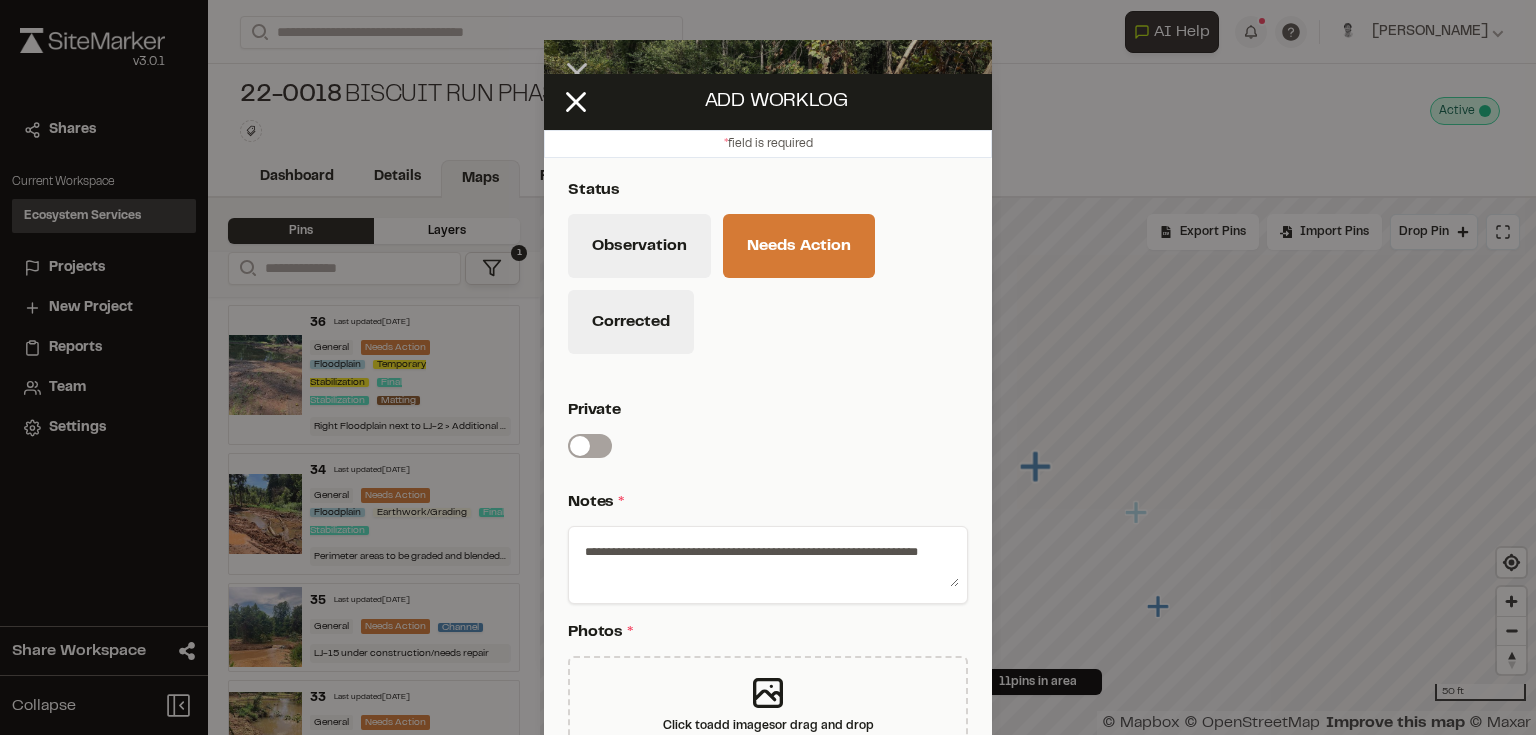 click on "**********" at bounding box center [768, 561] 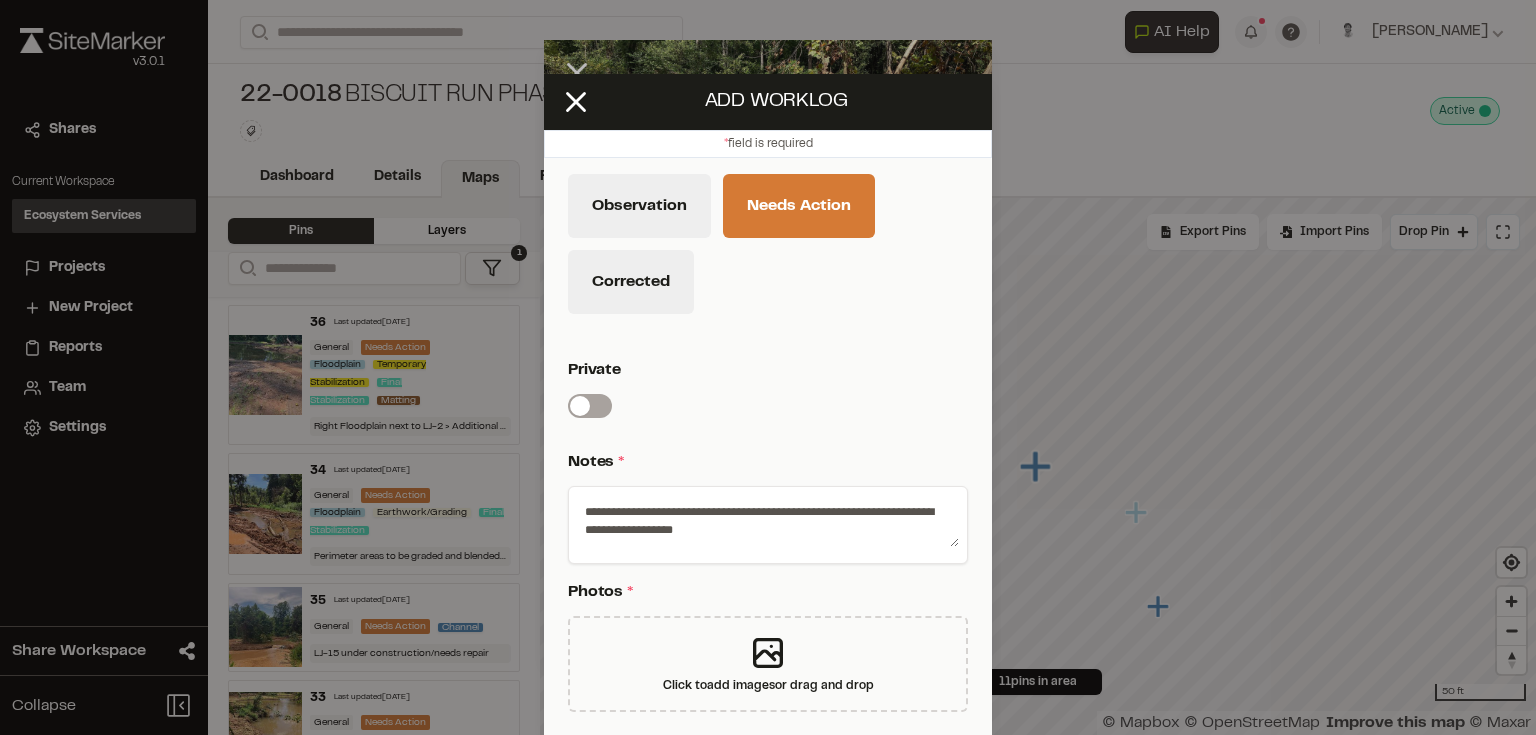scroll, scrollTop: 57, scrollLeft: 0, axis: vertical 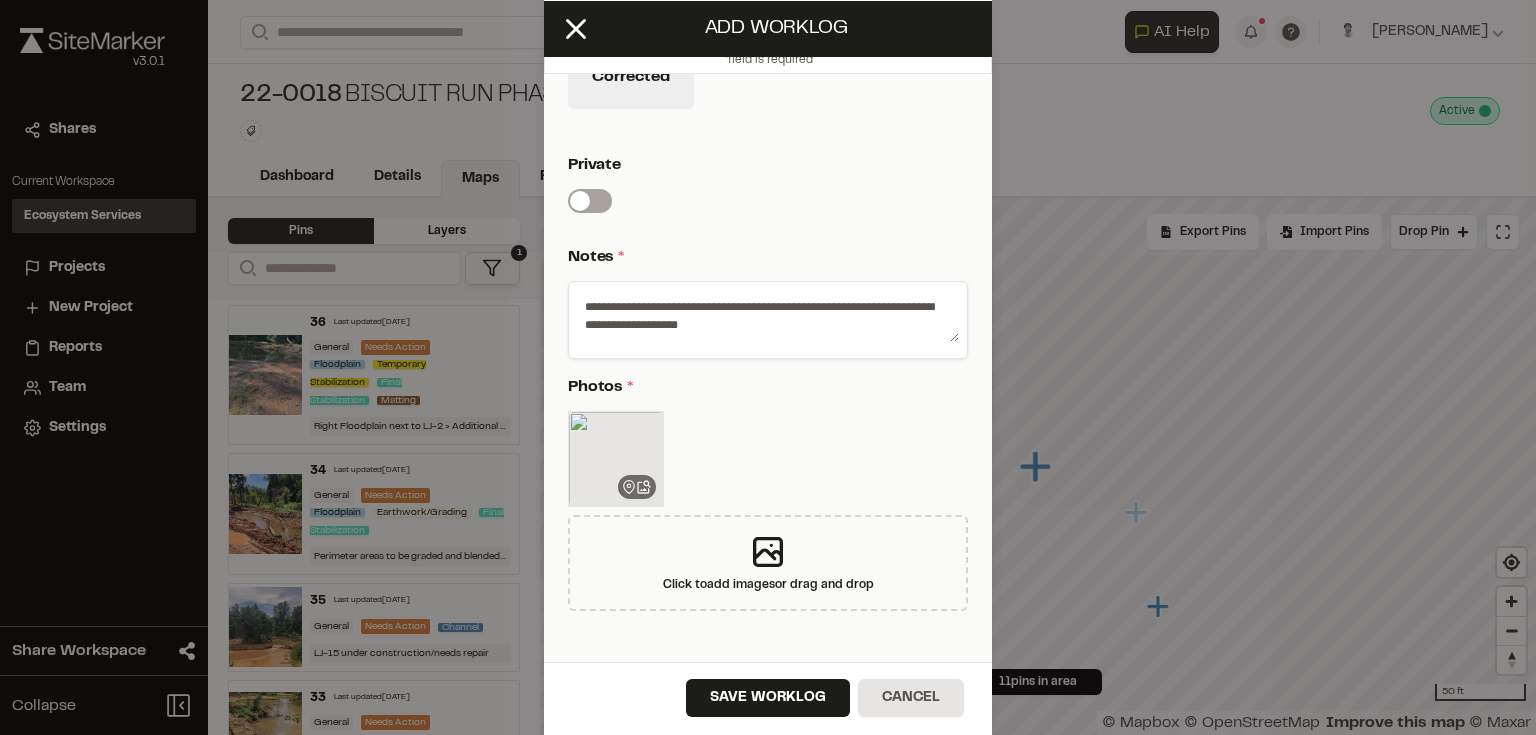 type on "**********" 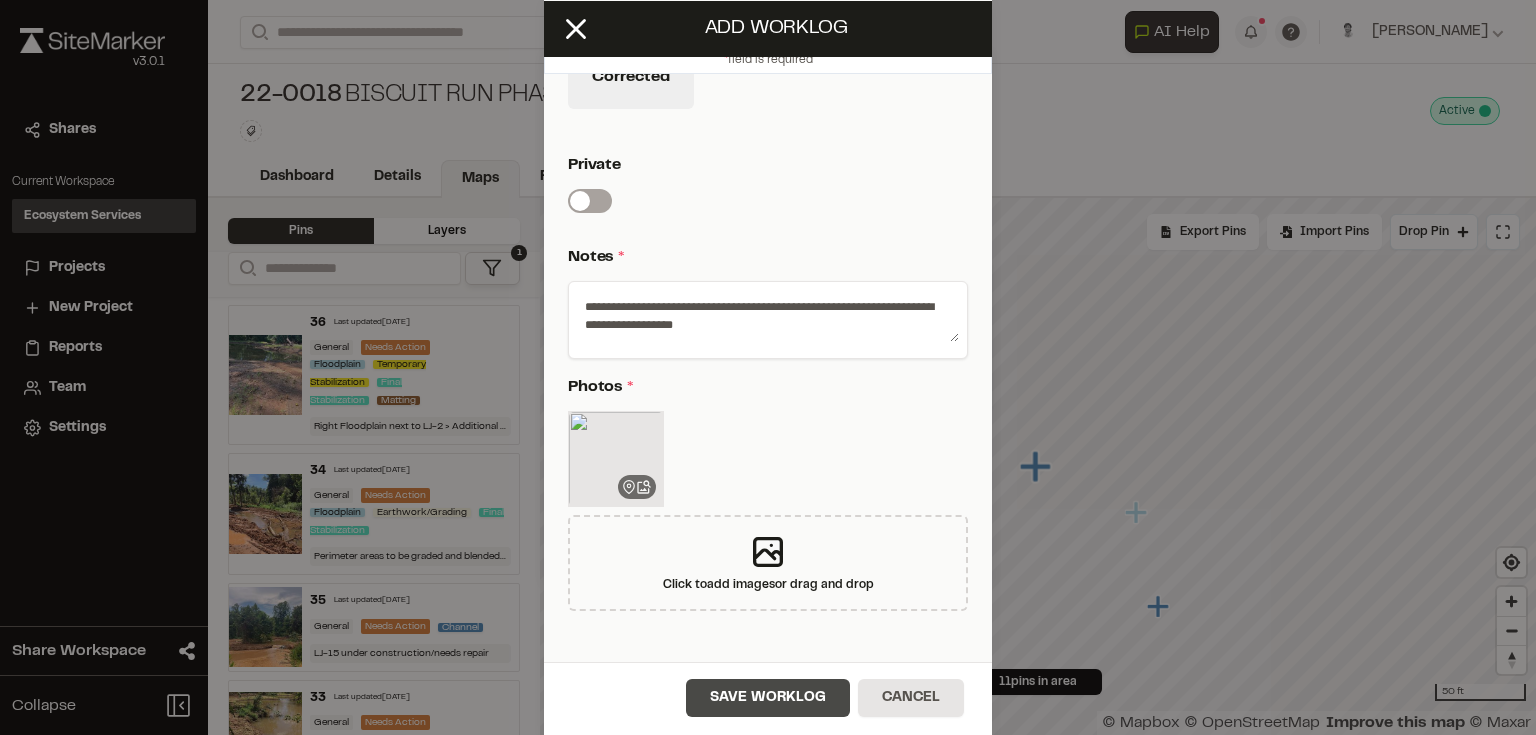 click on "Save Worklog" at bounding box center [768, 698] 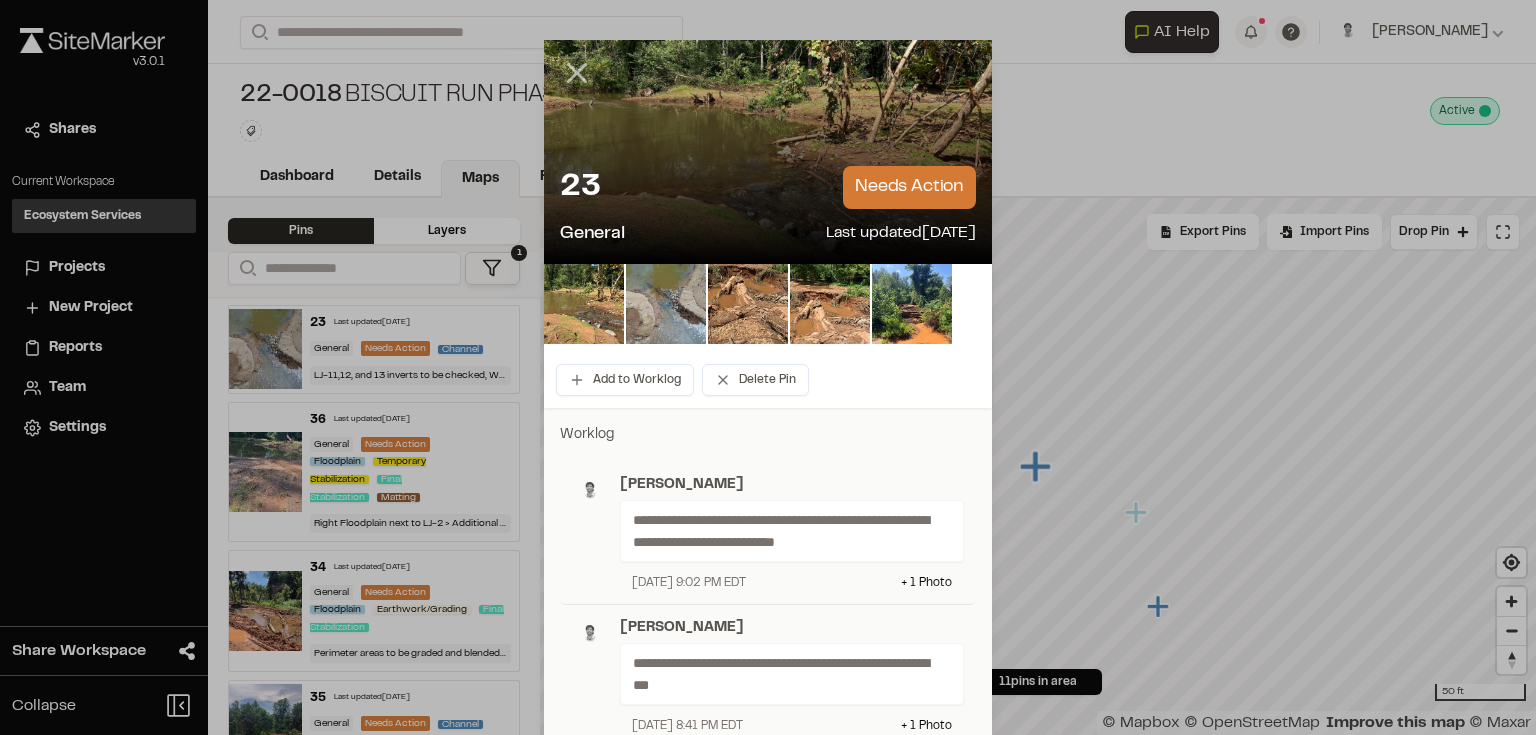 click 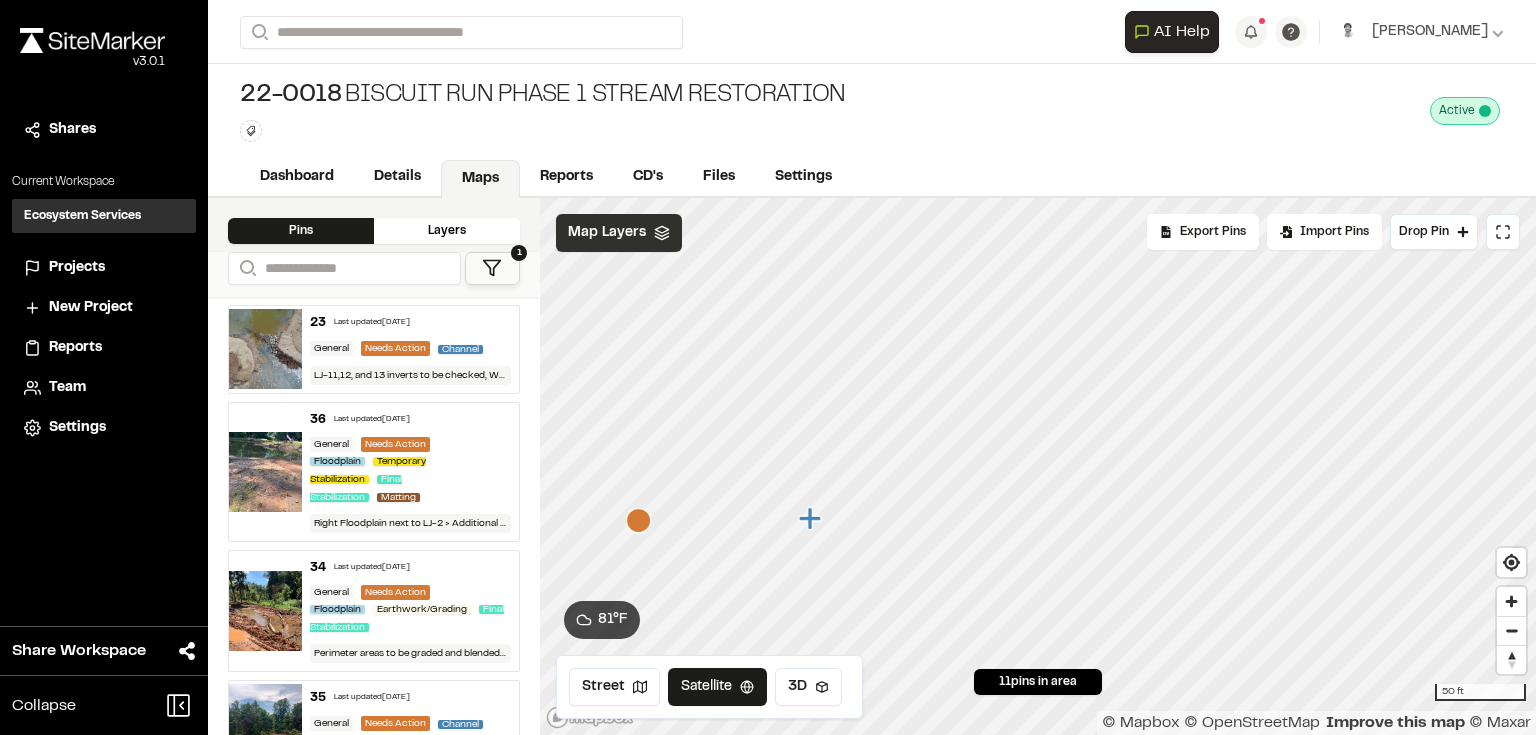 click 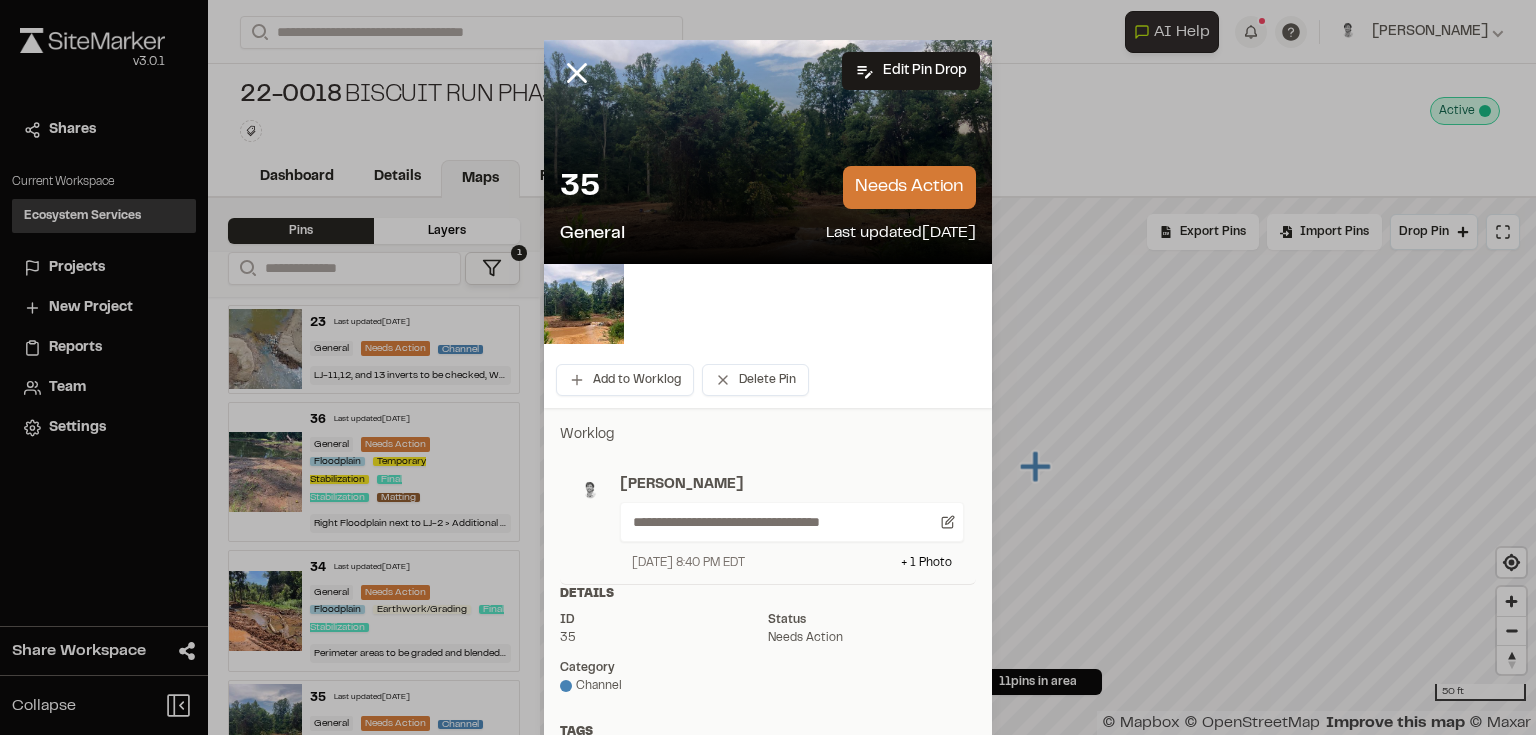click 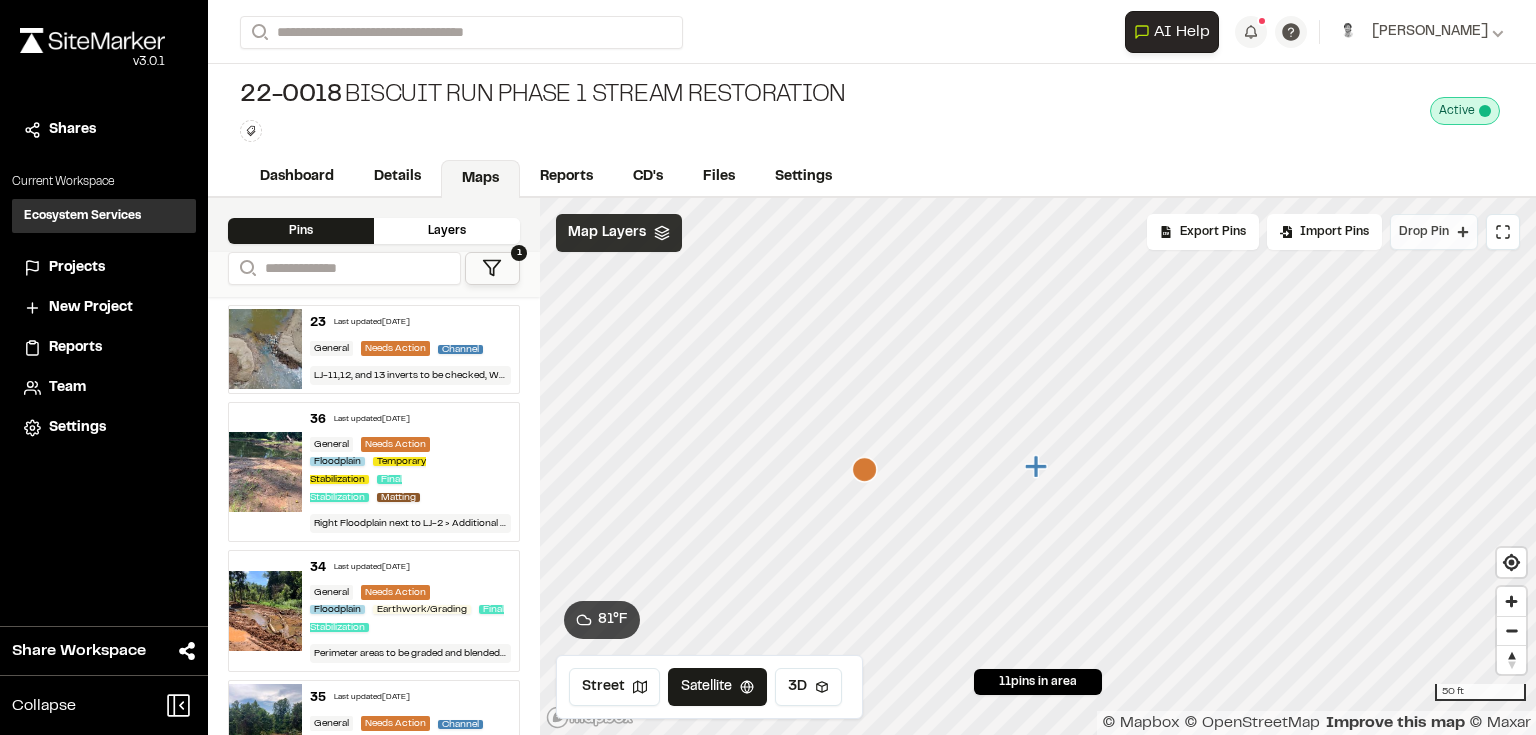 click on "Drop Pin" at bounding box center [1434, 232] 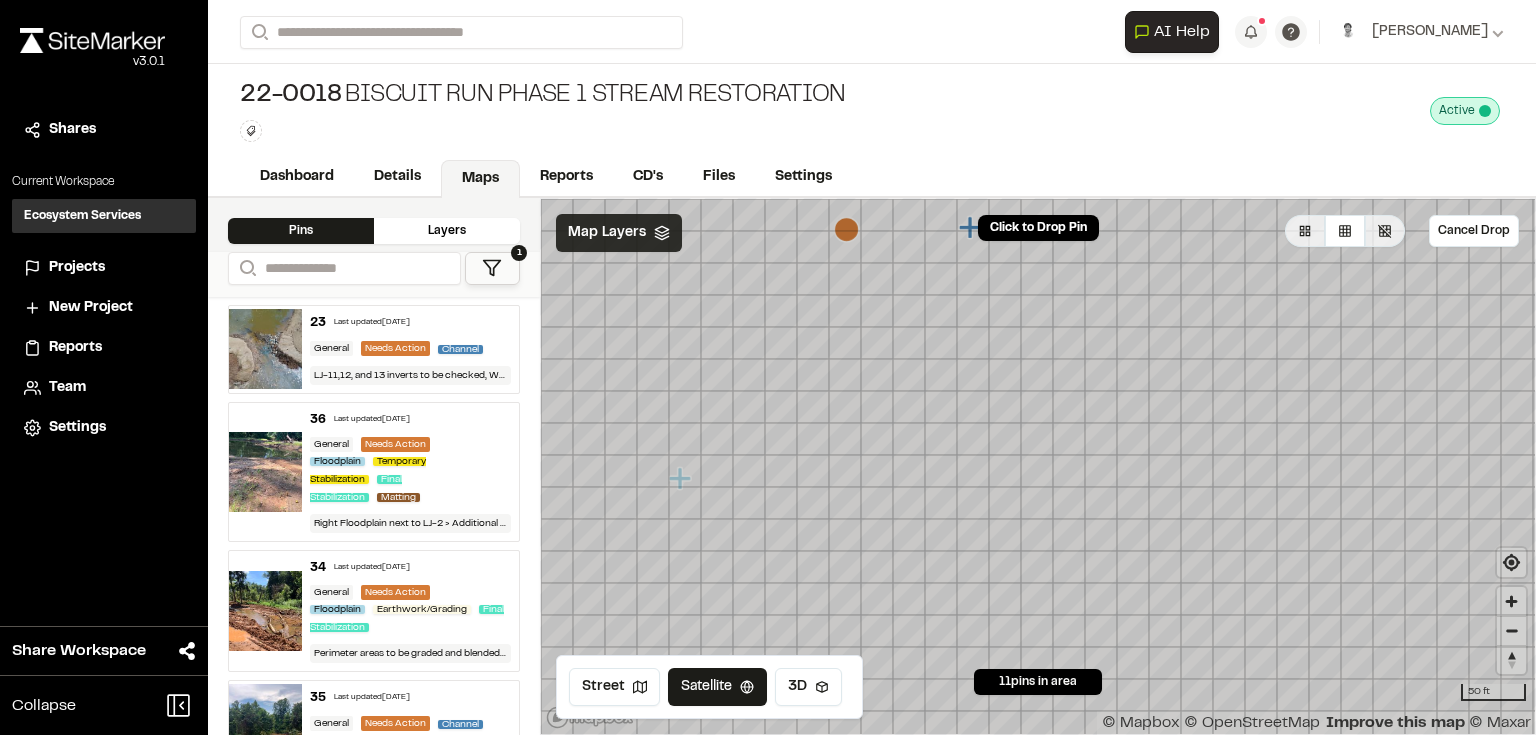 click 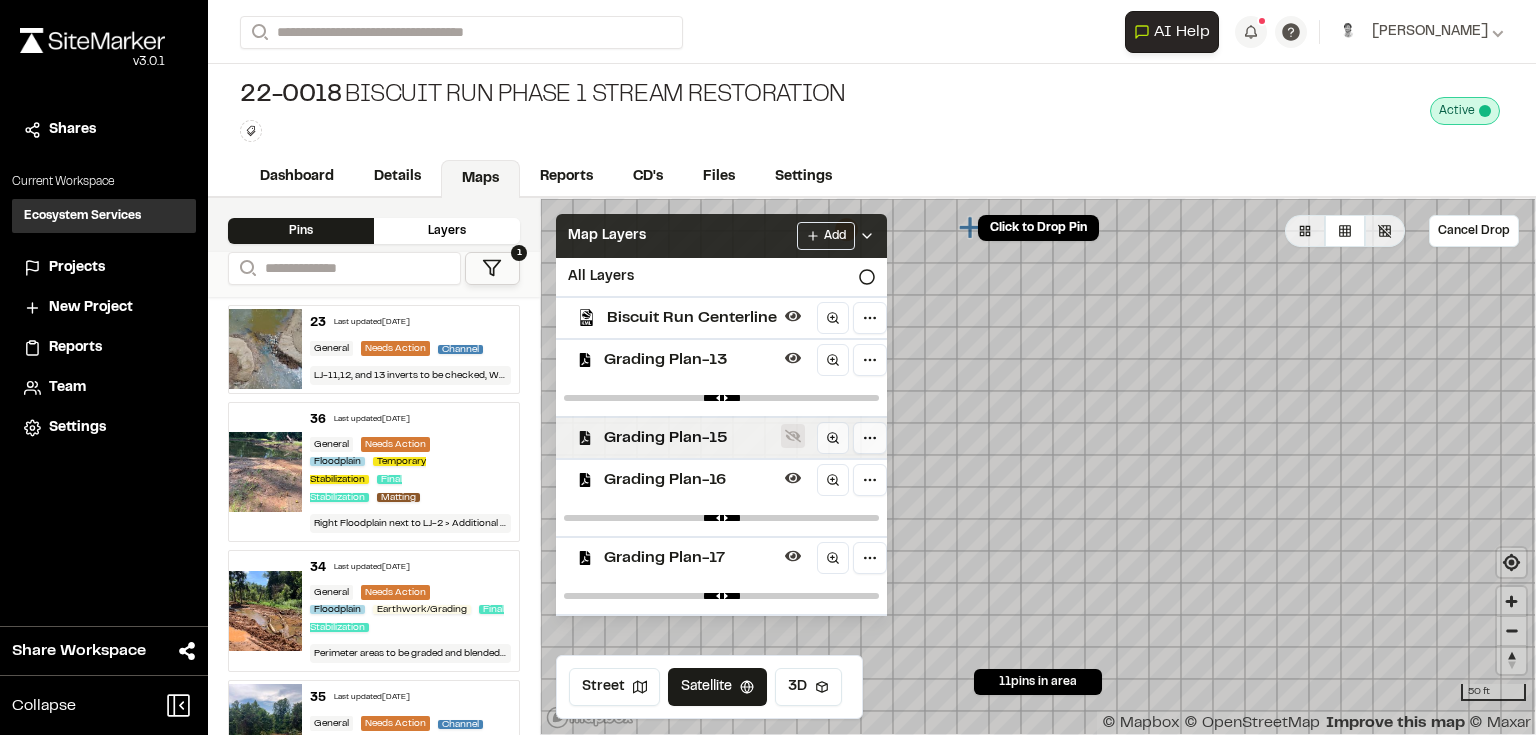 click 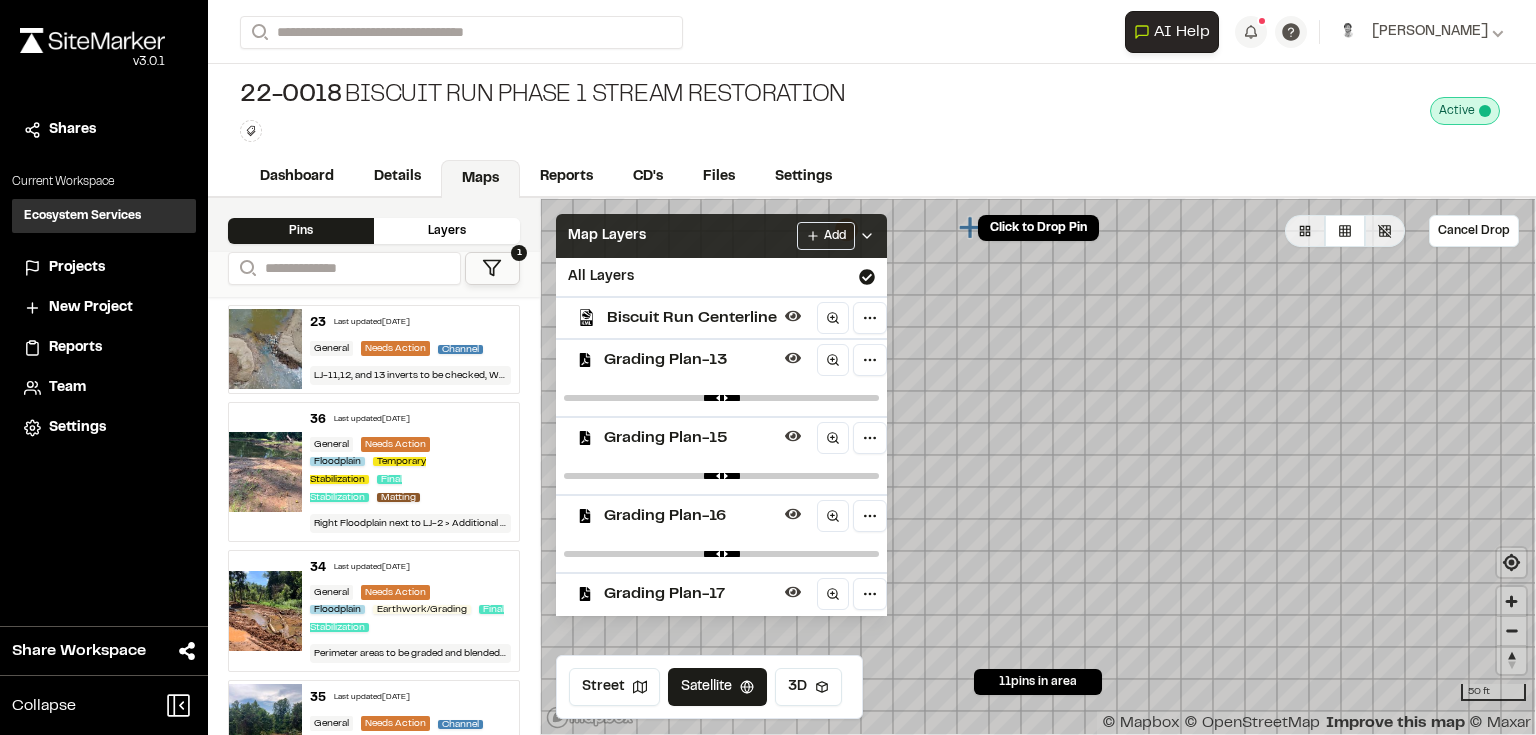 click 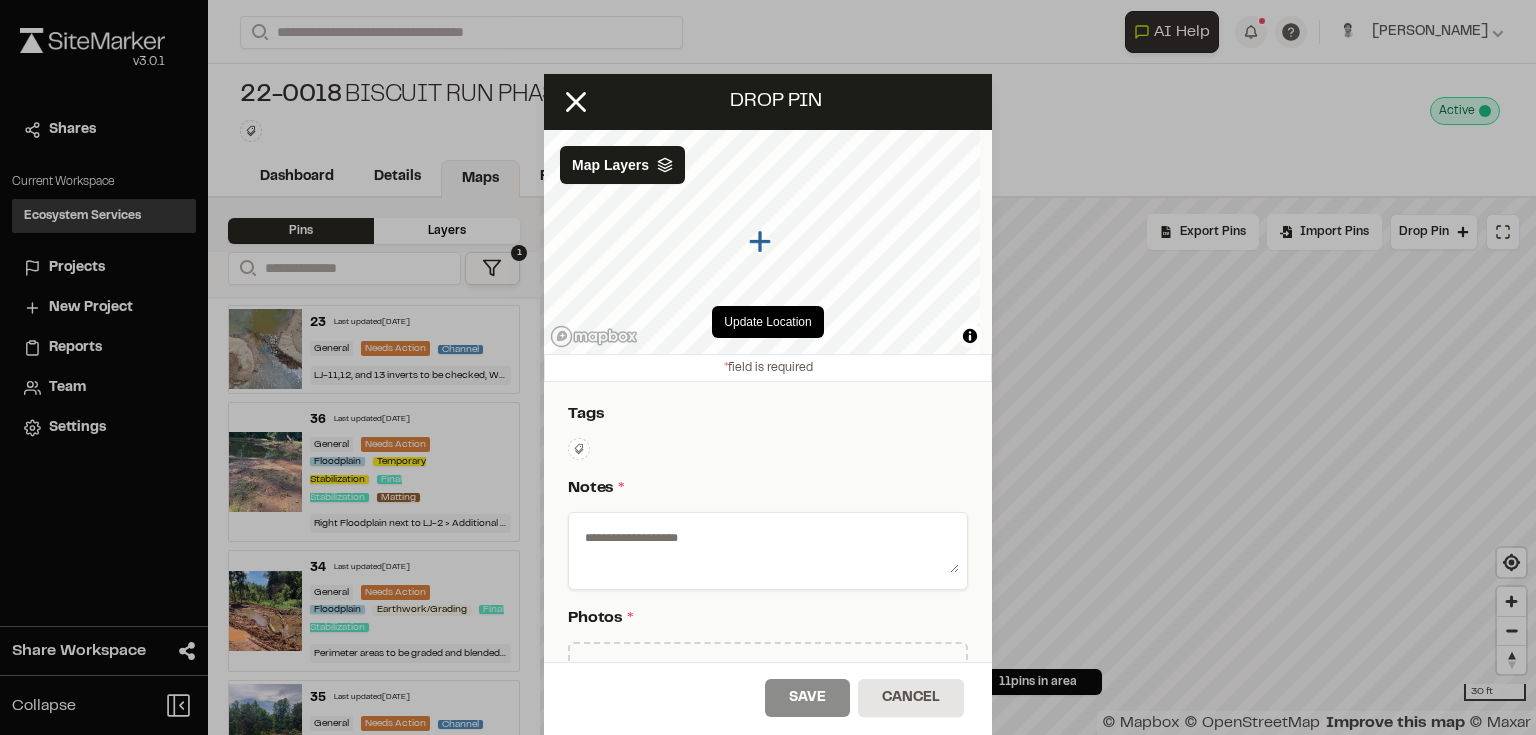 click at bounding box center [768, 547] 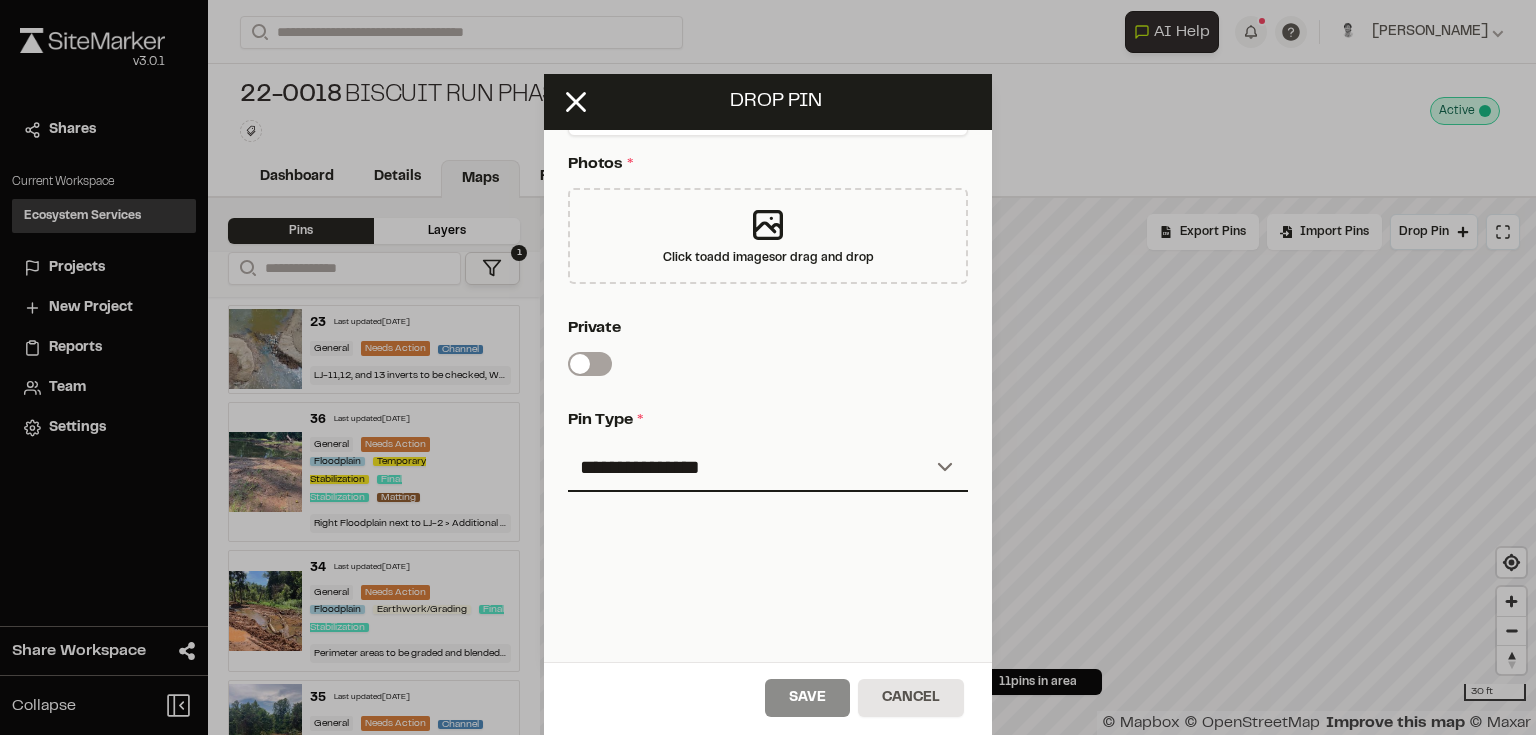 scroll, scrollTop: 480, scrollLeft: 0, axis: vertical 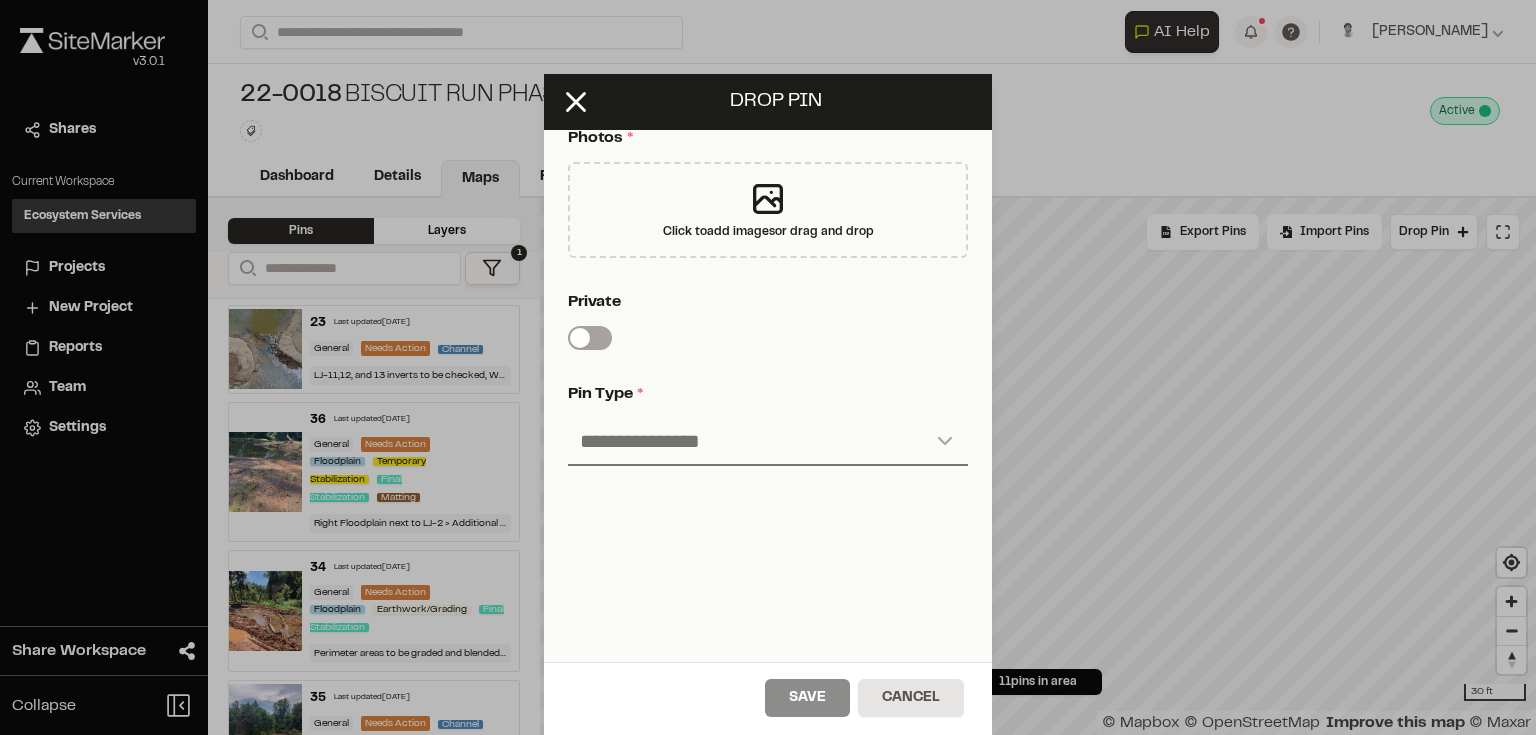 type on "******" 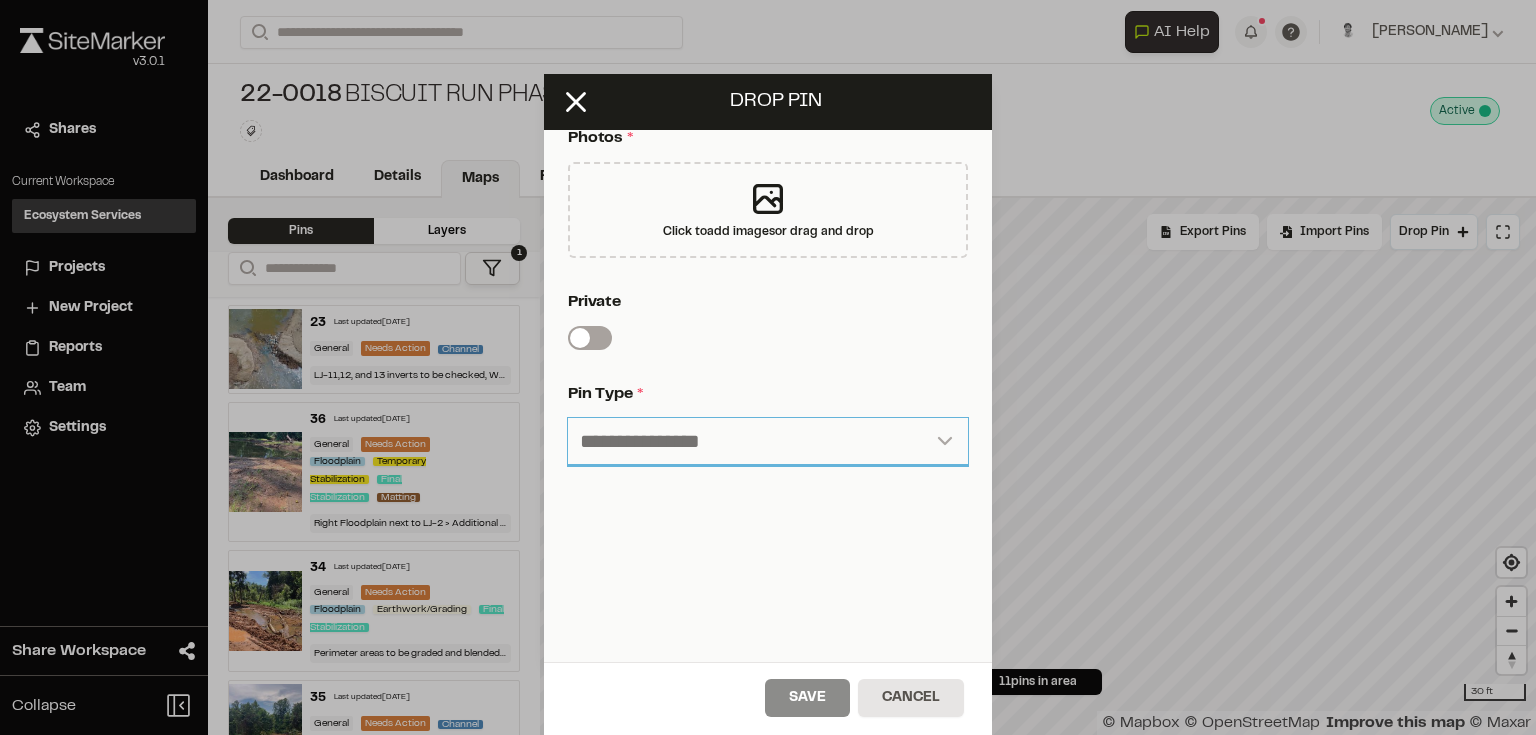 drag, startPoint x: 677, startPoint y: 441, endPoint x: 680, endPoint y: 458, distance: 17.262676 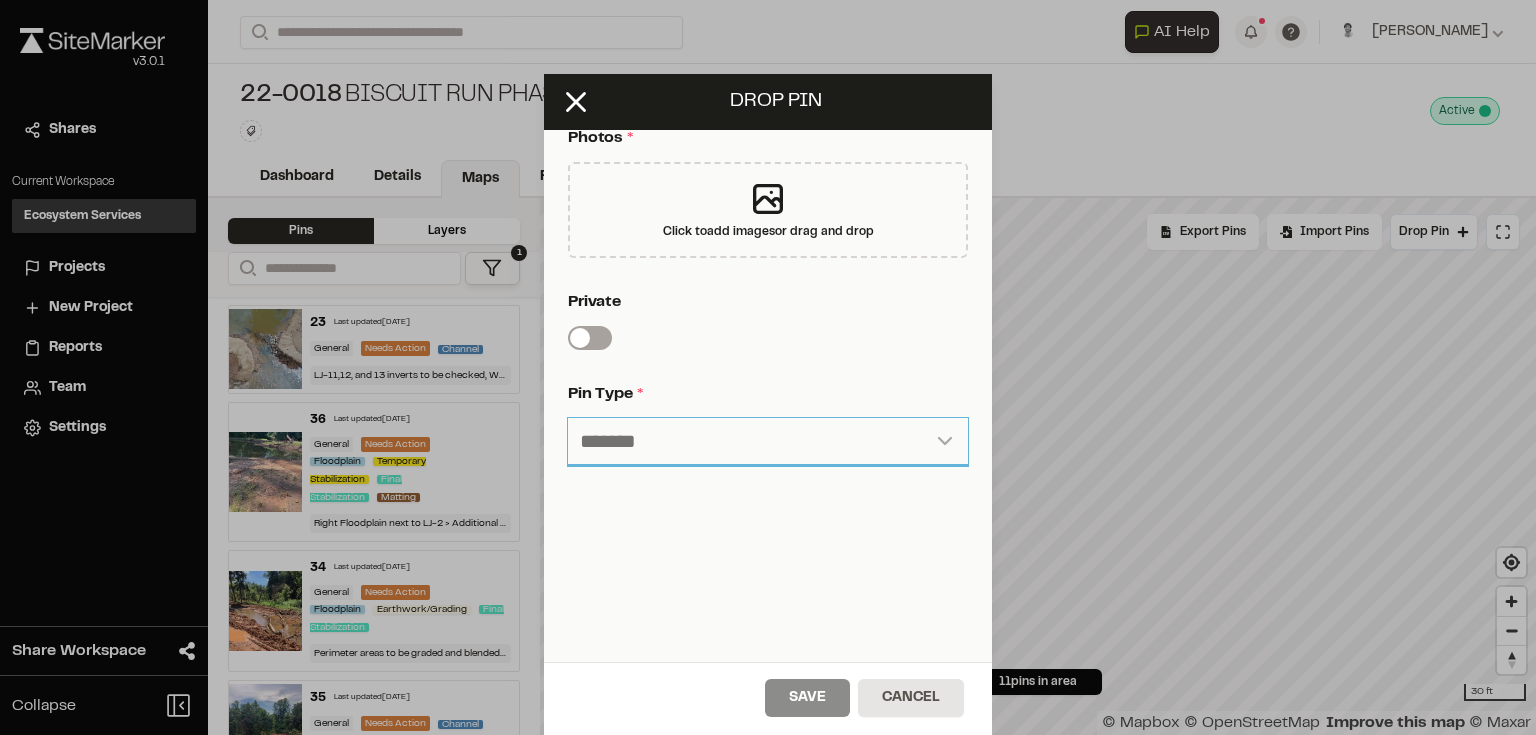 click on "**********" at bounding box center [768, 442] 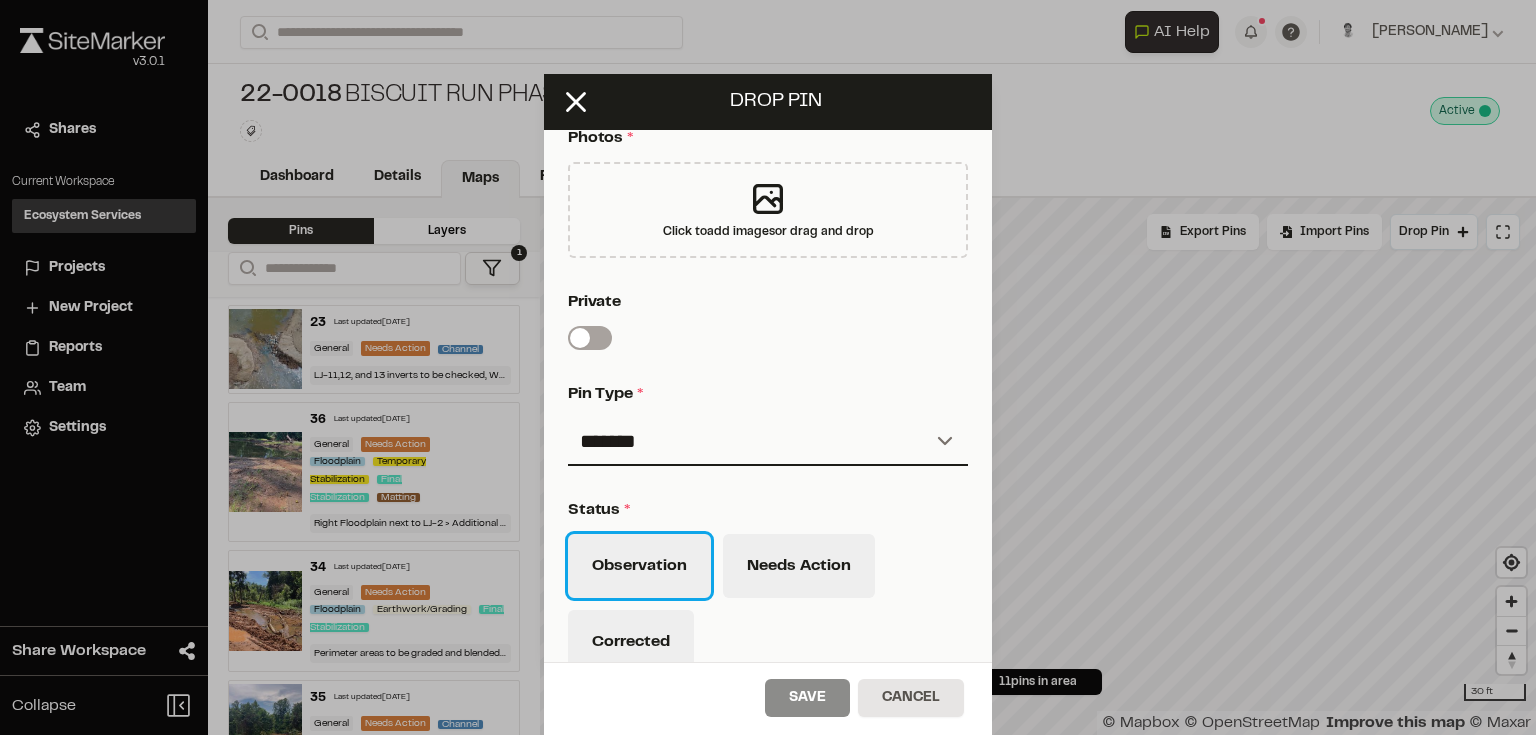 click on "Observation" at bounding box center (639, 566) 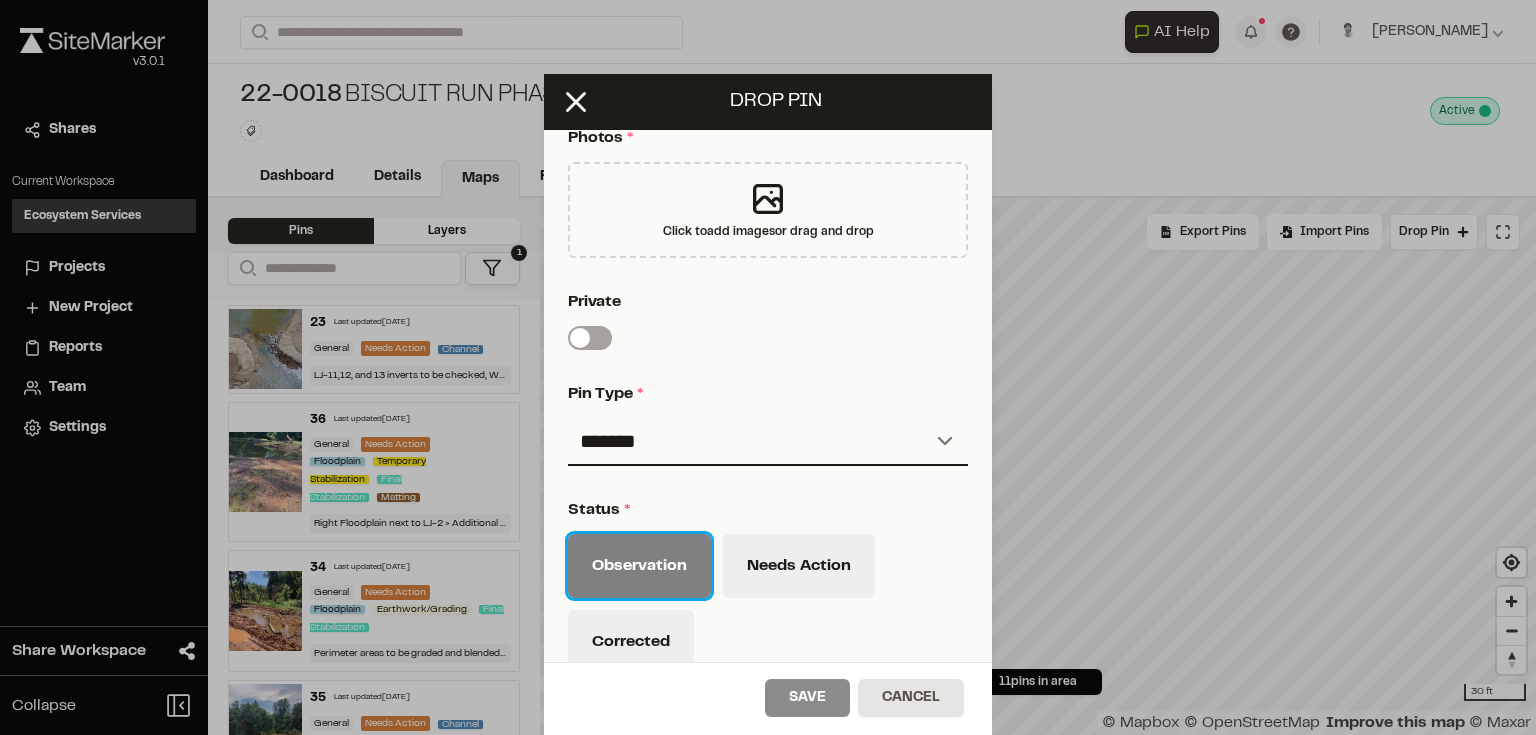 scroll, scrollTop: 160, scrollLeft: 0, axis: vertical 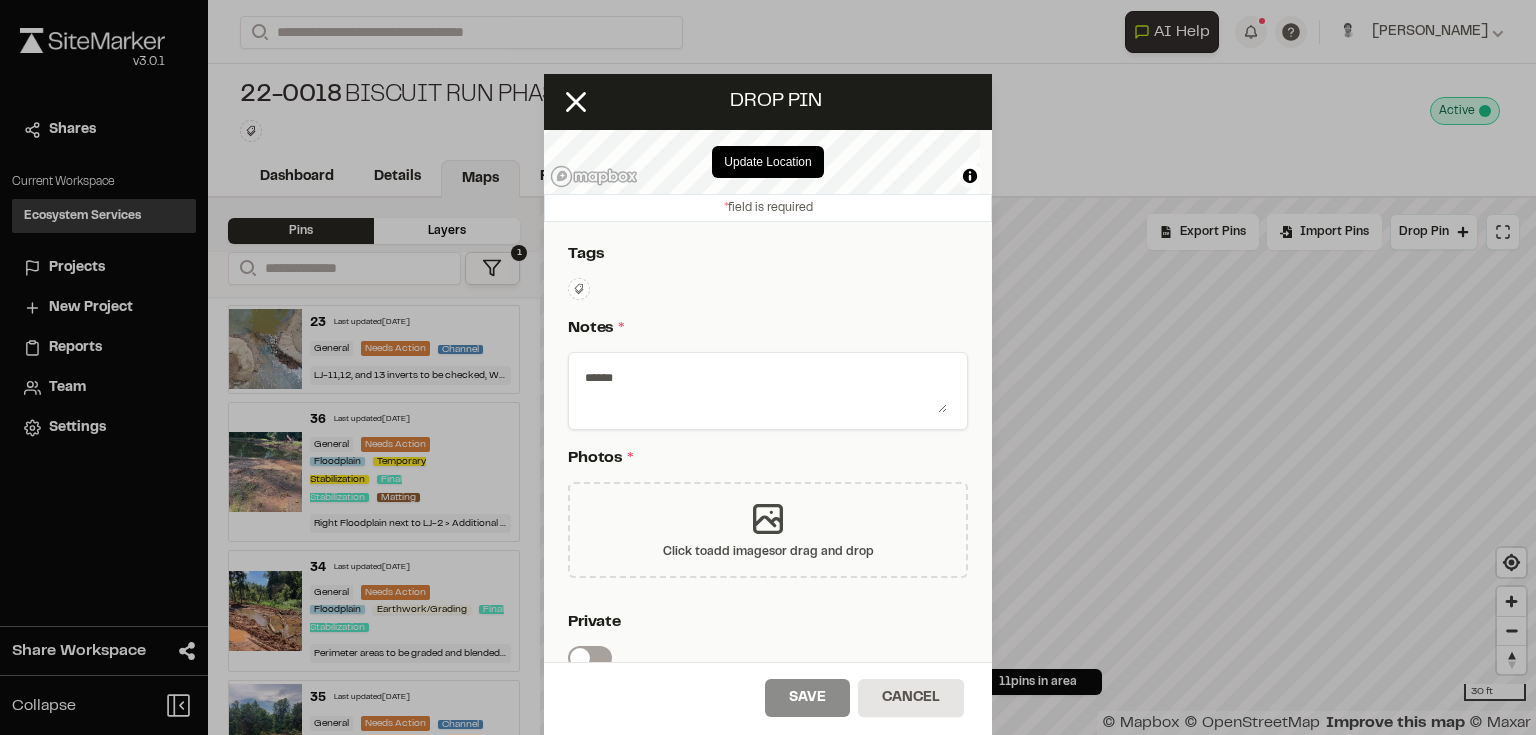 click 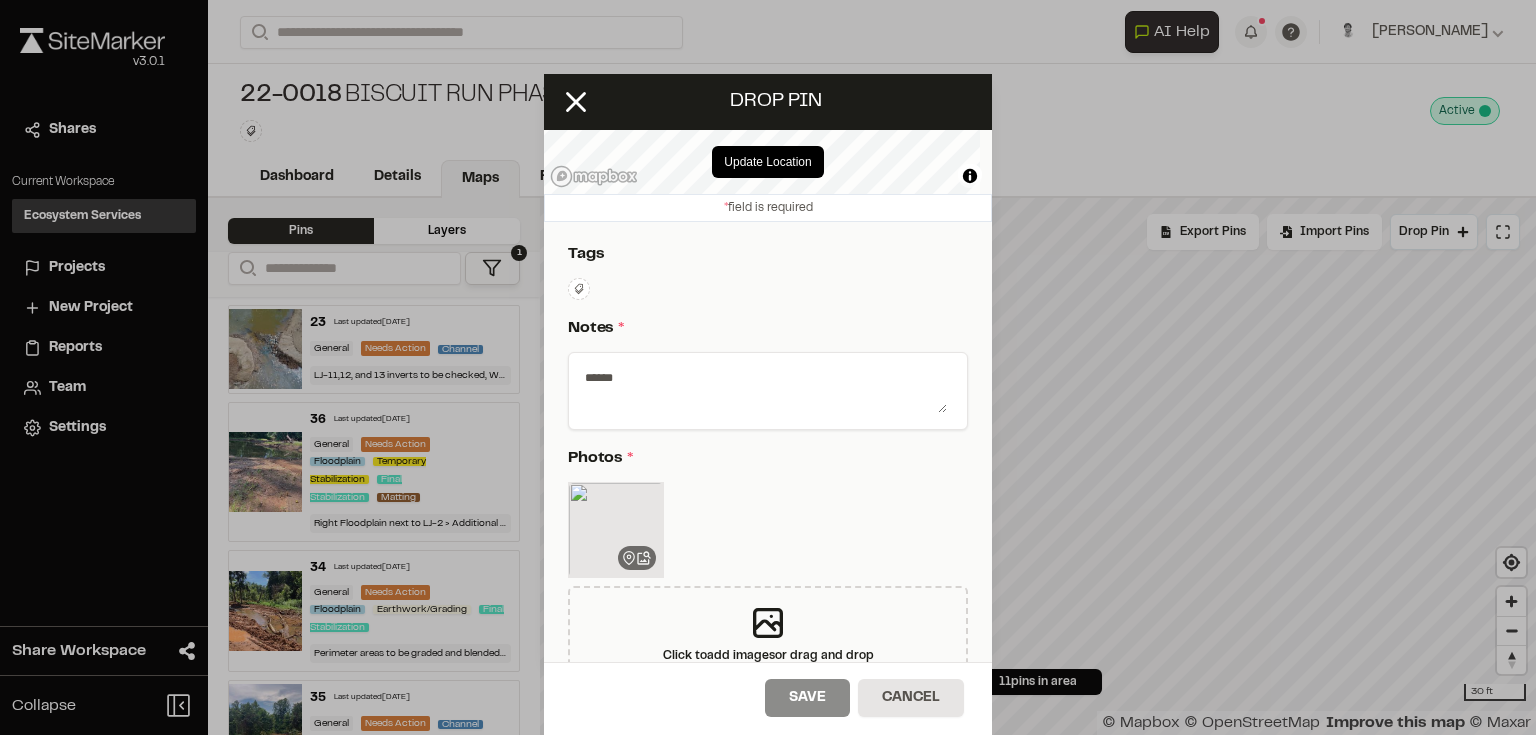 scroll, scrollTop: 800, scrollLeft: 0, axis: vertical 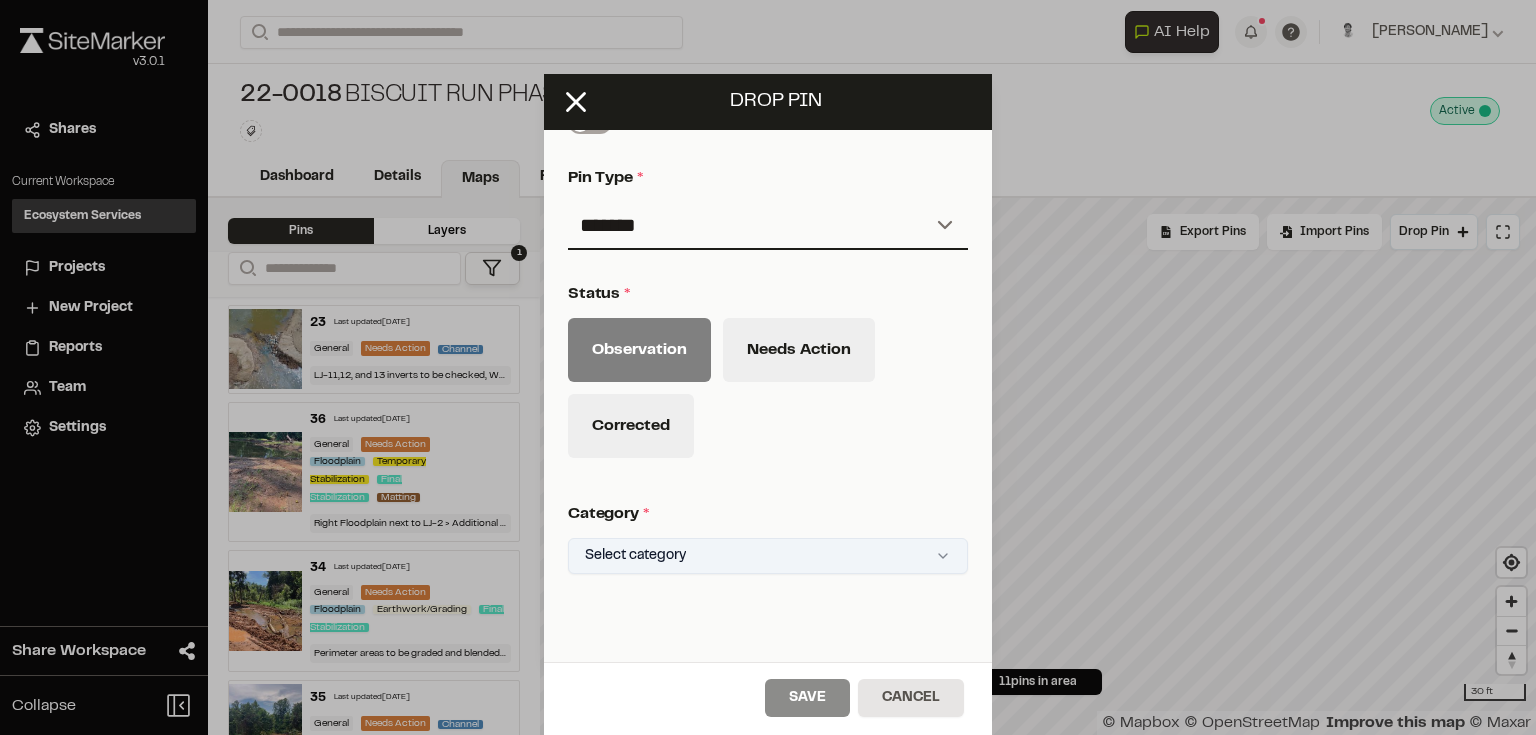 click on "**********" at bounding box center (768, 367) 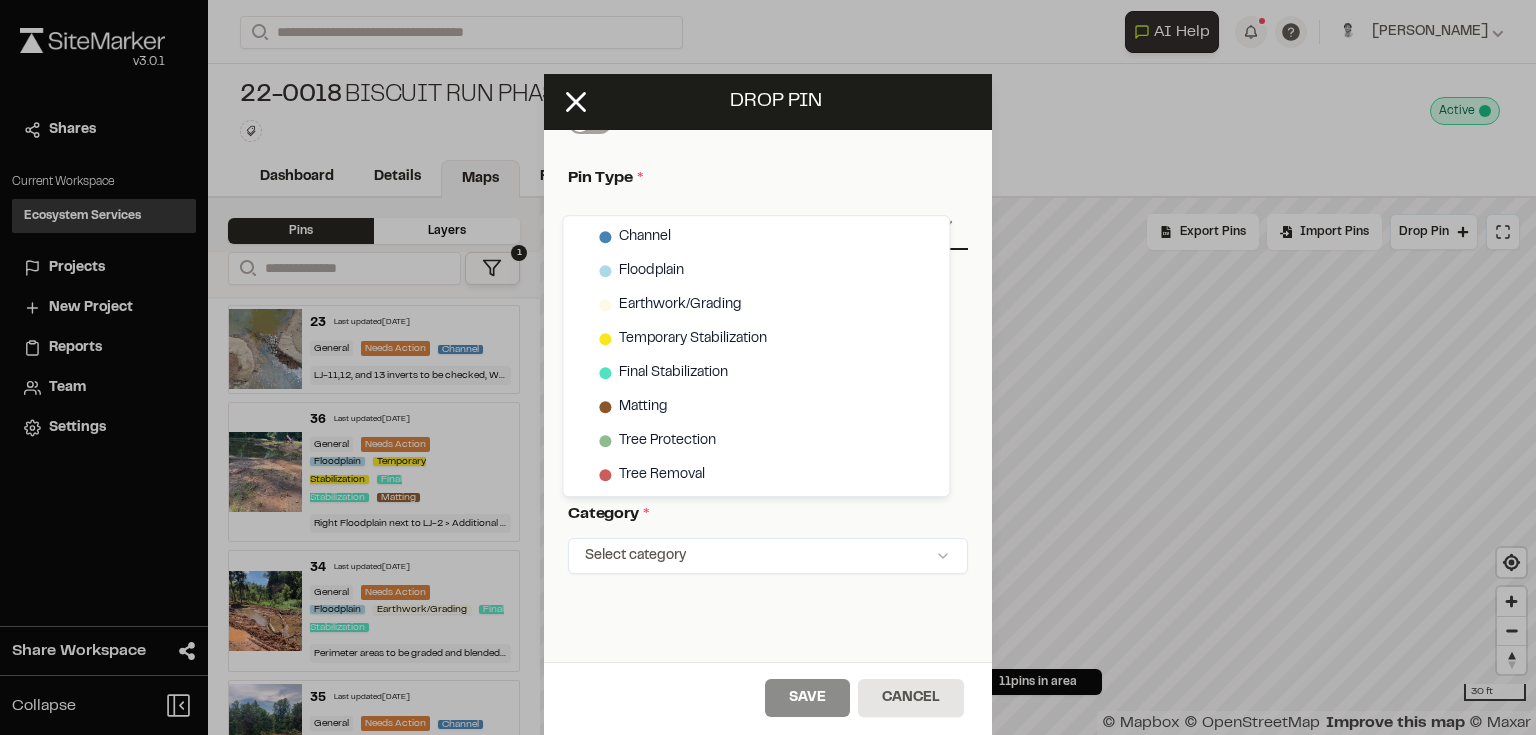 click on "**********" at bounding box center (768, 367) 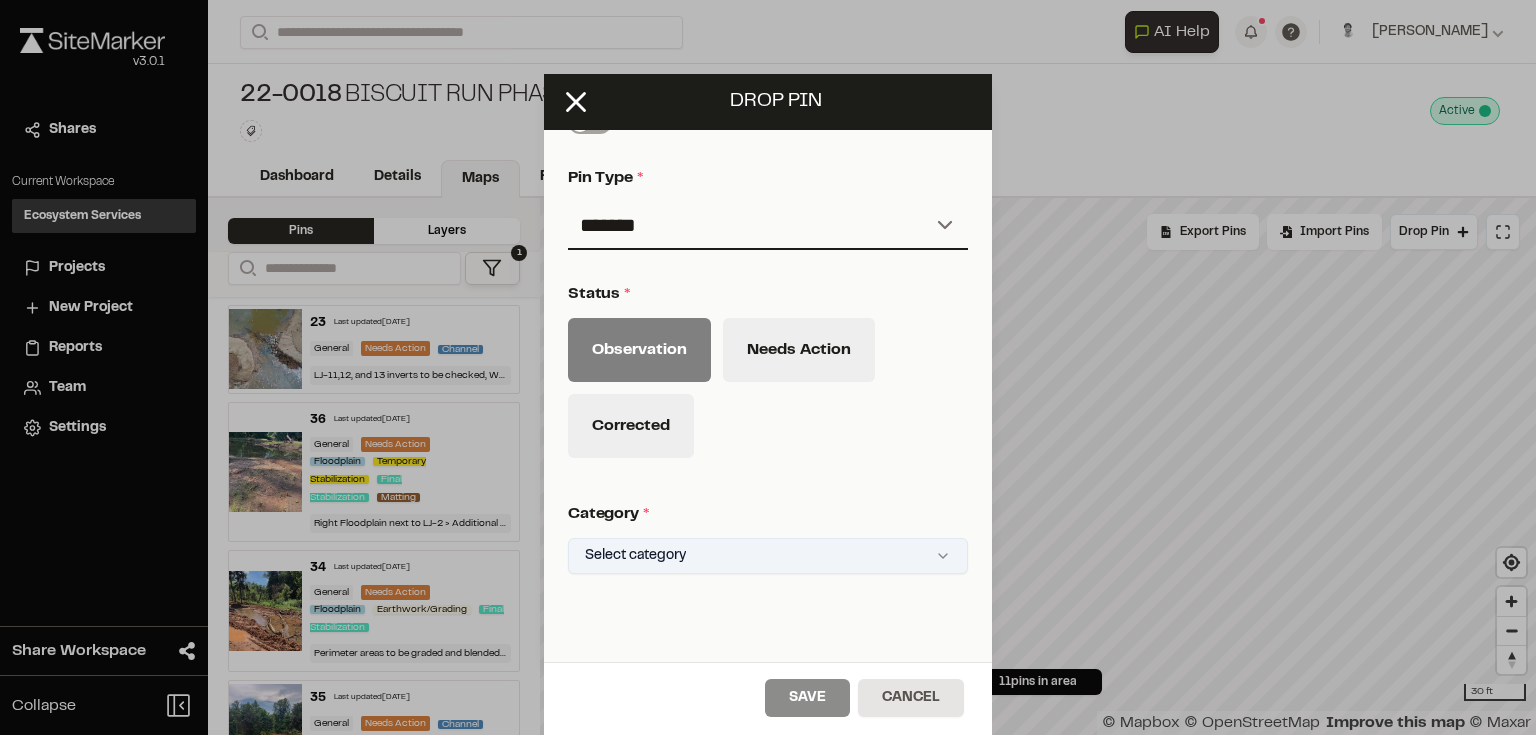 click on "**********" at bounding box center [768, 367] 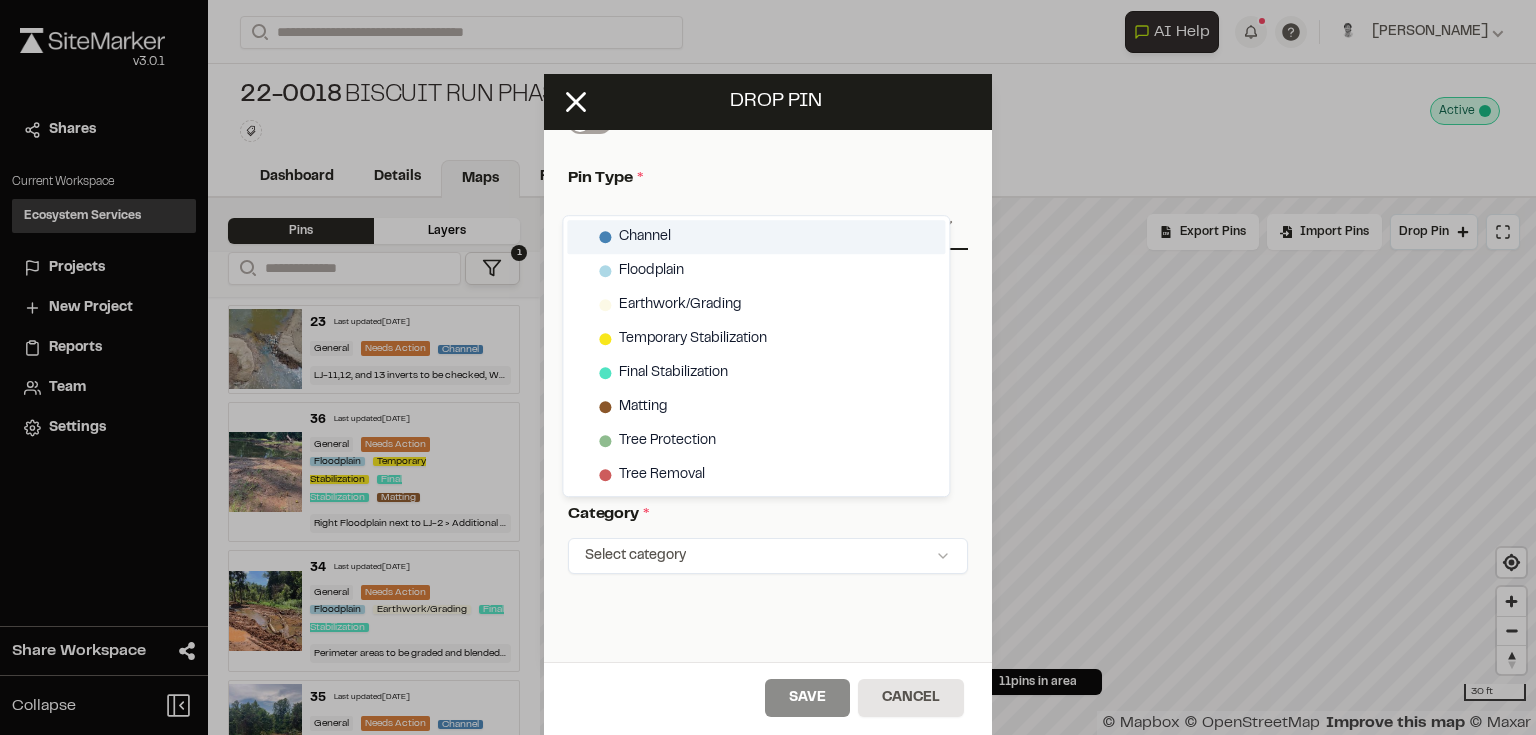 click on "Channel" at bounding box center [645, 237] 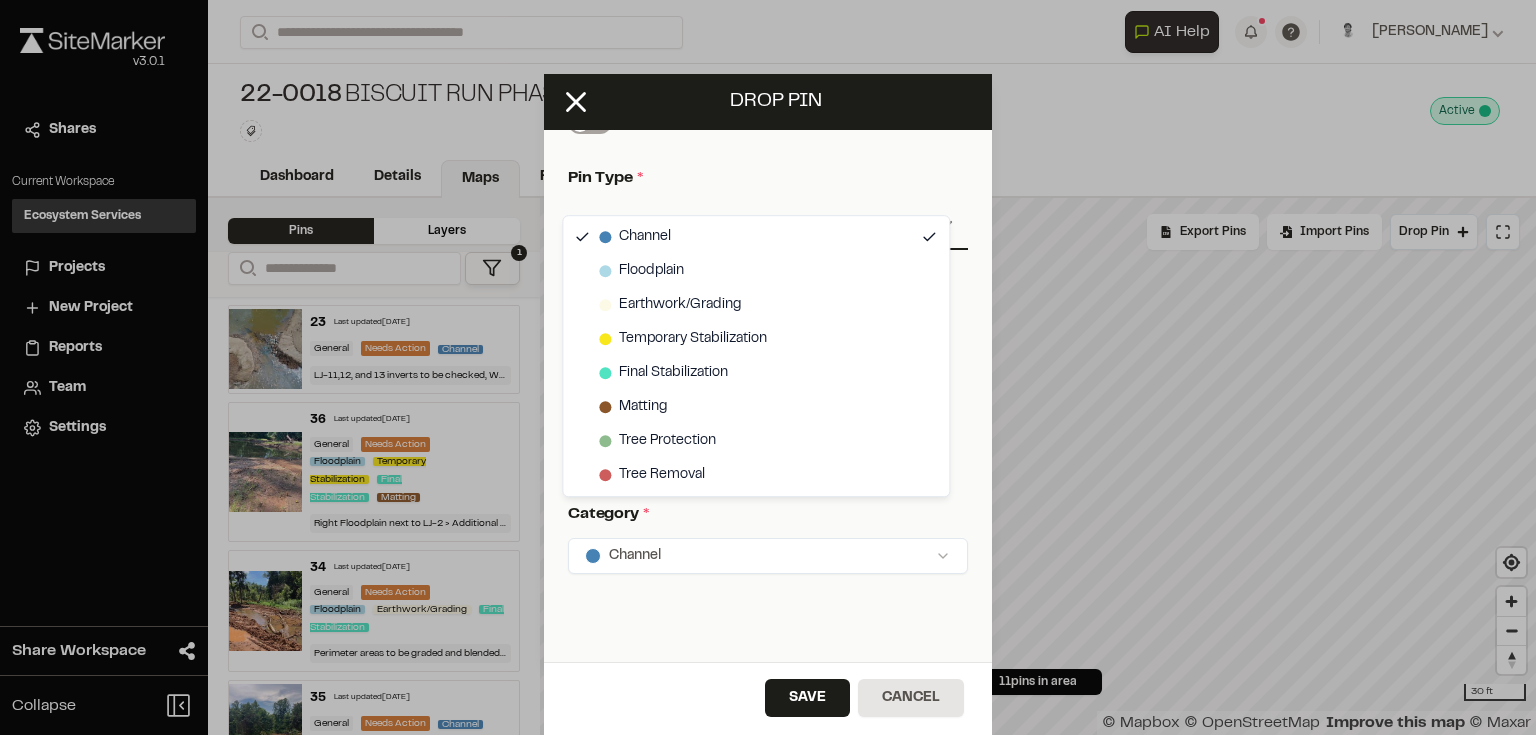 click on "**********" at bounding box center [768, 367] 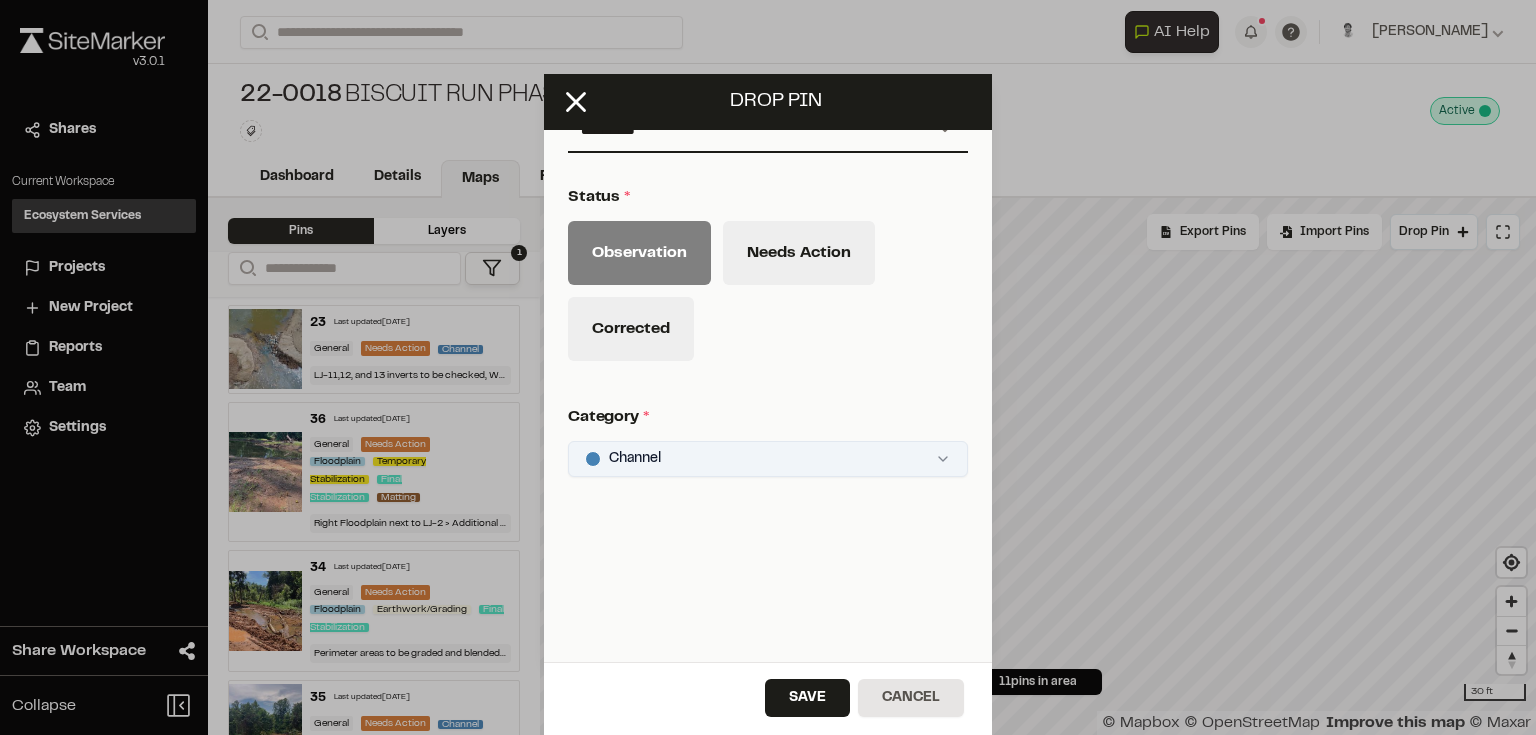 scroll, scrollTop: 919, scrollLeft: 0, axis: vertical 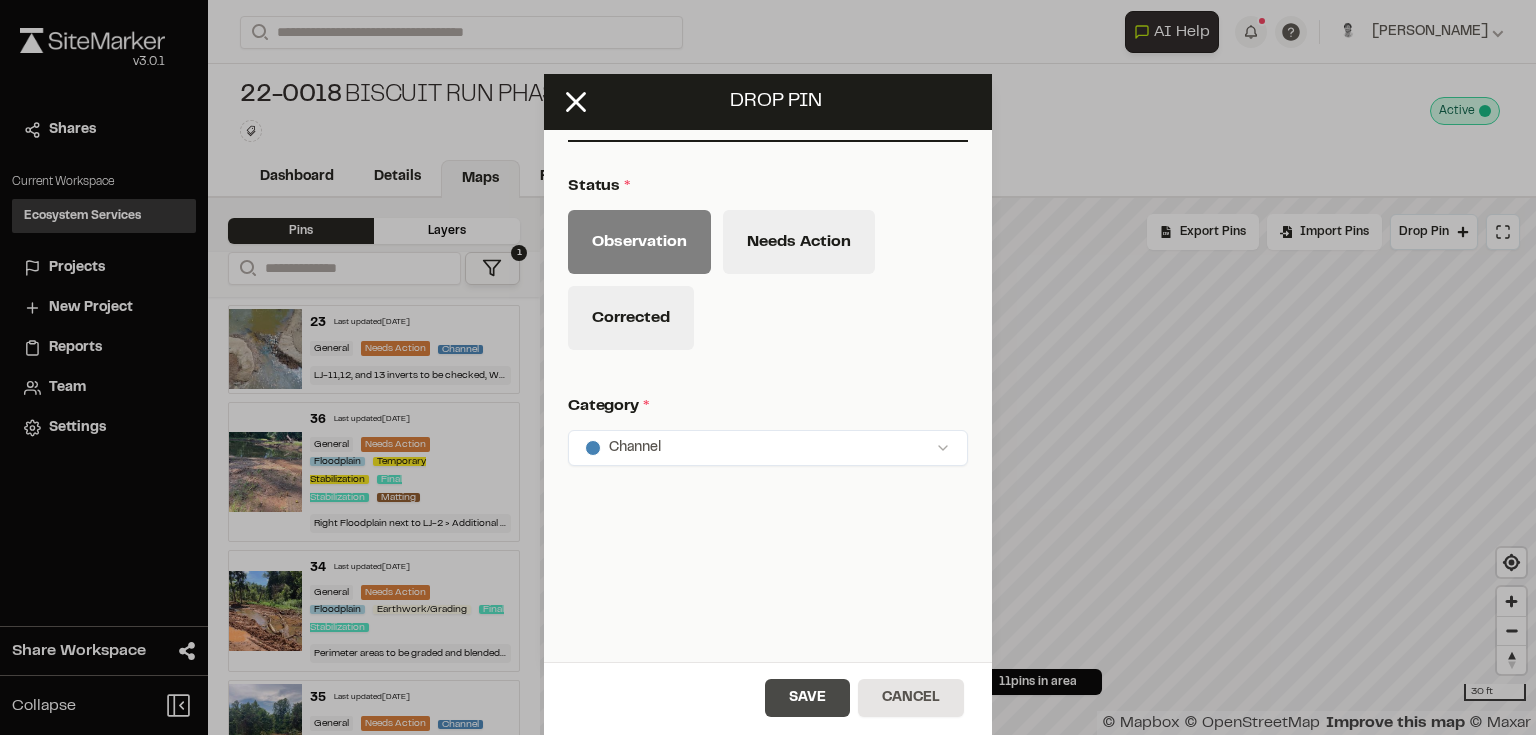 click on "Save" at bounding box center [807, 698] 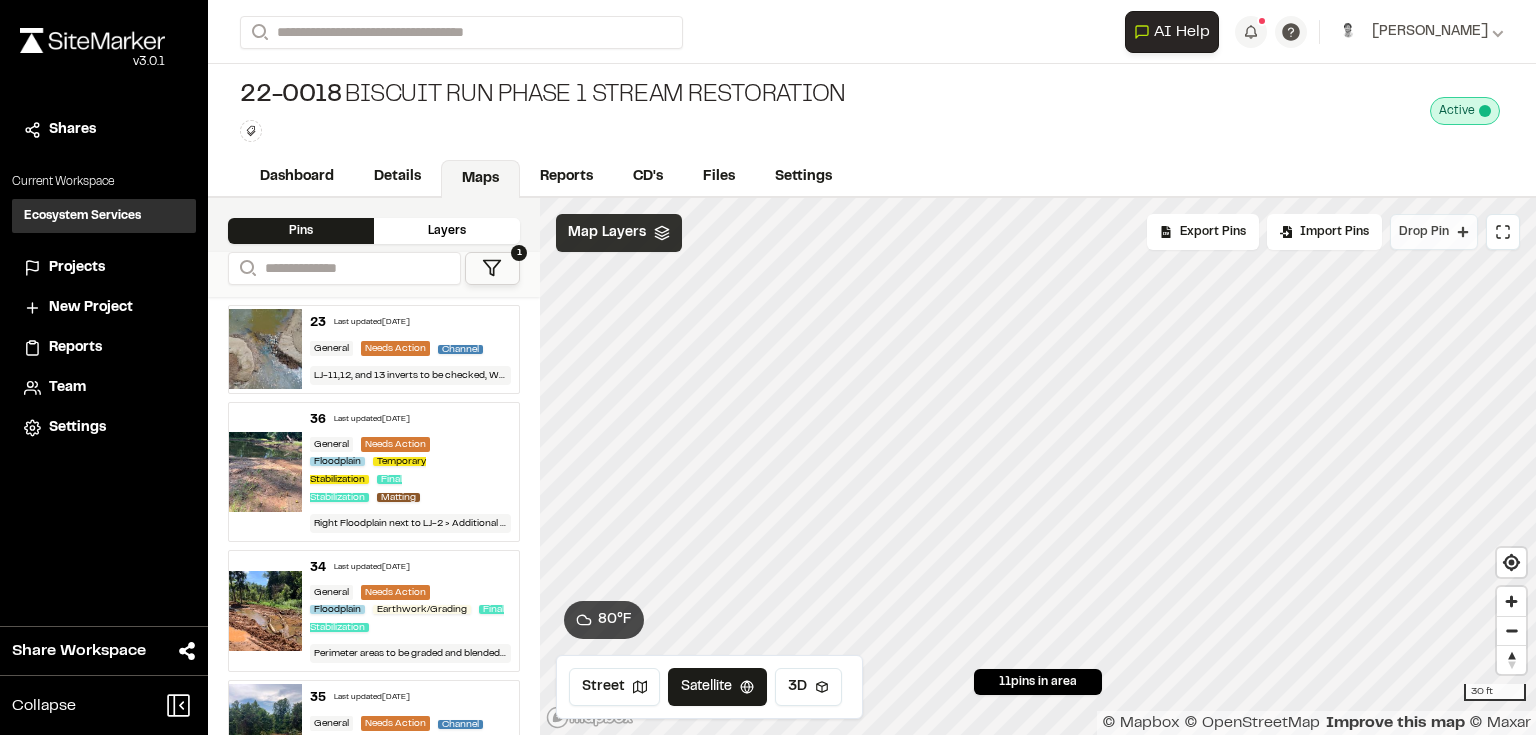 click on "Drop Pin" at bounding box center (1424, 232) 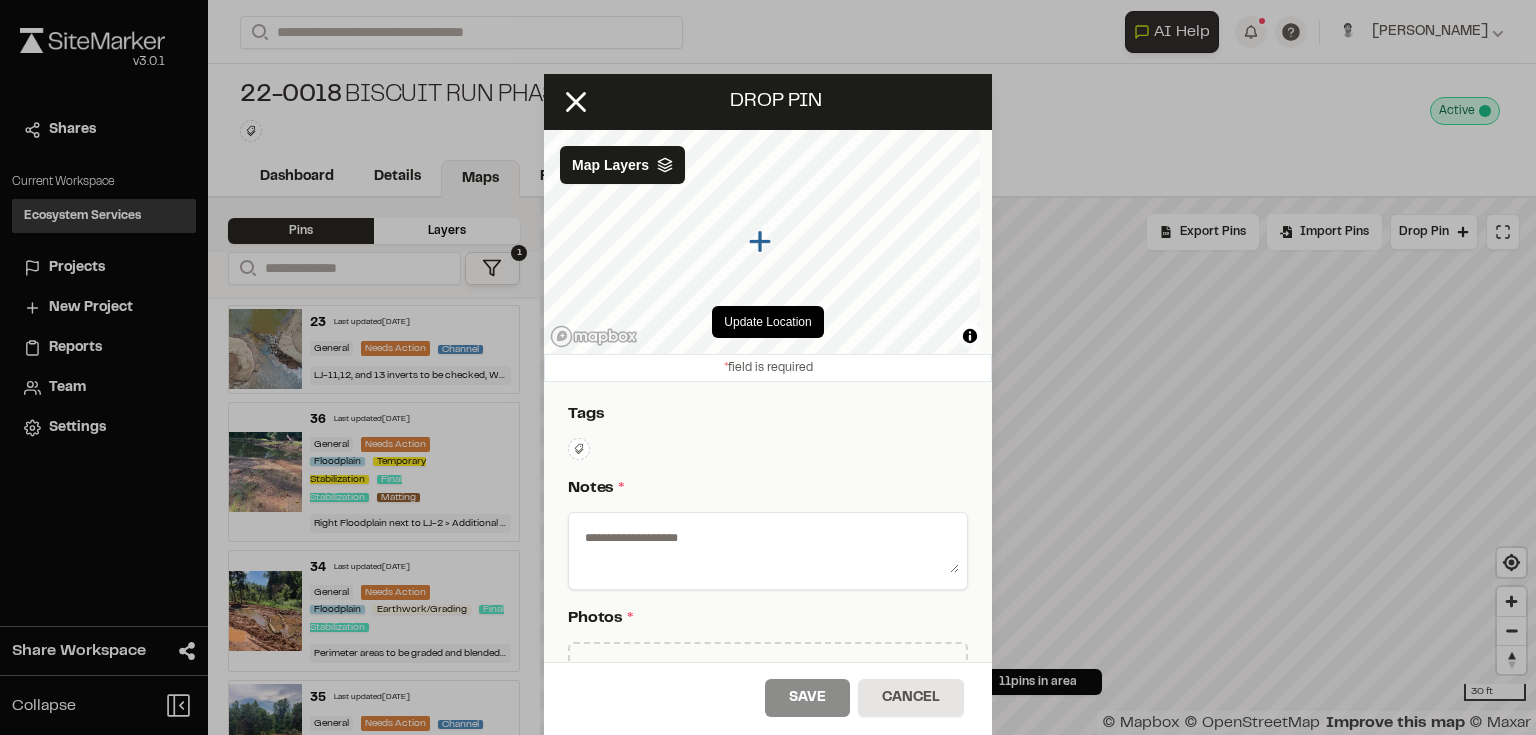 click at bounding box center (768, 547) 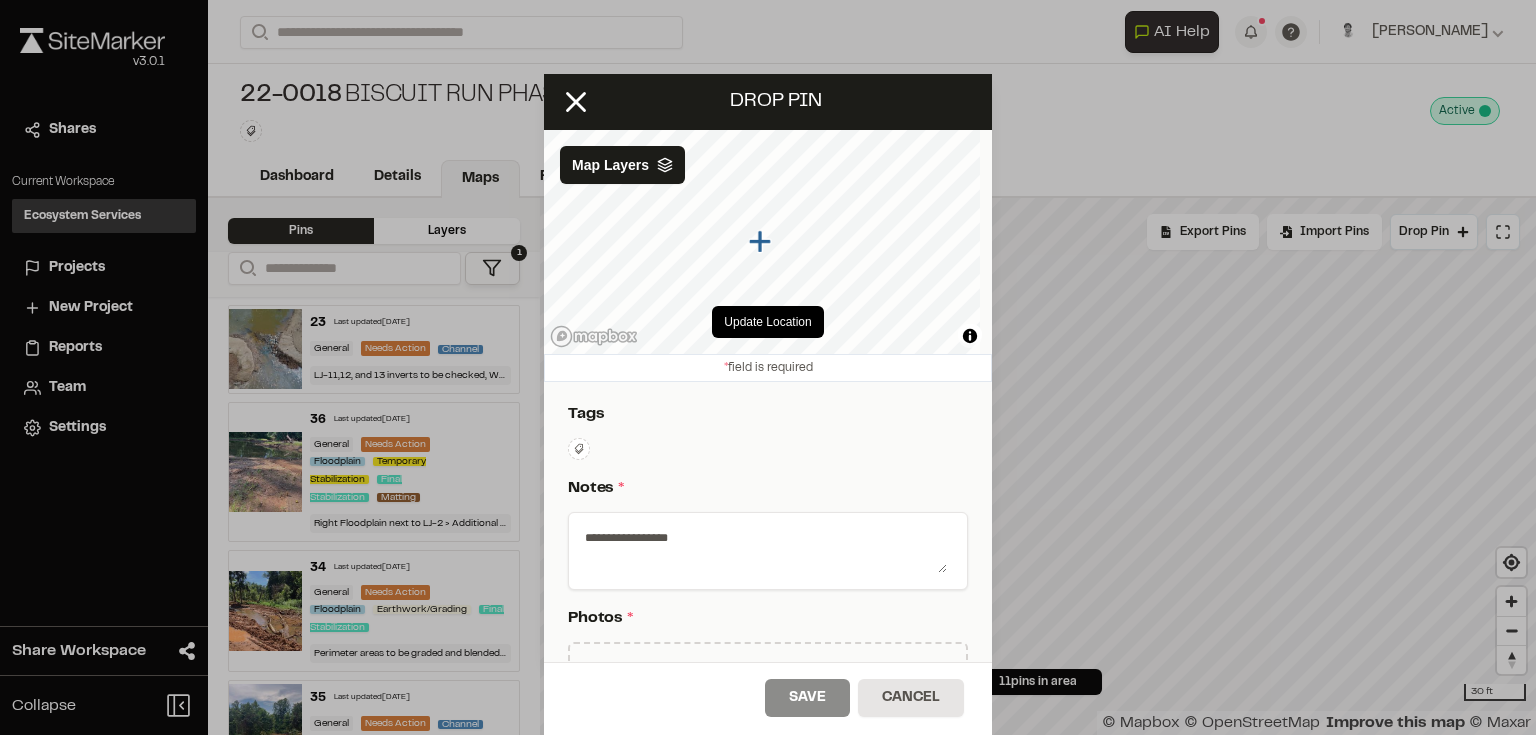 scroll, scrollTop: 160, scrollLeft: 0, axis: vertical 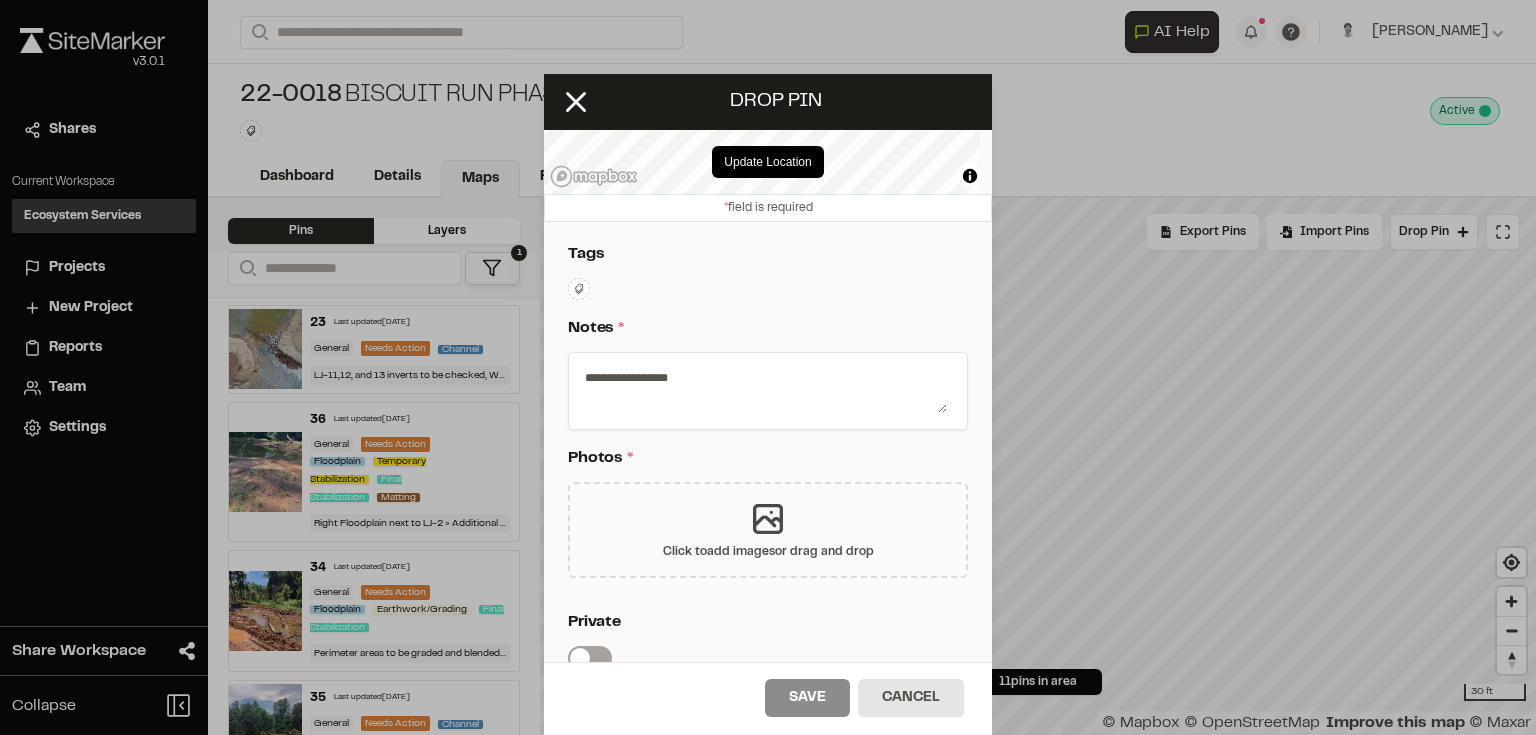 type on "**********" 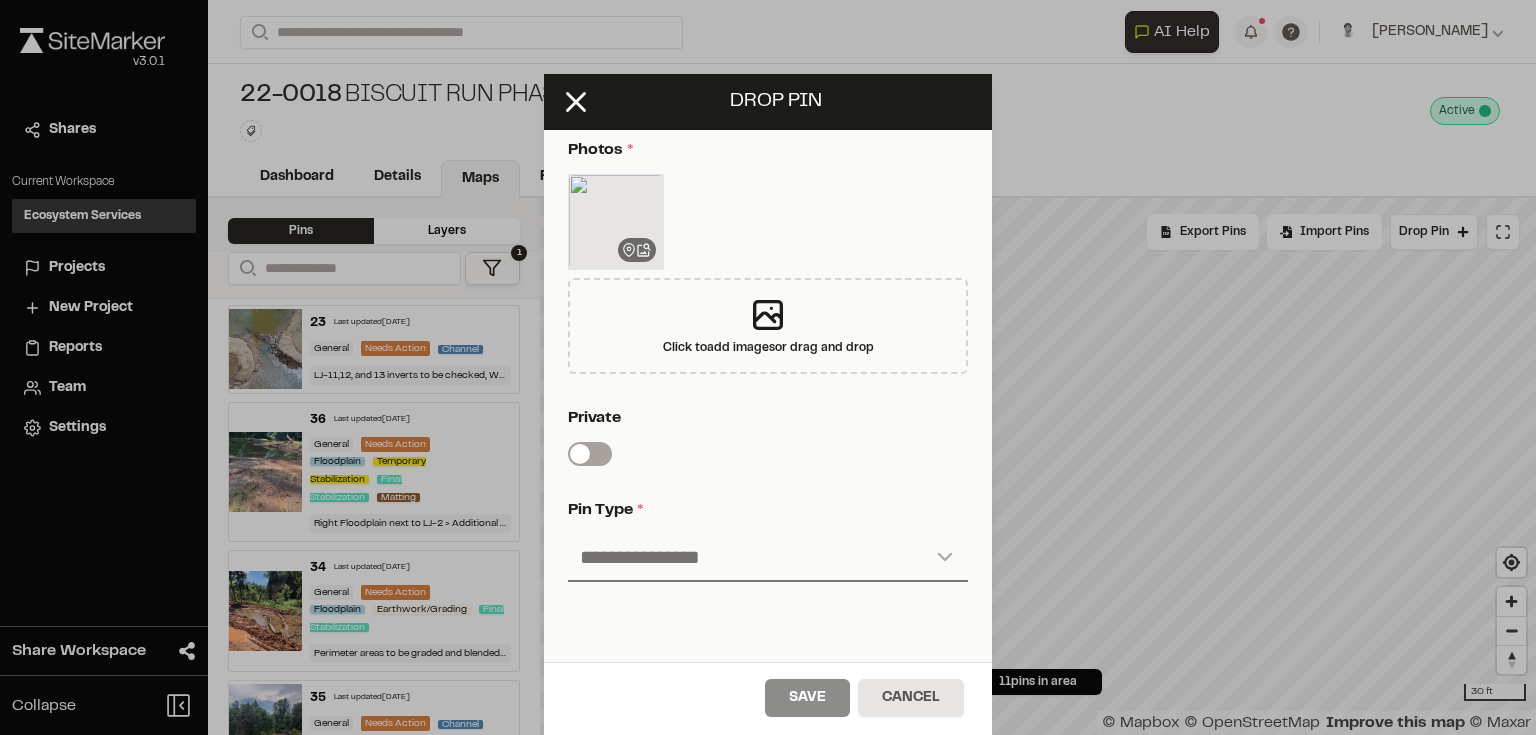 scroll, scrollTop: 435, scrollLeft: 0, axis: vertical 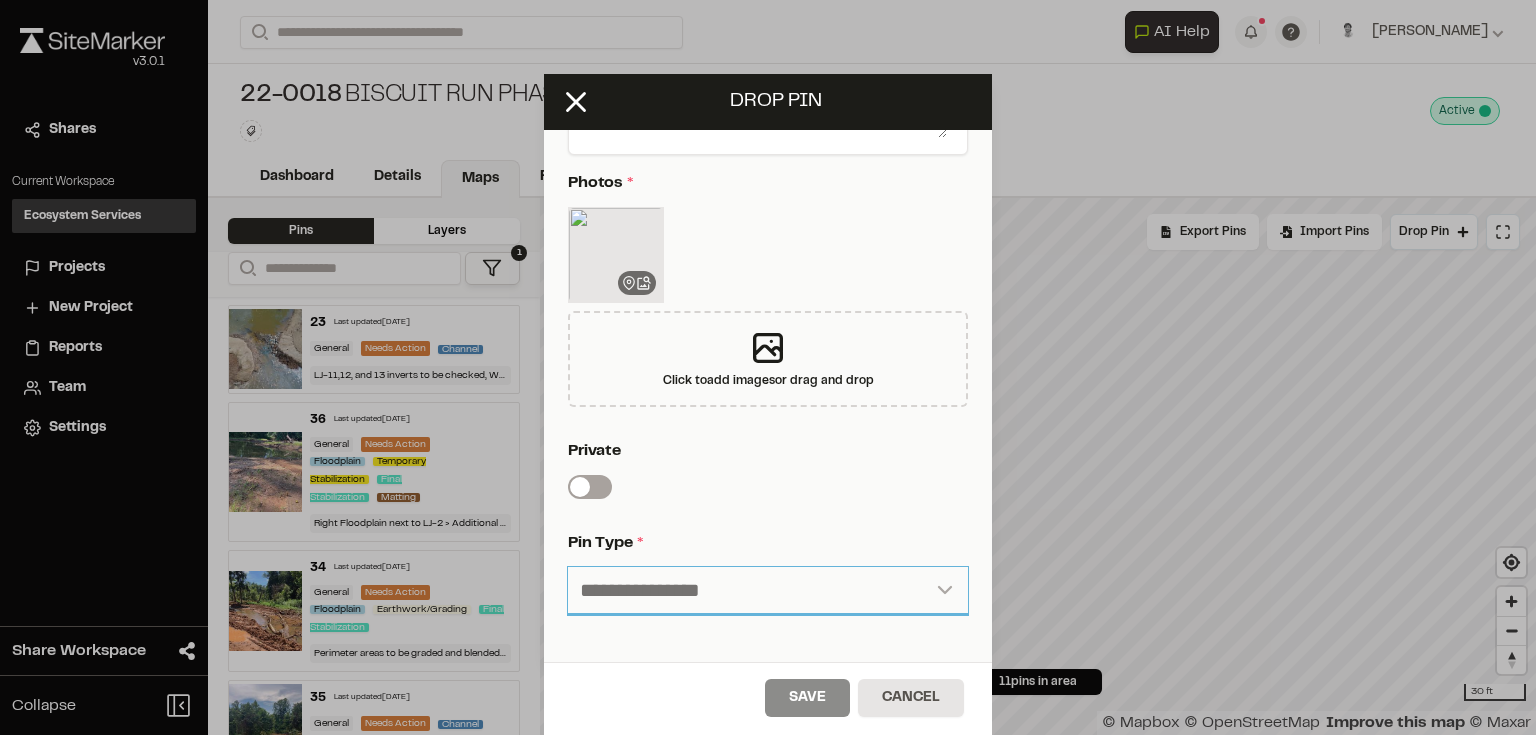 click on "**********" at bounding box center [768, 591] 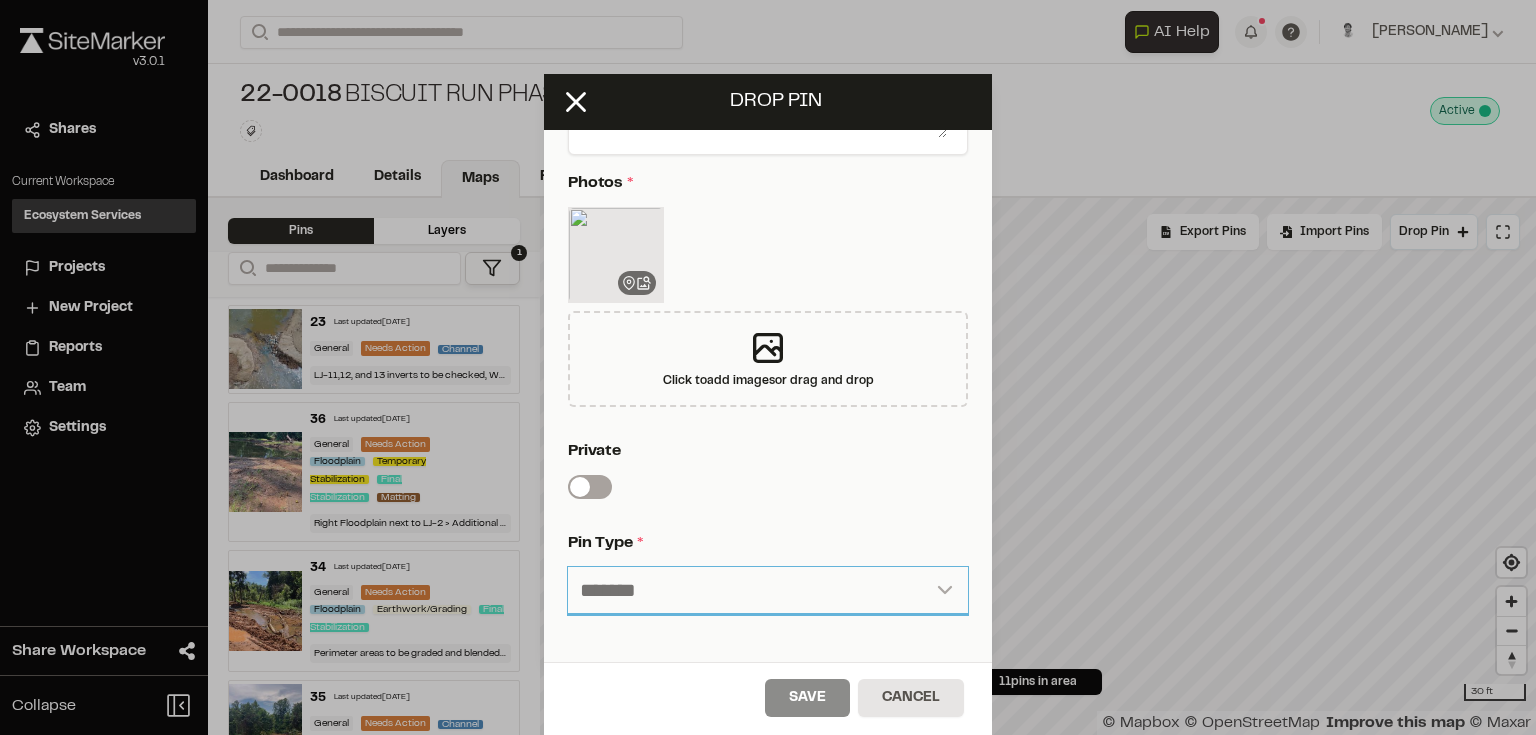 click on "**********" at bounding box center [768, 591] 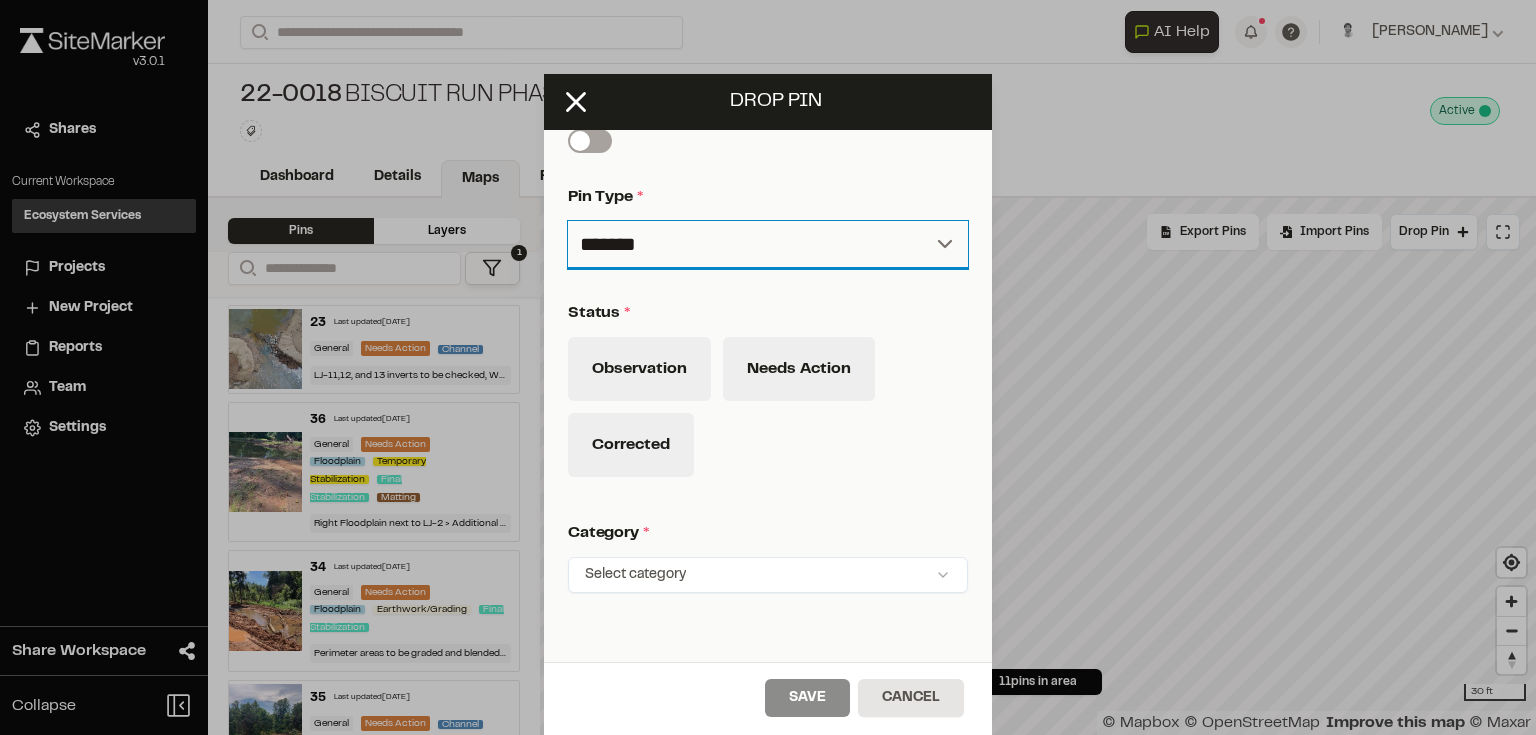 scroll, scrollTop: 915, scrollLeft: 0, axis: vertical 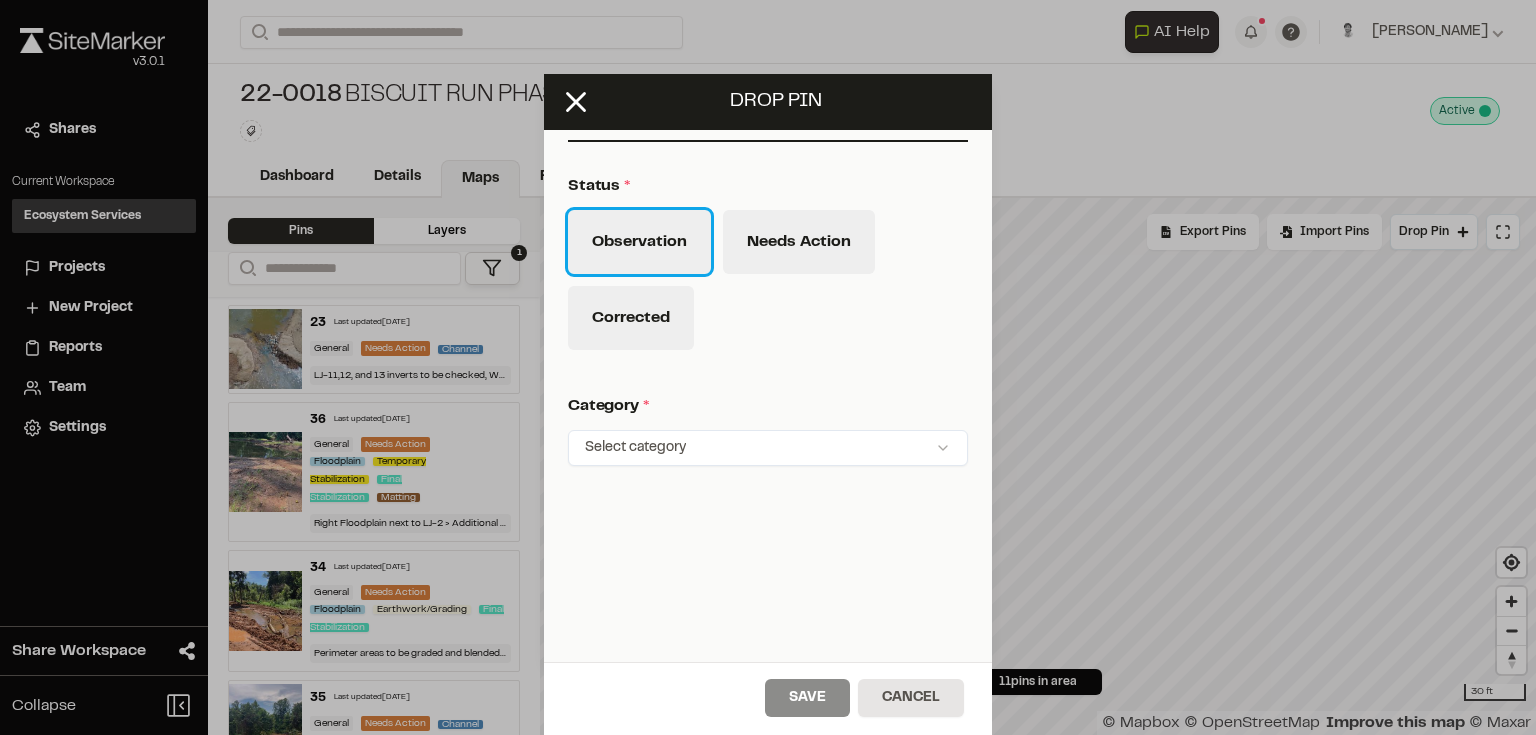 click on "Observation" at bounding box center (639, 242) 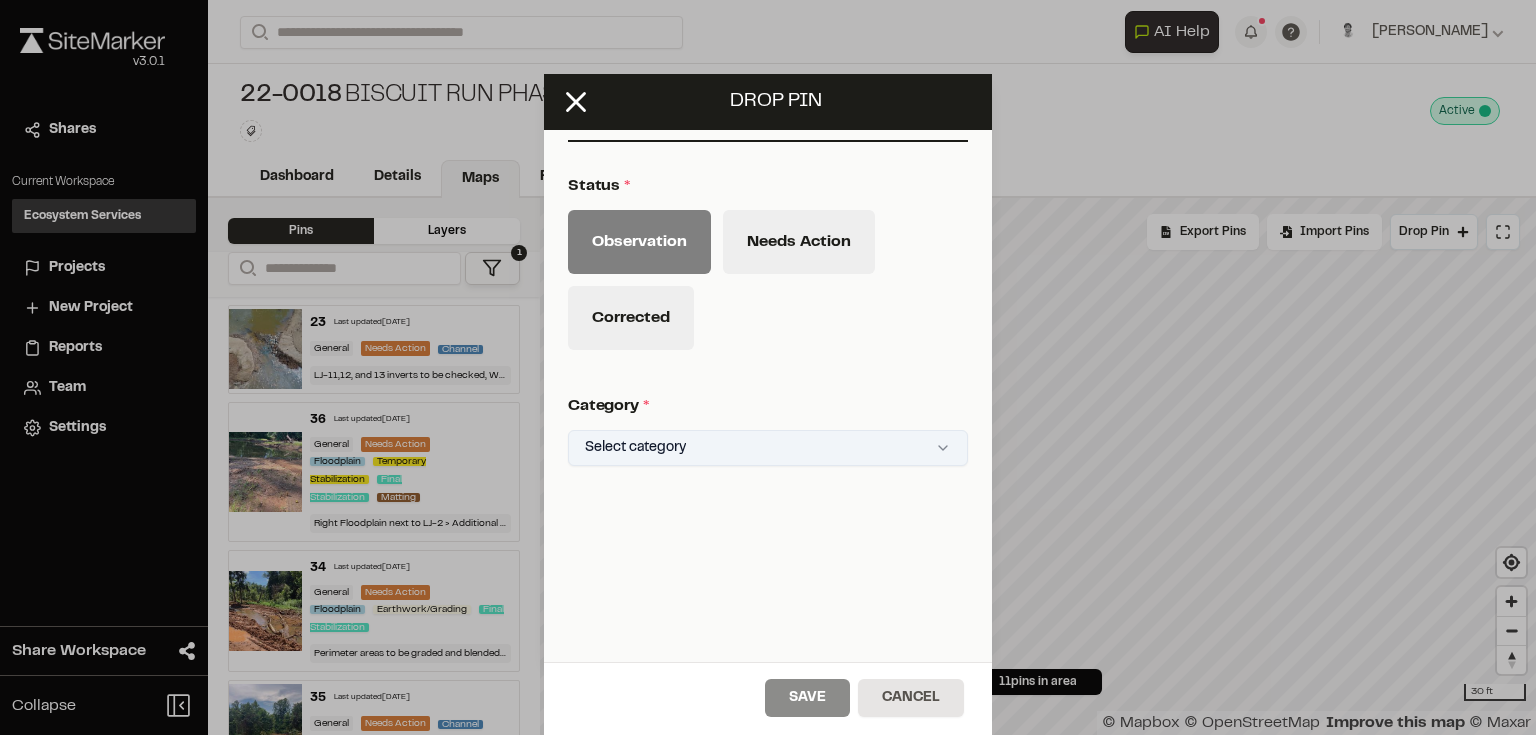 click on "**********" at bounding box center [768, 367] 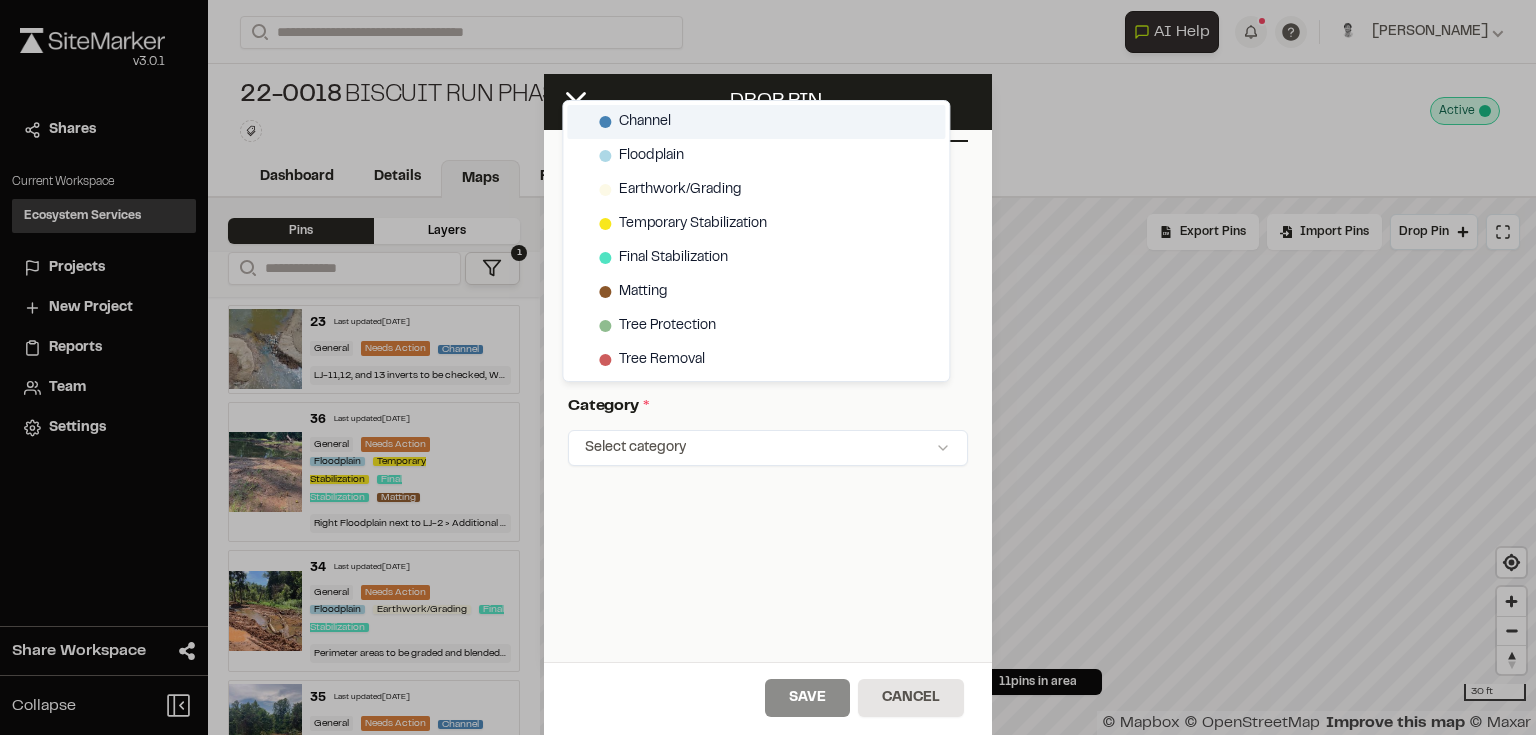 click on "Channel" at bounding box center (756, 122) 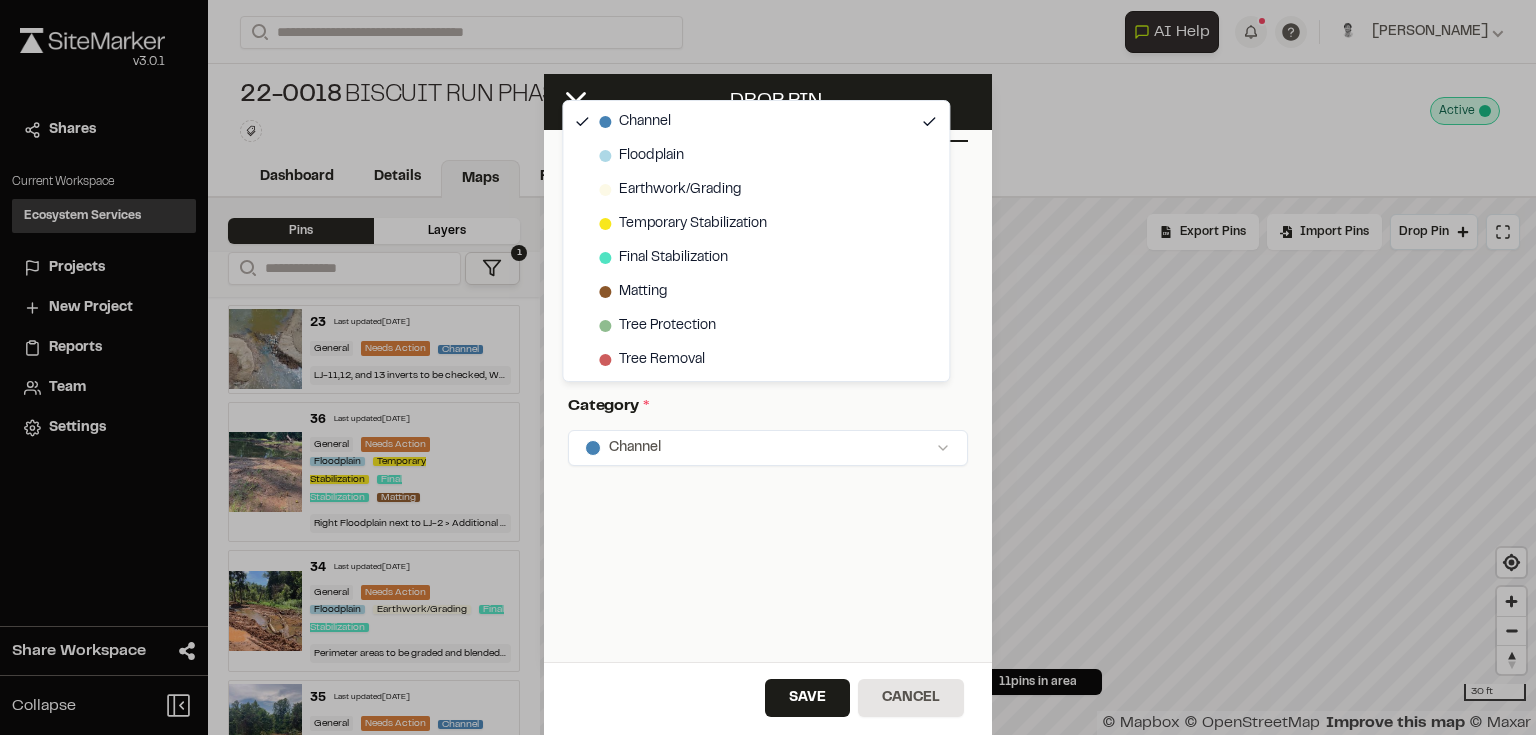 click on "**********" at bounding box center [768, 367] 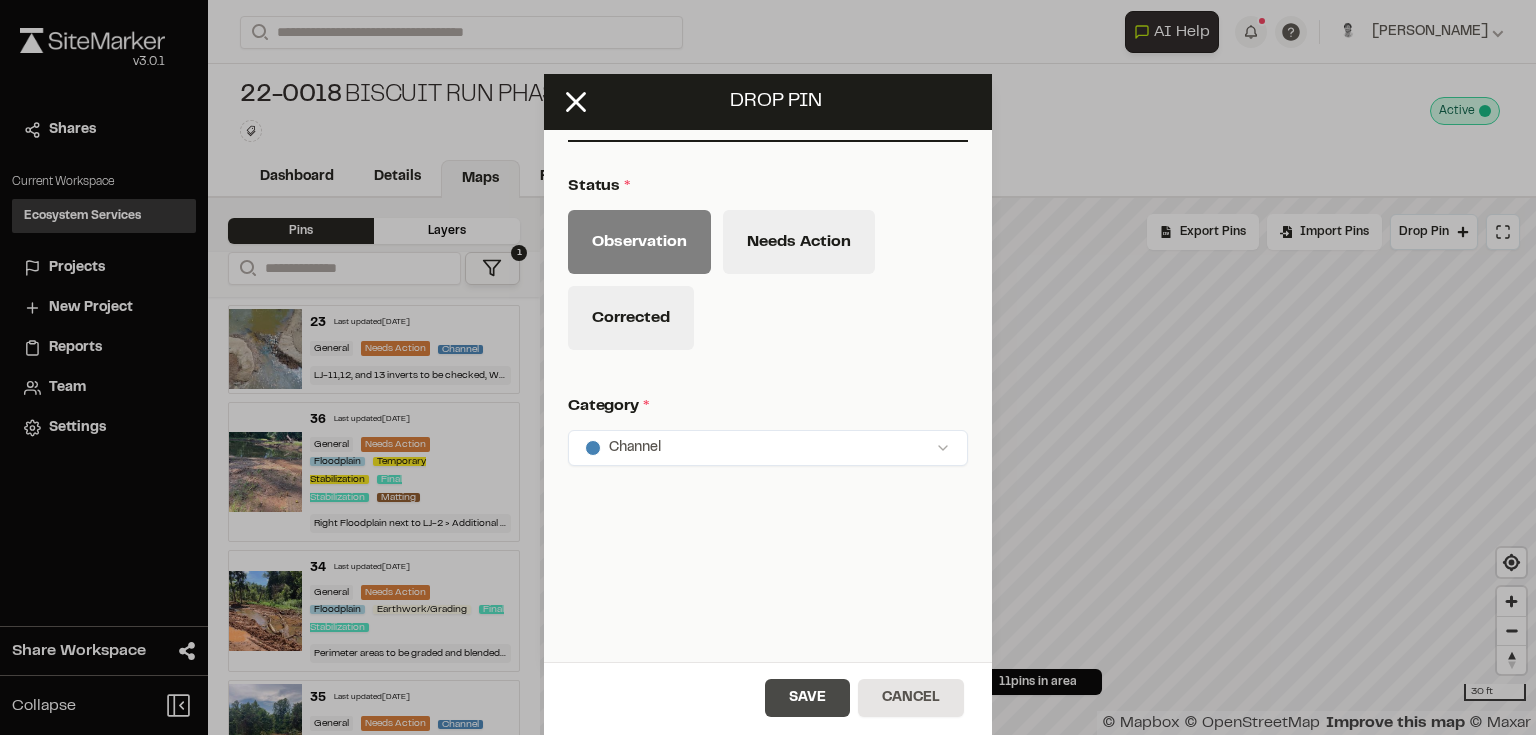 click on "Save" at bounding box center [807, 698] 